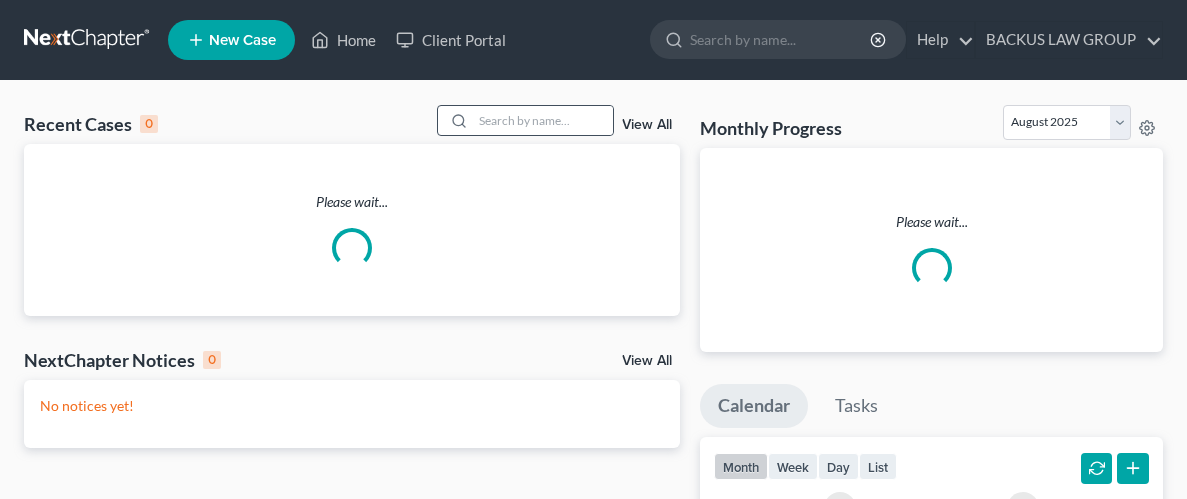 scroll, scrollTop: 0, scrollLeft: 0, axis: both 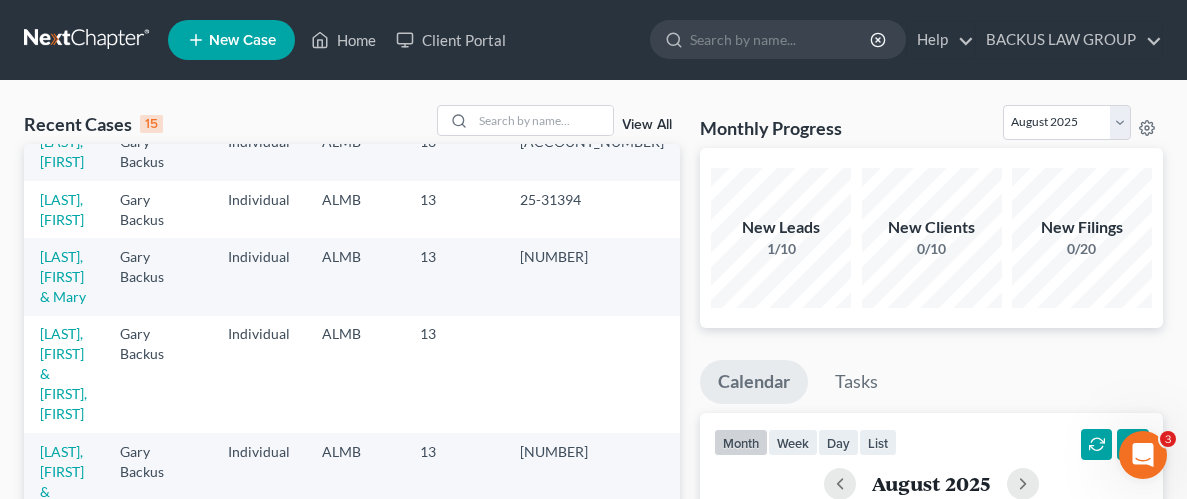 click on "[LAST], [FIRST]" at bounding box center (62, 578) 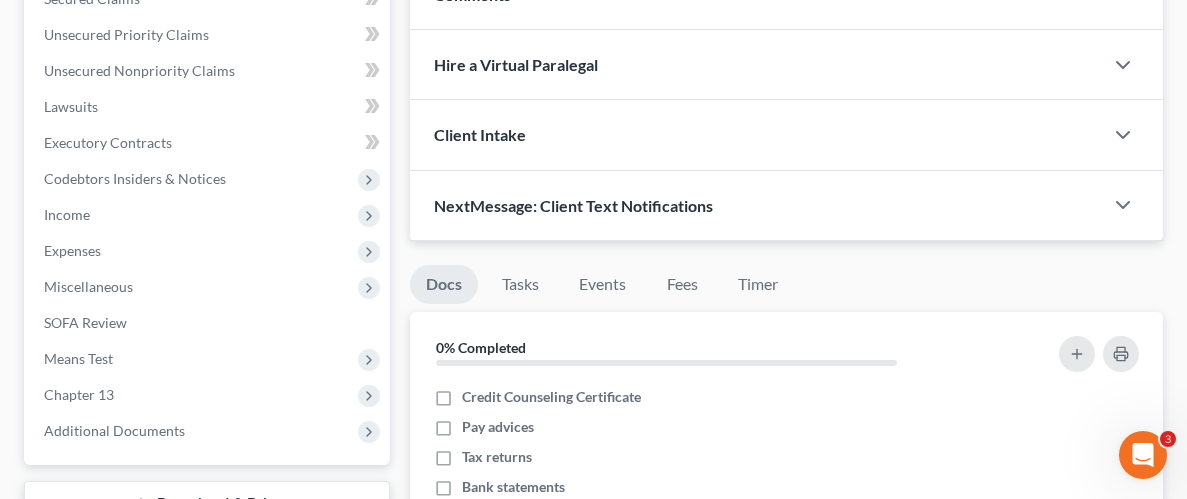 scroll, scrollTop: 444, scrollLeft: 0, axis: vertical 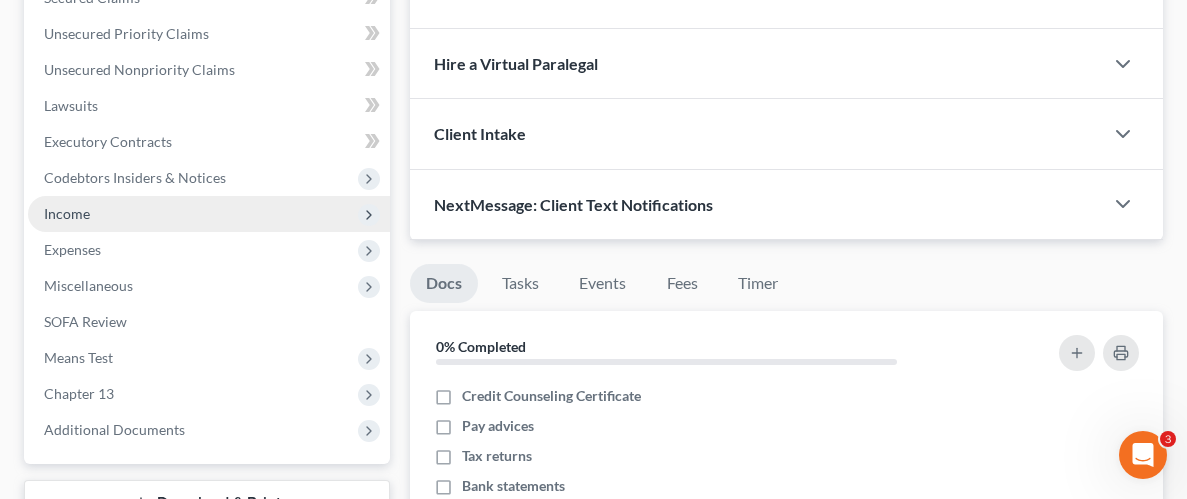 click on "Income" at bounding box center [67, 213] 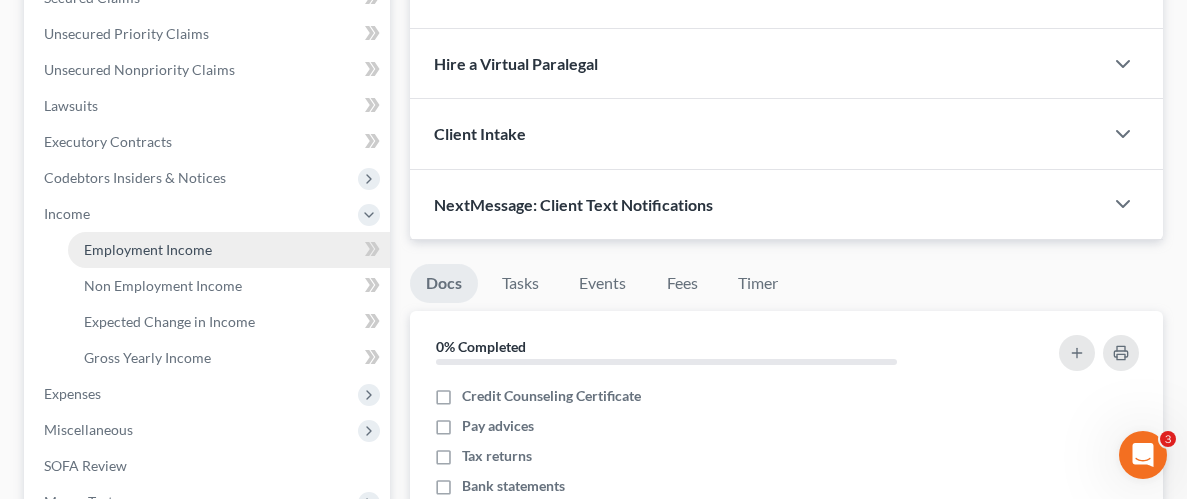 click on "Employment Income" at bounding box center [148, 249] 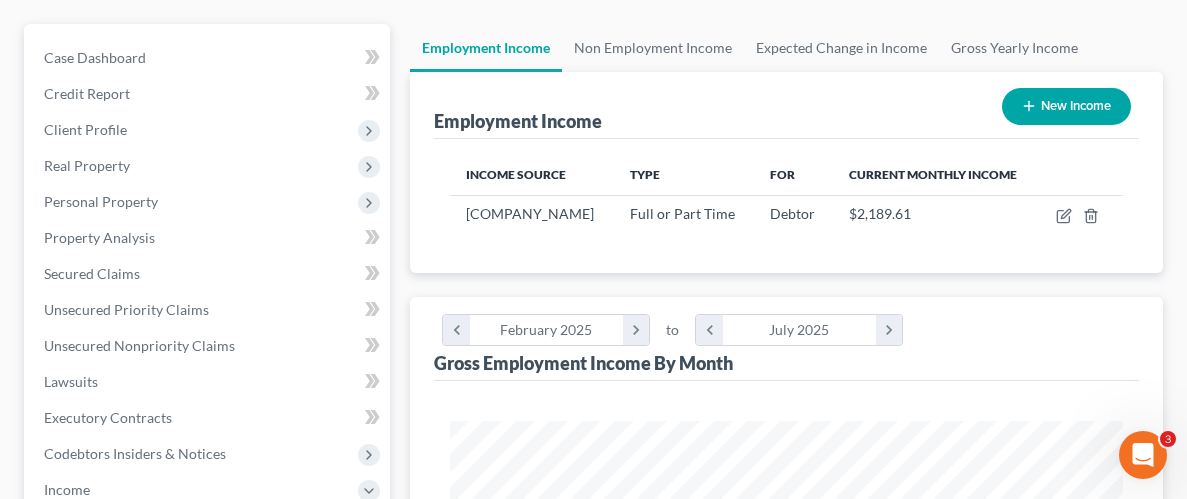 scroll, scrollTop: 0, scrollLeft: 0, axis: both 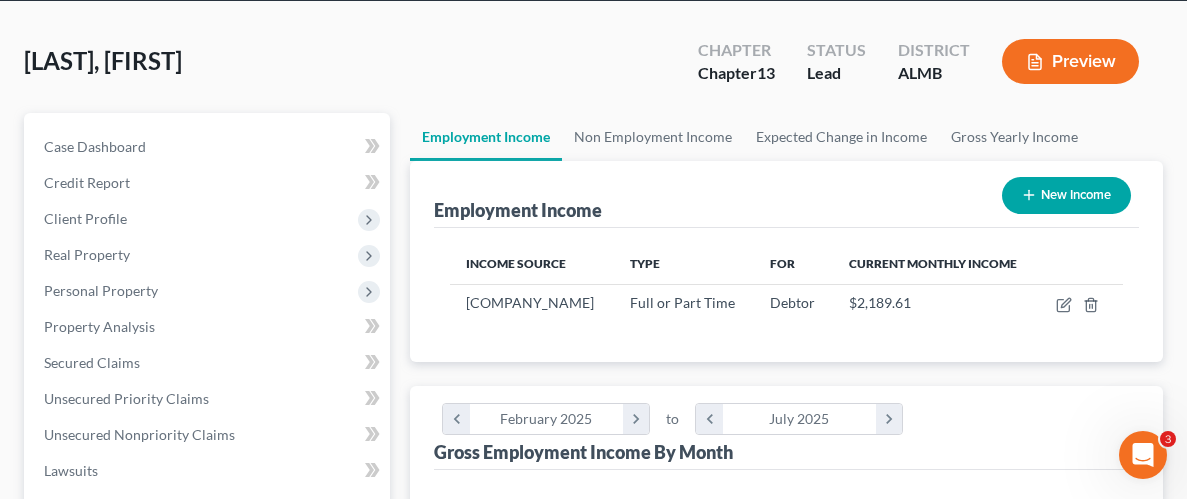 click 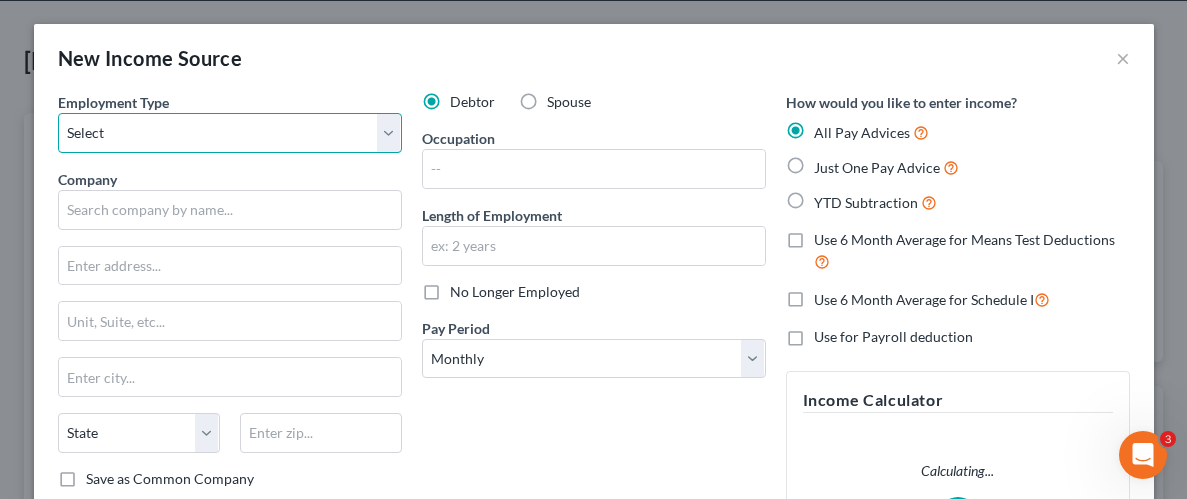 click on "Select Full or Part Time Employment Self Employment" at bounding box center (230, 133) 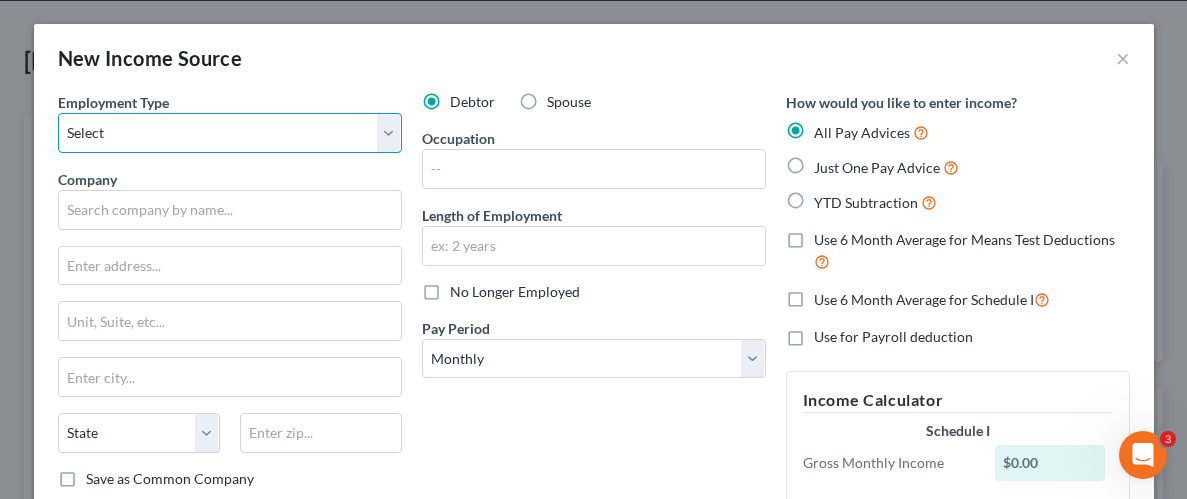 select on "0" 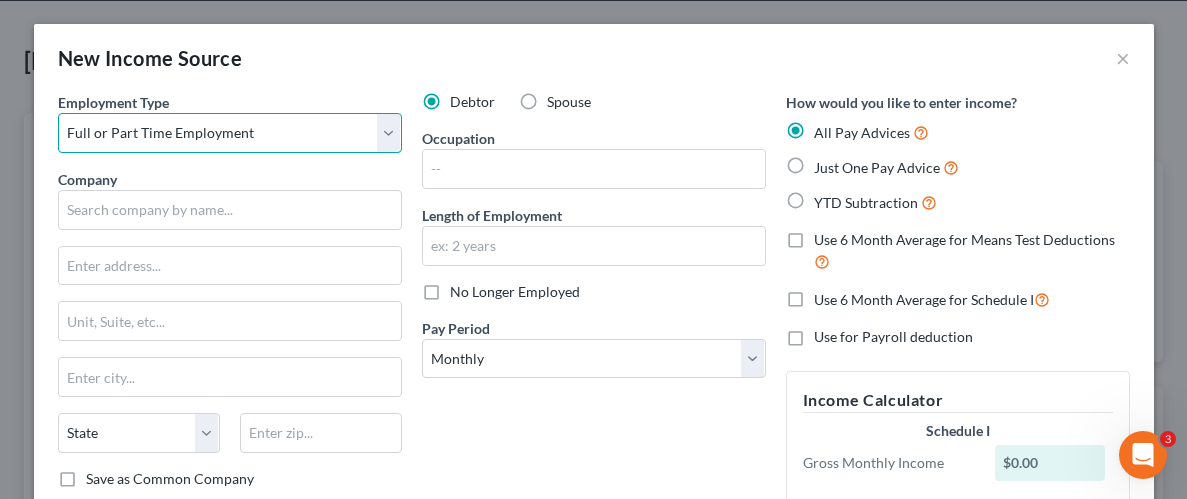 click on "Select Full or Part Time Employment Self Employment" at bounding box center [230, 133] 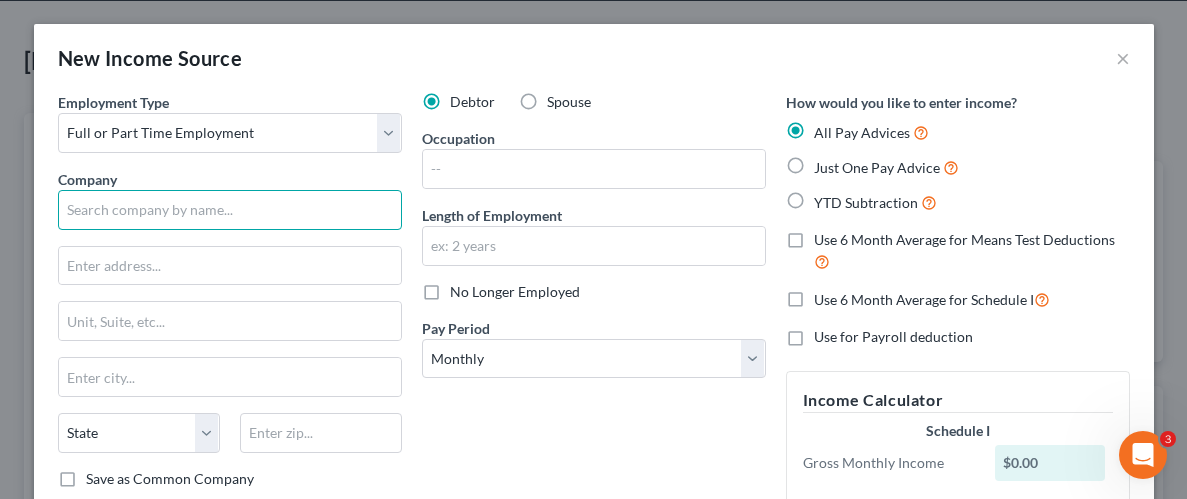click at bounding box center [230, 210] 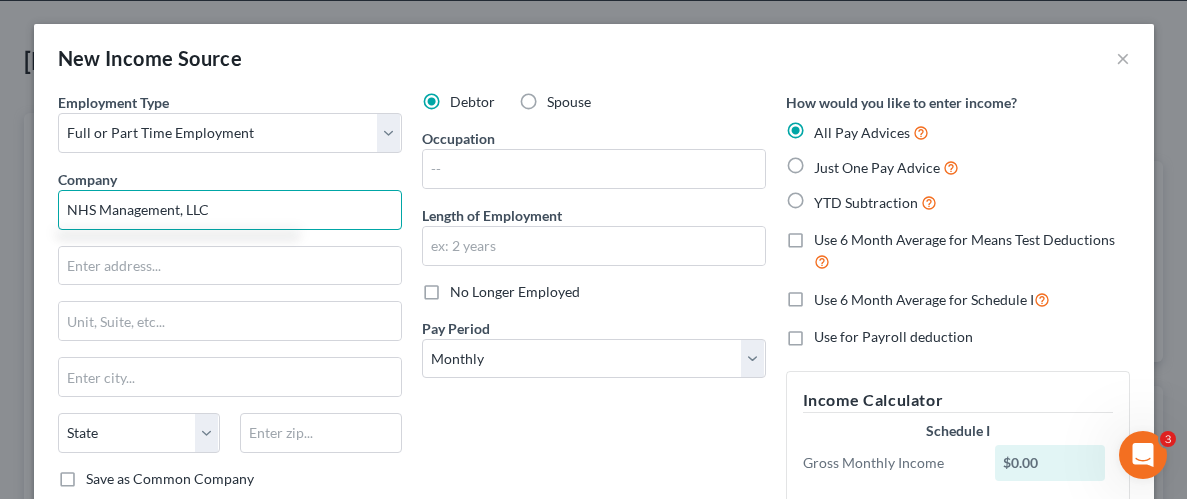 type on "NHS Management, LLC" 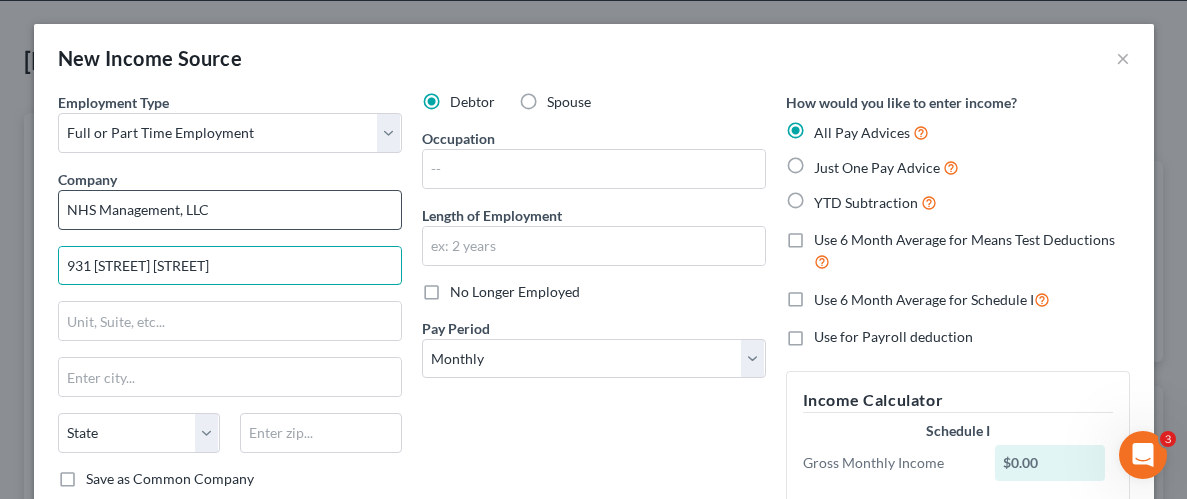 type on "931 [STREET] [STREET]" 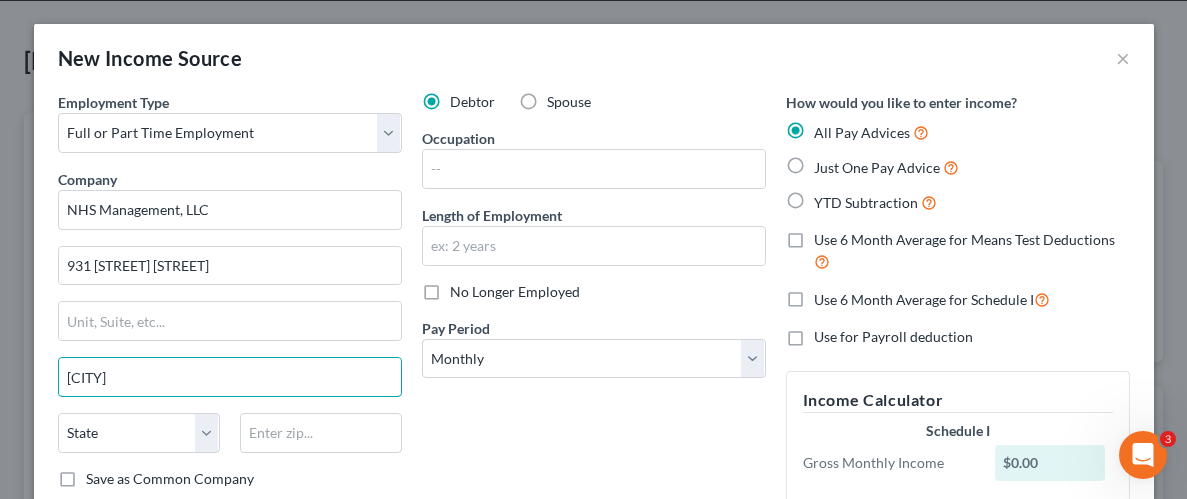 type on "[CITY]" 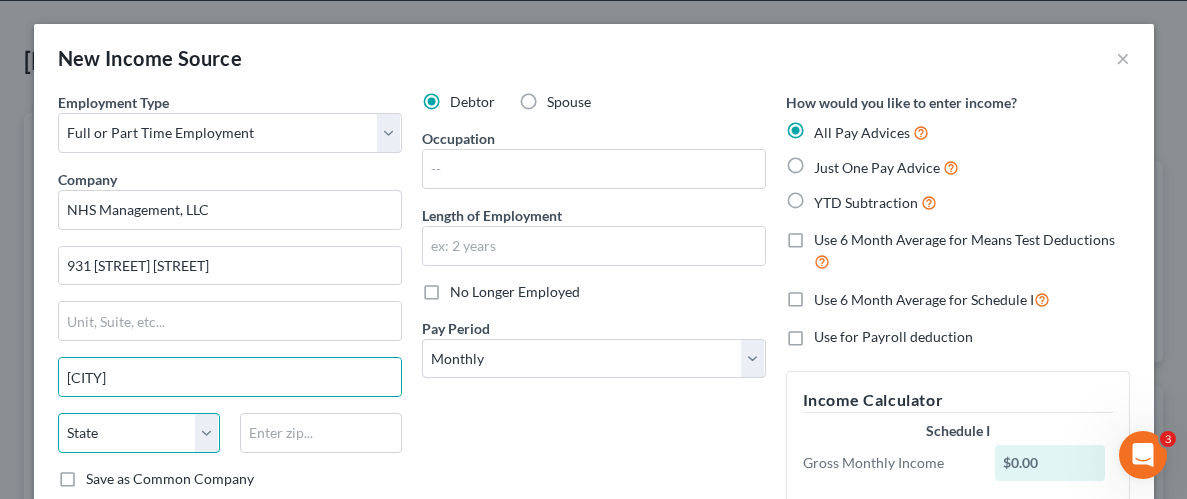 click on "State AL AK AR AZ CA CO CT DE DC FL GA GU HI ID IL IN IA KS KY LA ME MD MA MI MN MS MO MT NC ND NE NV NH NJ NM NY OH OK OR PA PR RI SC SD TN TX UT VI VA VT WA WV WI WY" at bounding box center [139, 433] 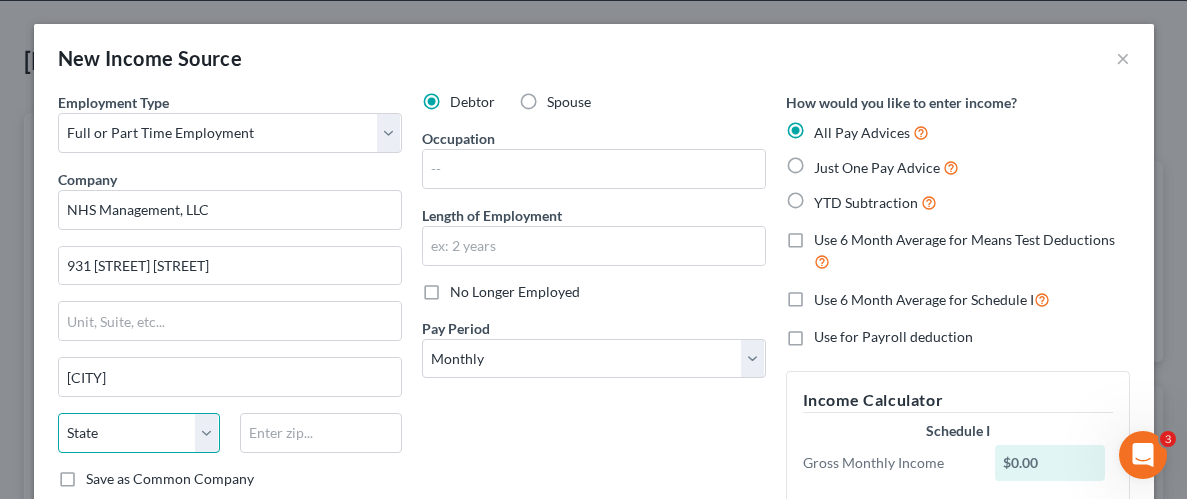 select on "0" 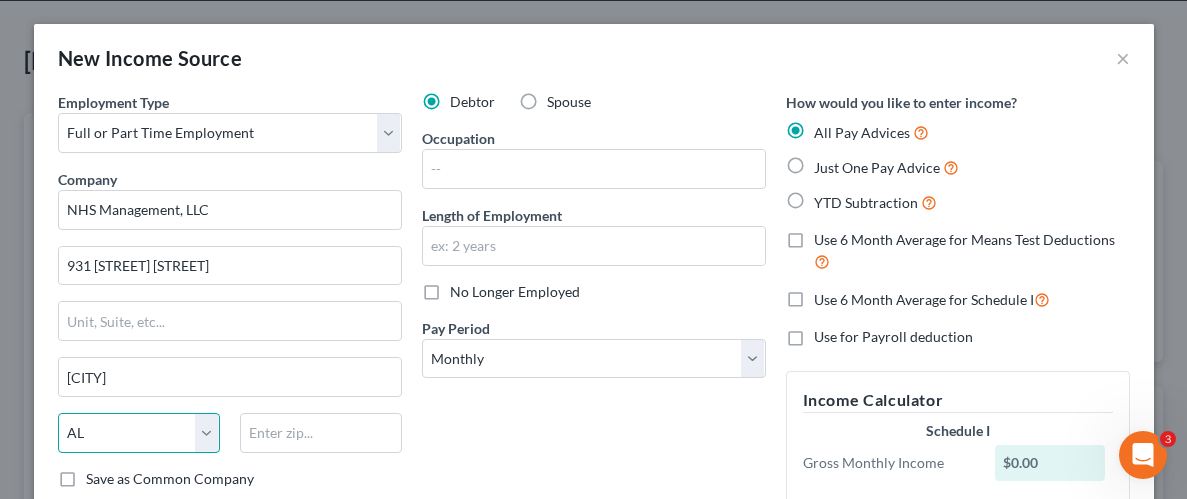click on "State AL AK AR AZ CA CO CT DE DC FL GA GU HI ID IL IN IA KS KY LA ME MD MA MI MN MS MO MT NC ND NE NV NH NJ NM NY OH OK OR PA PR RI SC SD TN TX UT VI VA VT WA WV WI WY" at bounding box center (139, 433) 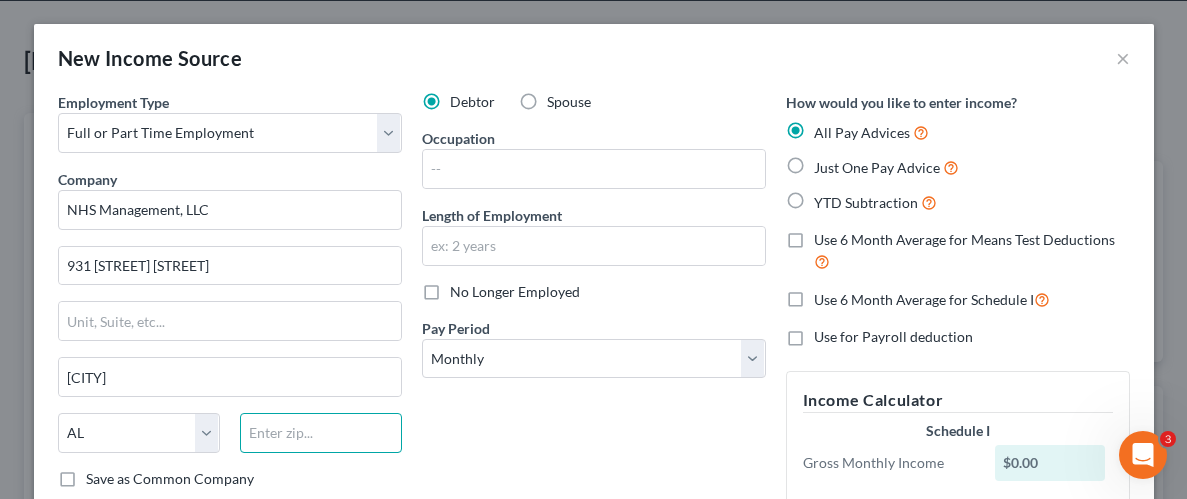 click at bounding box center [321, 433] 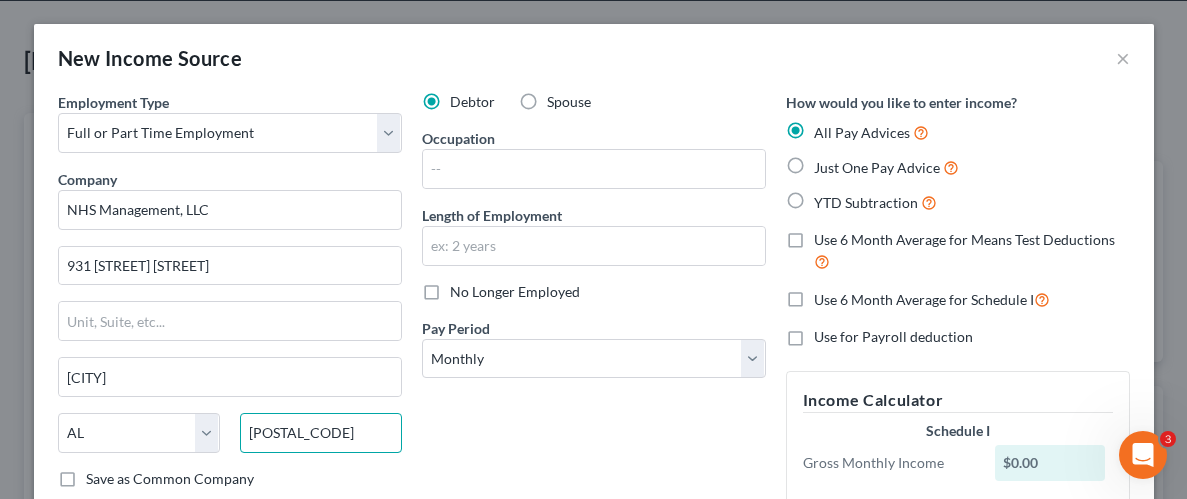 type on "[POSTAL_CODE]" 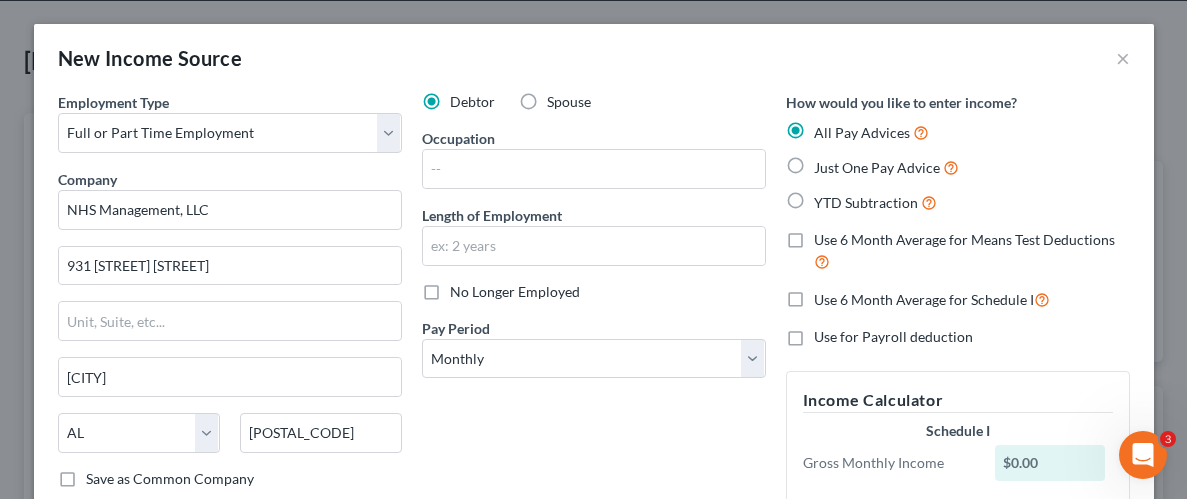 click on "Debtor Spouse Occupation Length of Employment No Longer Employed
Pay Period
*
Select Monthly Twice Monthly Every Other Week Weekly" at bounding box center [594, 365] 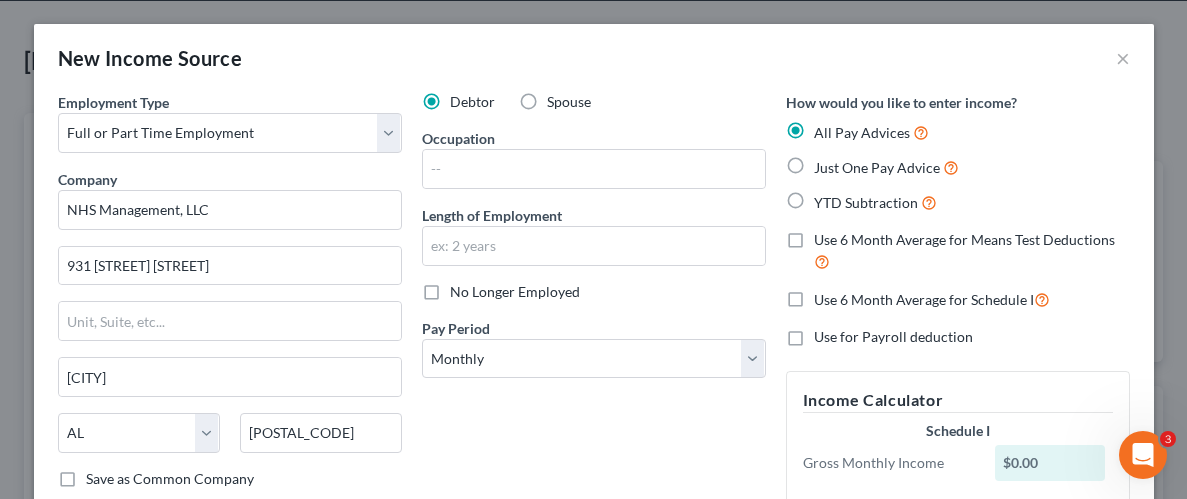 click on "Debtor Spouse Occupation Length of Employment No Longer Employed
Pay Period
*
Select Monthly Twice Monthly Every Other Week Weekly" at bounding box center (594, 365) 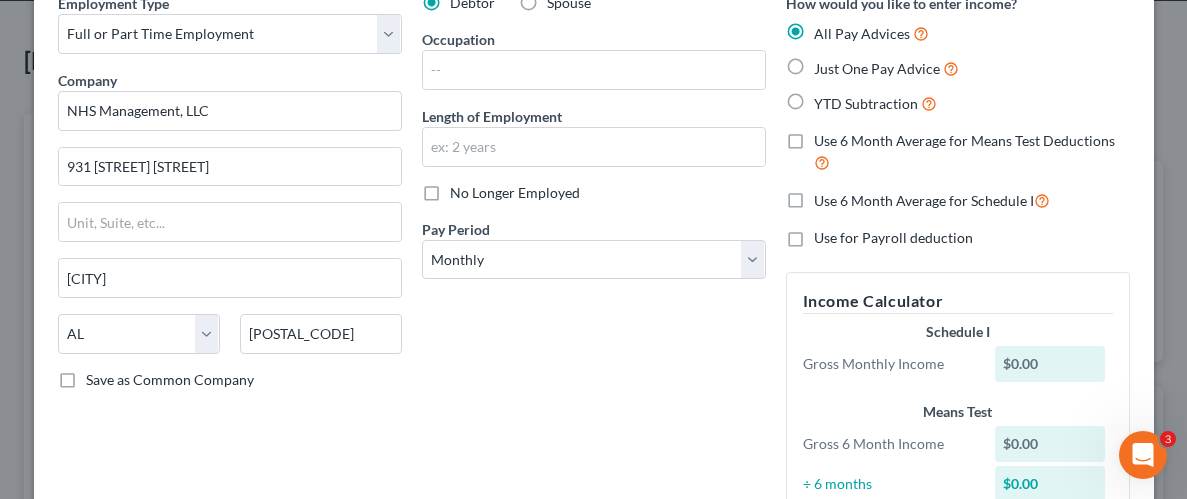 scroll, scrollTop: 105, scrollLeft: 0, axis: vertical 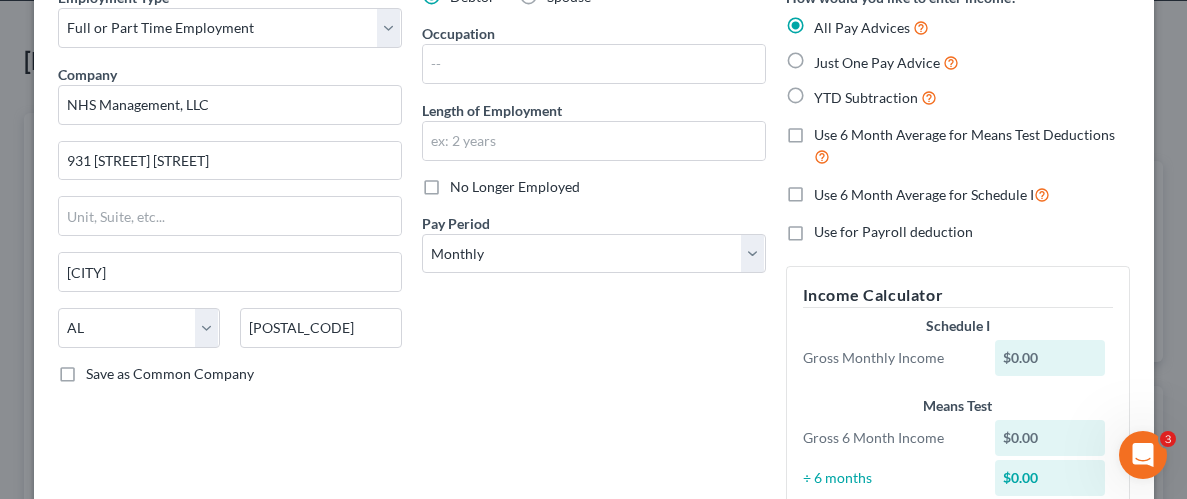 click on "No Longer Employed" at bounding box center (515, 187) 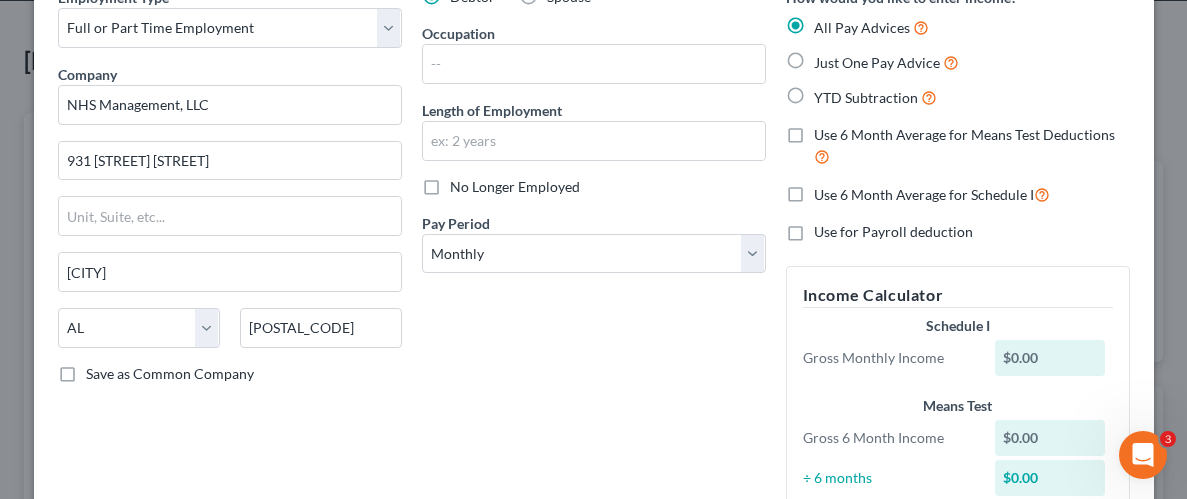 click on "No Longer Employed" at bounding box center (464, 183) 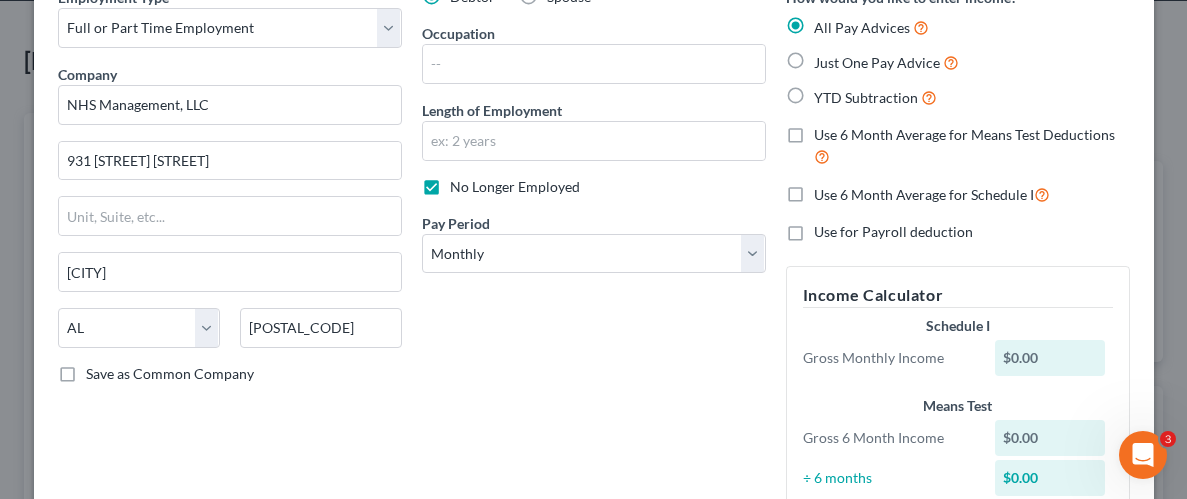 click on "Debtor Spouse Occupation Length of Employment No Longer Employed
Pay Period
*
Select Monthly Twice Monthly Every Other Week Weekly" at bounding box center (594, 260) 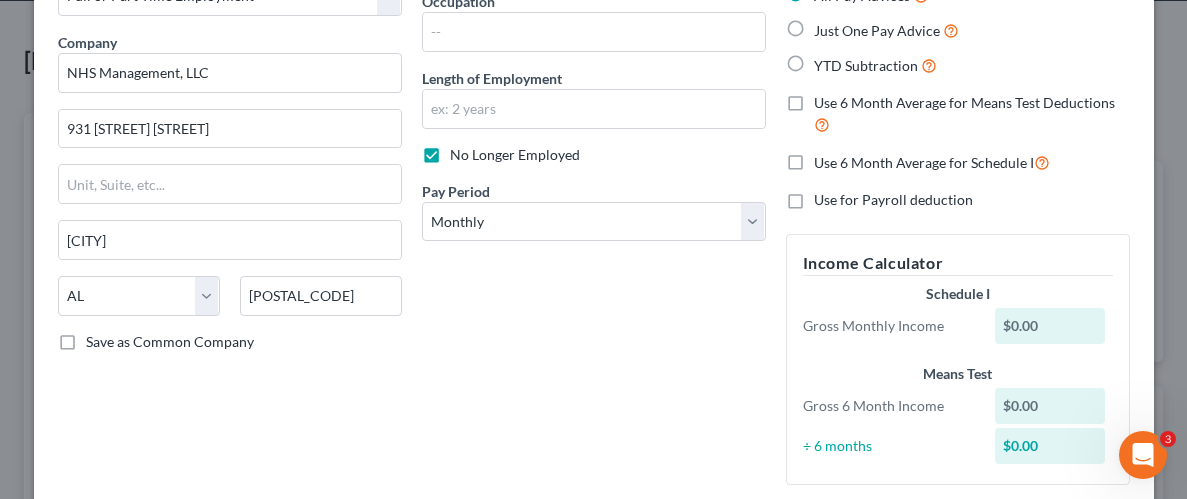 scroll, scrollTop: 151, scrollLeft: 0, axis: vertical 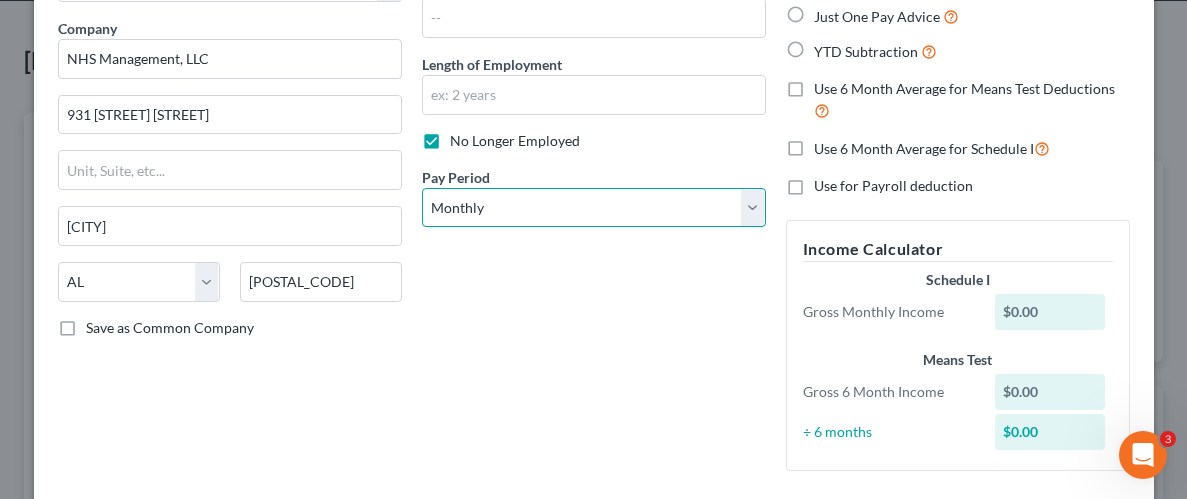 click on "Select Monthly Twice Monthly Every Other Week Weekly" at bounding box center (594, 208) 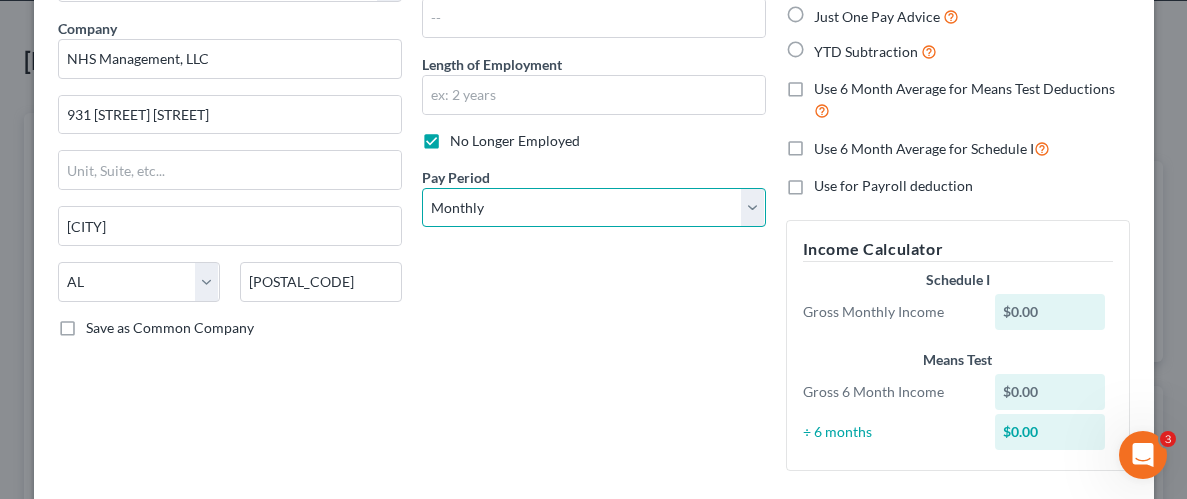 select on "2" 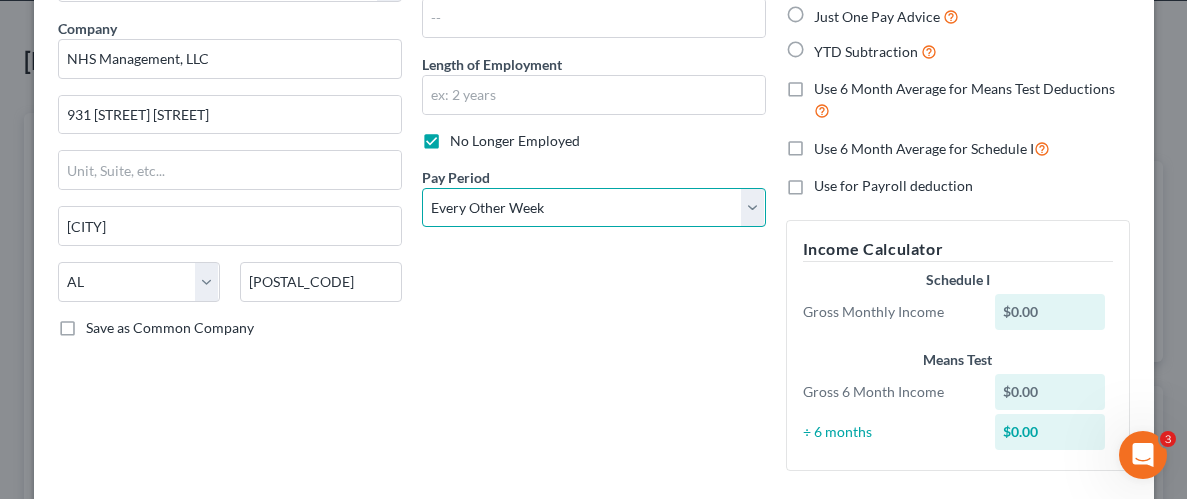 click on "Select Monthly Twice Monthly Every Other Week Weekly" at bounding box center [594, 208] 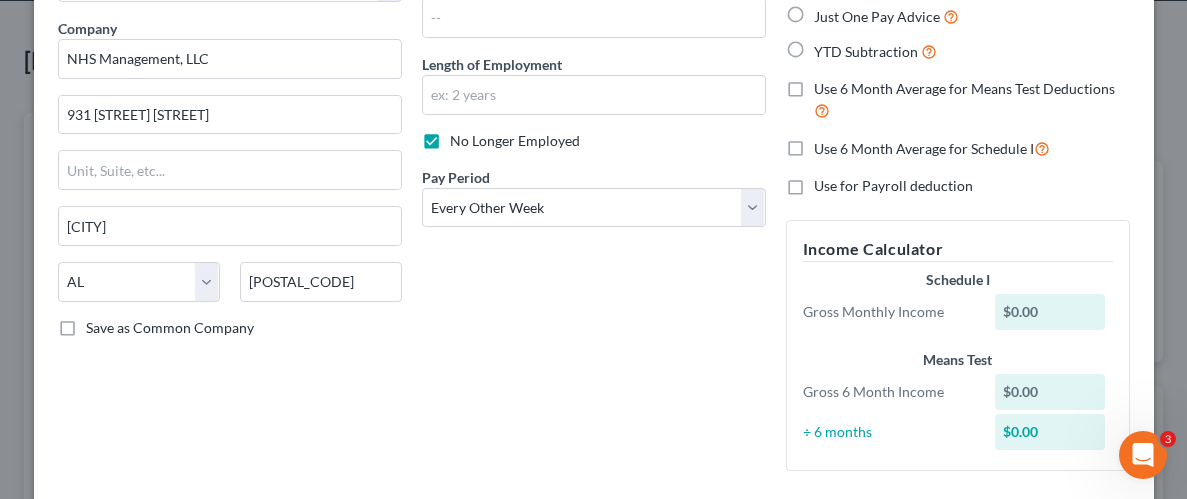 click on "Debtor Spouse Occupation Length of Employment No Longer Employed
Pay Period
*
Select Monthly Twice Monthly Every Other Week Weekly" at bounding box center (594, 214) 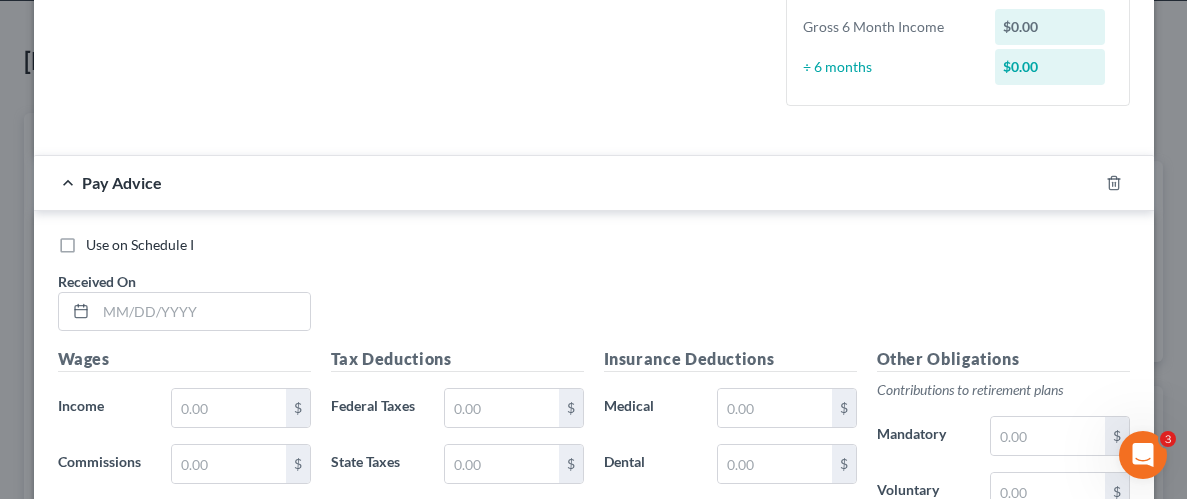 scroll, scrollTop: 564, scrollLeft: 0, axis: vertical 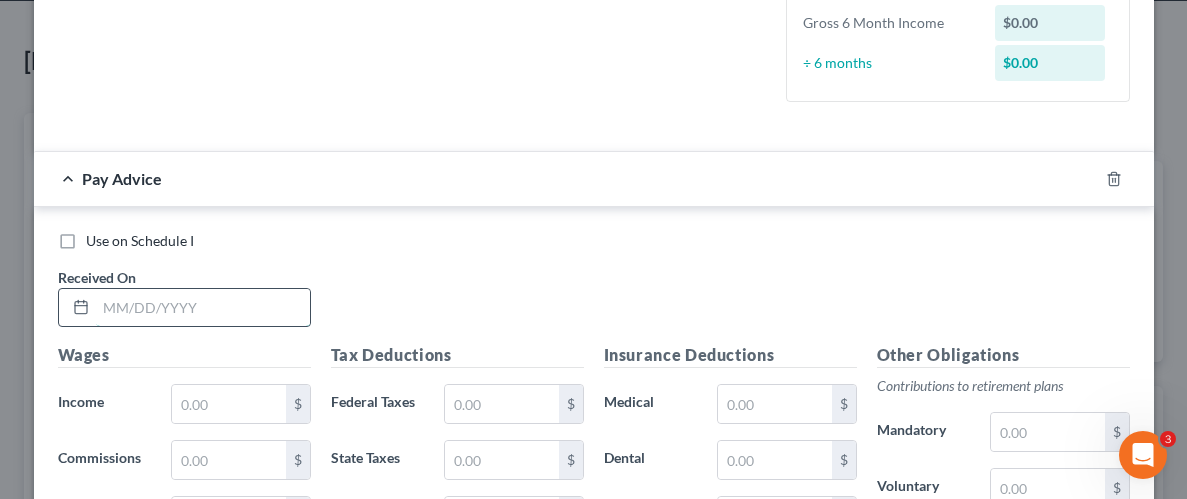 click at bounding box center [203, 308] 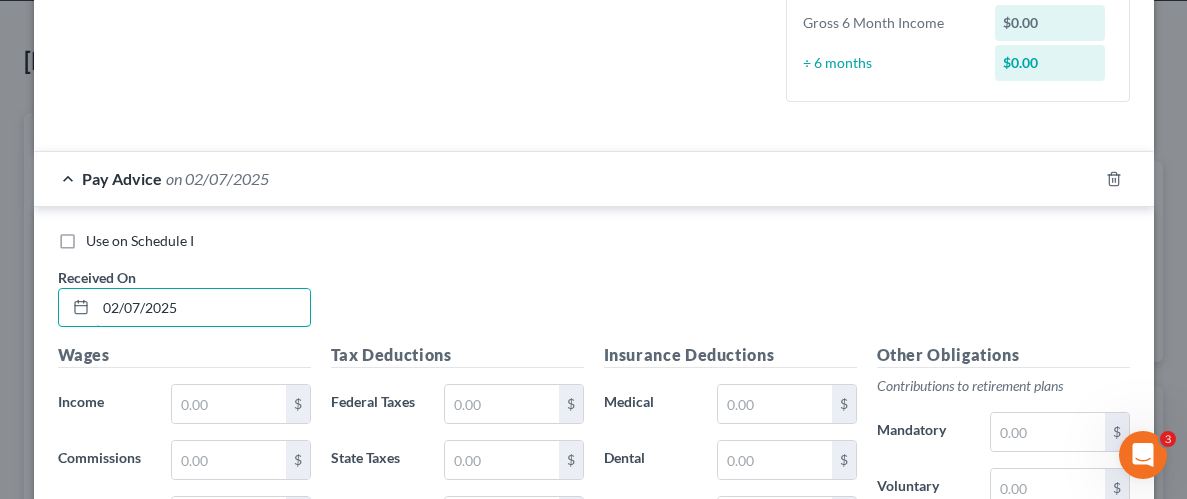 type on "02/07/2025" 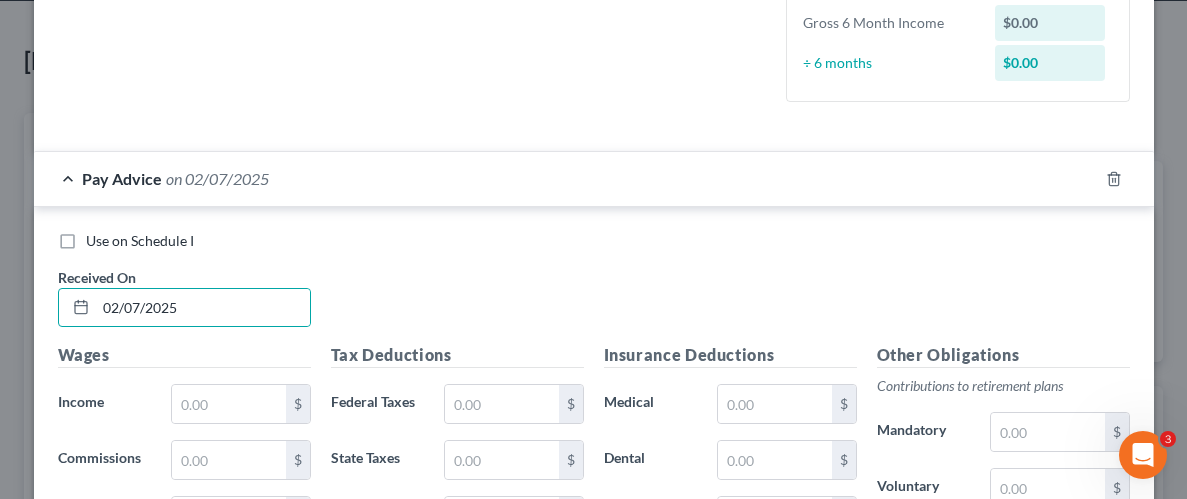 click on "Use on Schedule I
Received On
*
[DATE]" at bounding box center (594, 287) 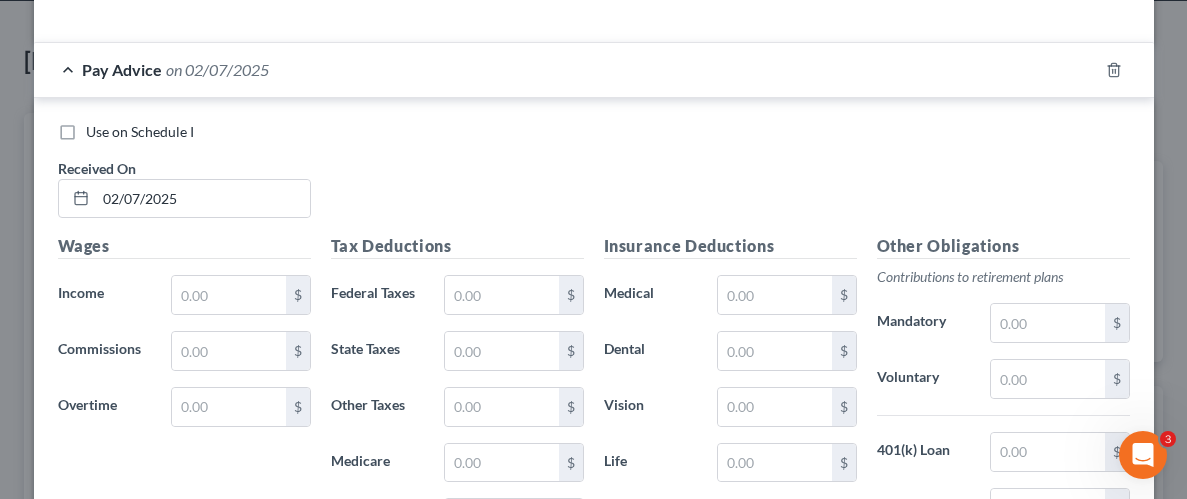scroll, scrollTop: 701, scrollLeft: 0, axis: vertical 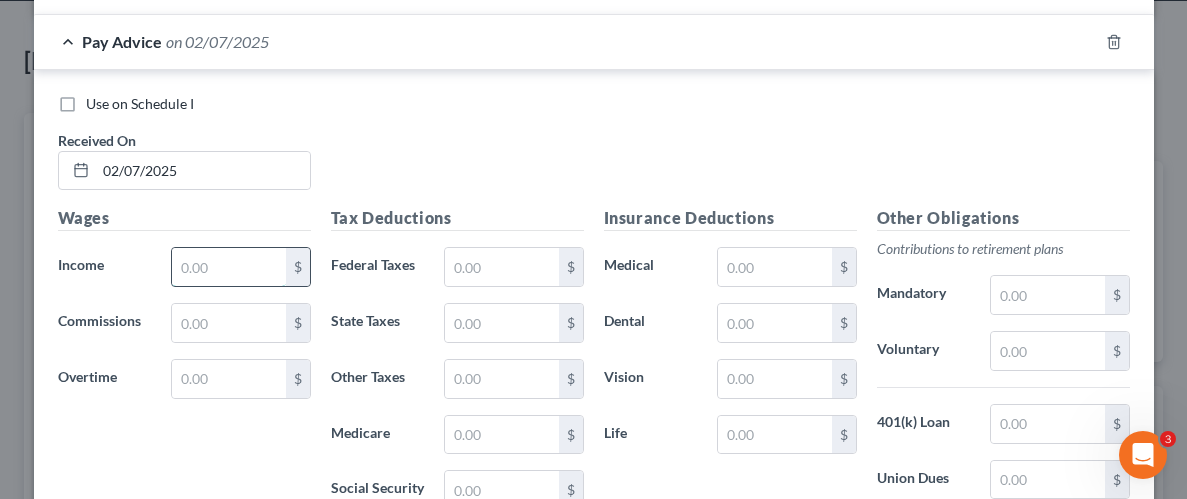 click at bounding box center [228, 267] 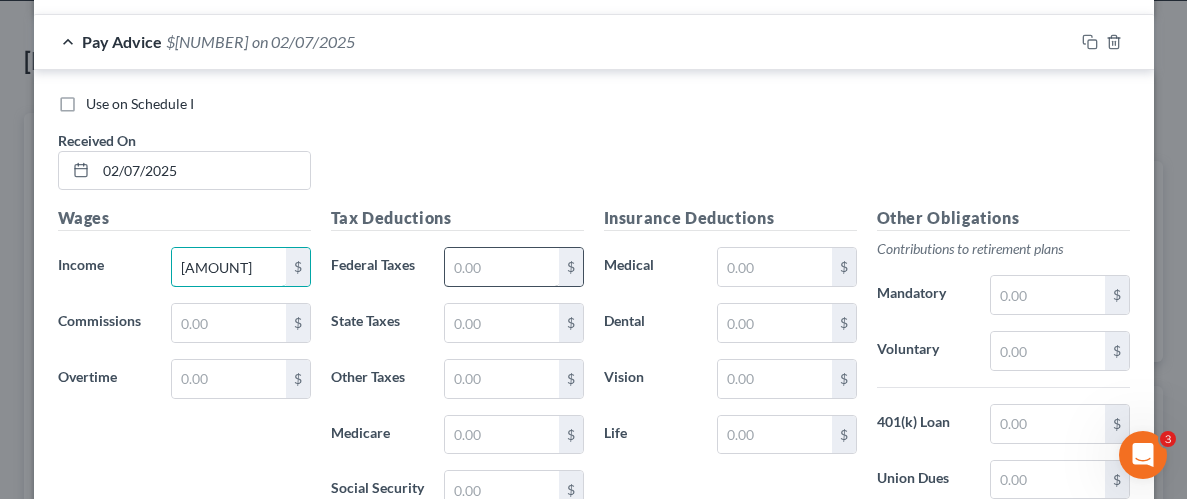 type on "[AMOUNT]" 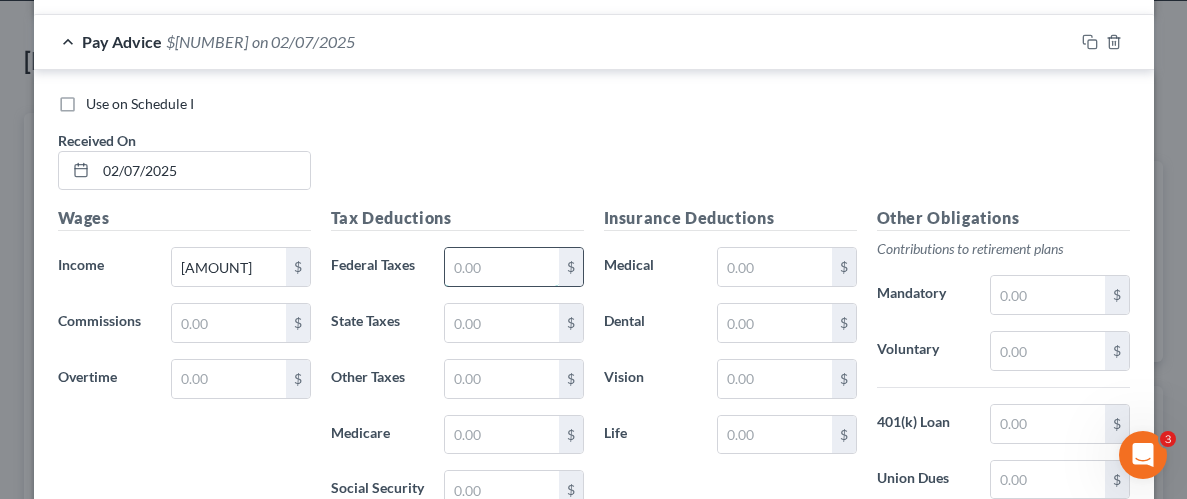 click at bounding box center (501, 267) 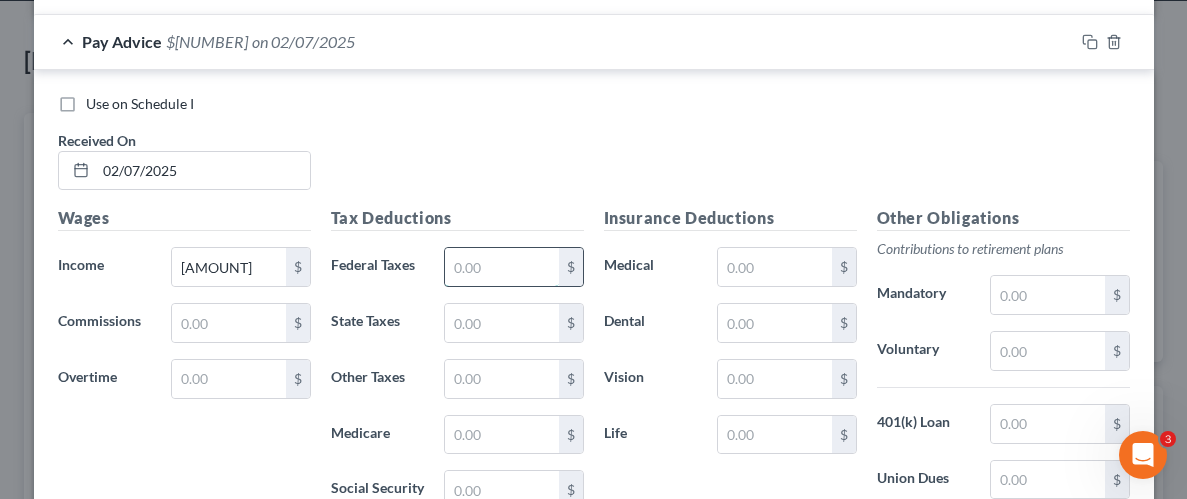 click at bounding box center [501, 267] 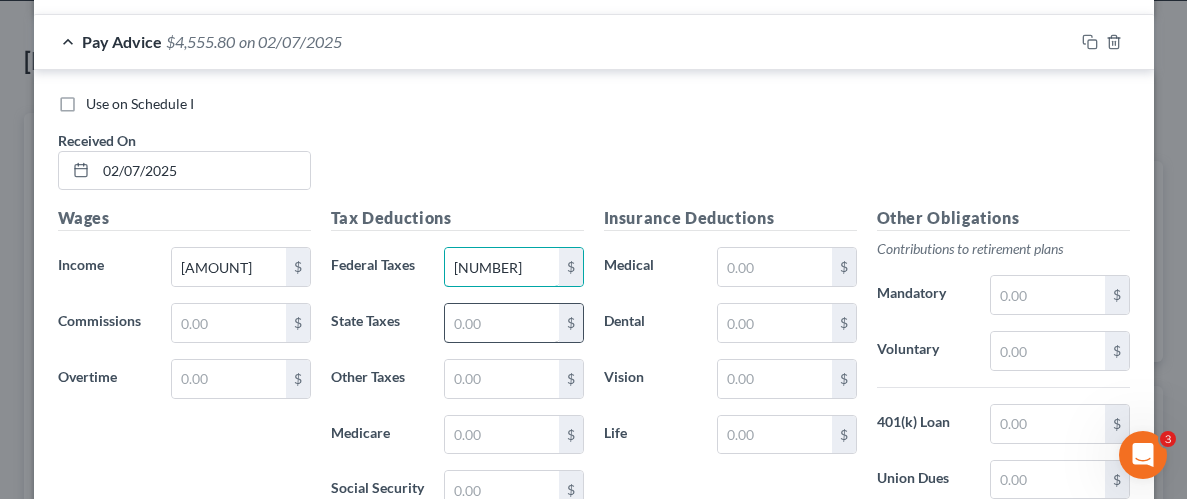 type on "[NUMBER]" 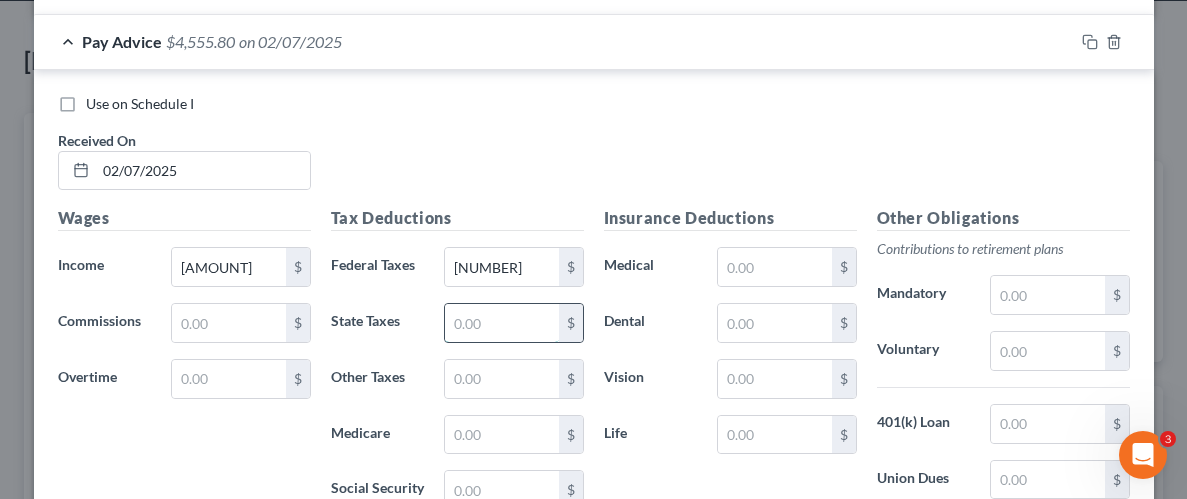 click at bounding box center (501, 323) 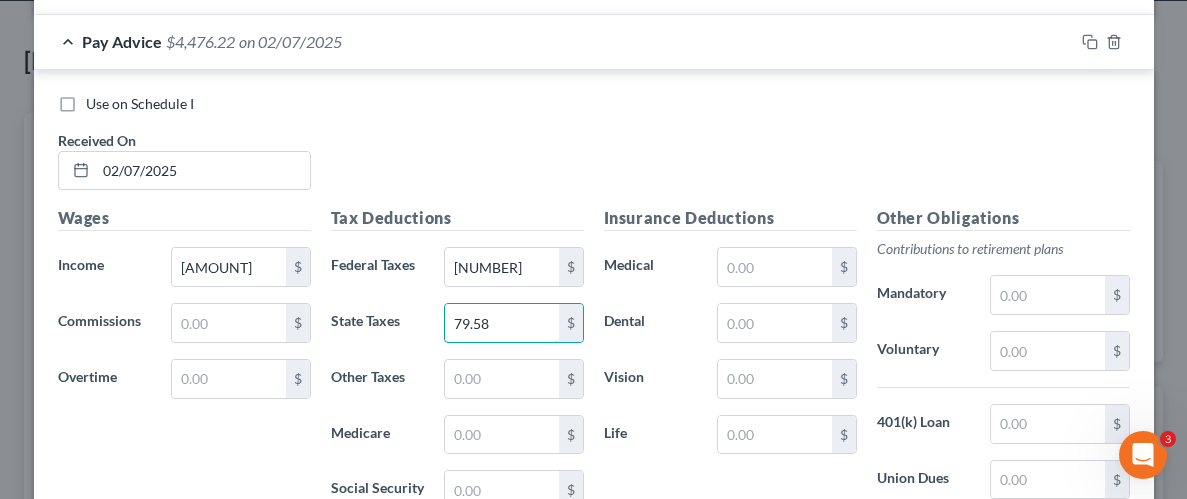 type on "79.58" 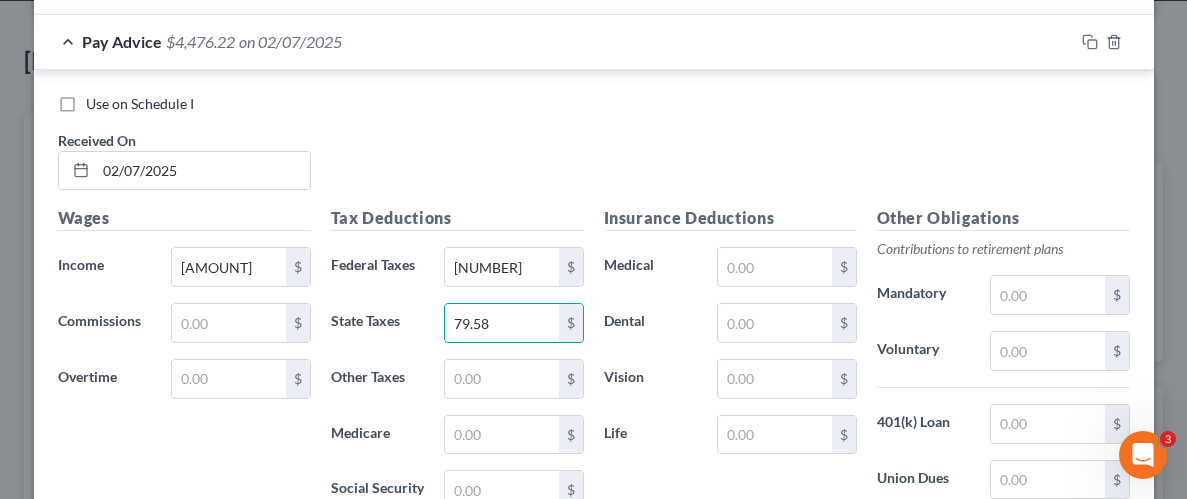click on "Insurance Deductions Medical $ Dental $ Vision $ Life $" at bounding box center (730, 416) 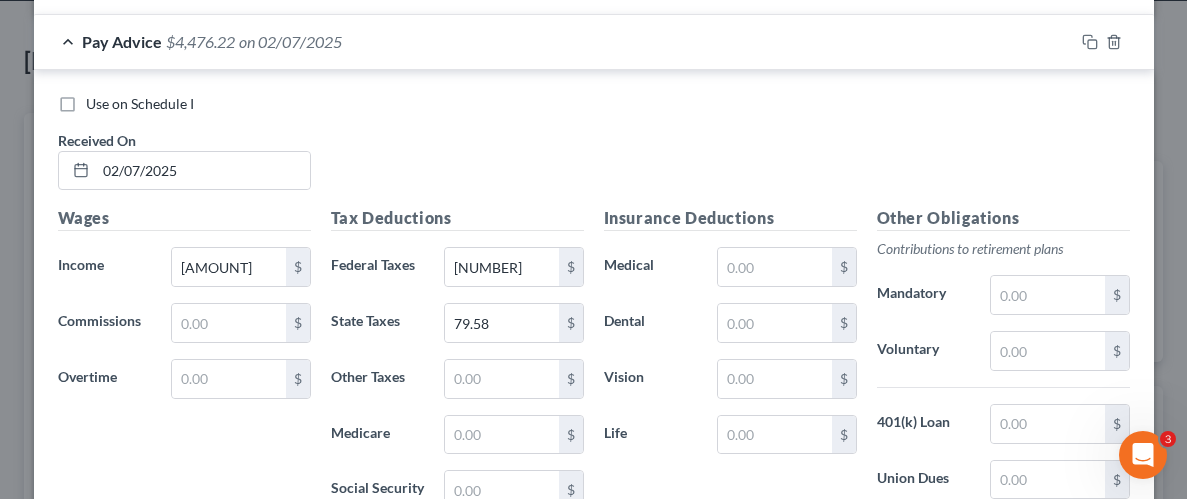 scroll, scrollTop: 742, scrollLeft: 0, axis: vertical 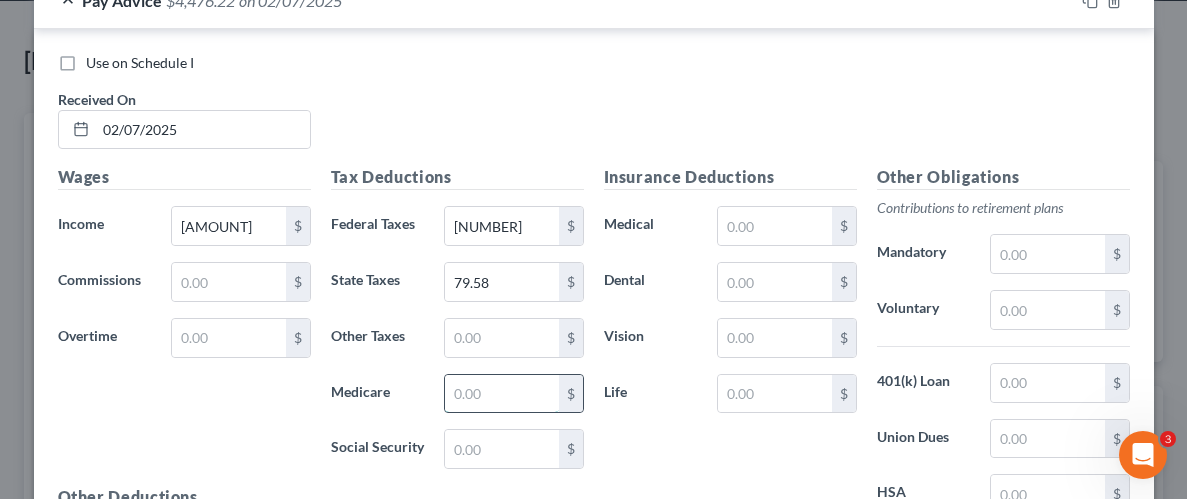click at bounding box center [501, 394] 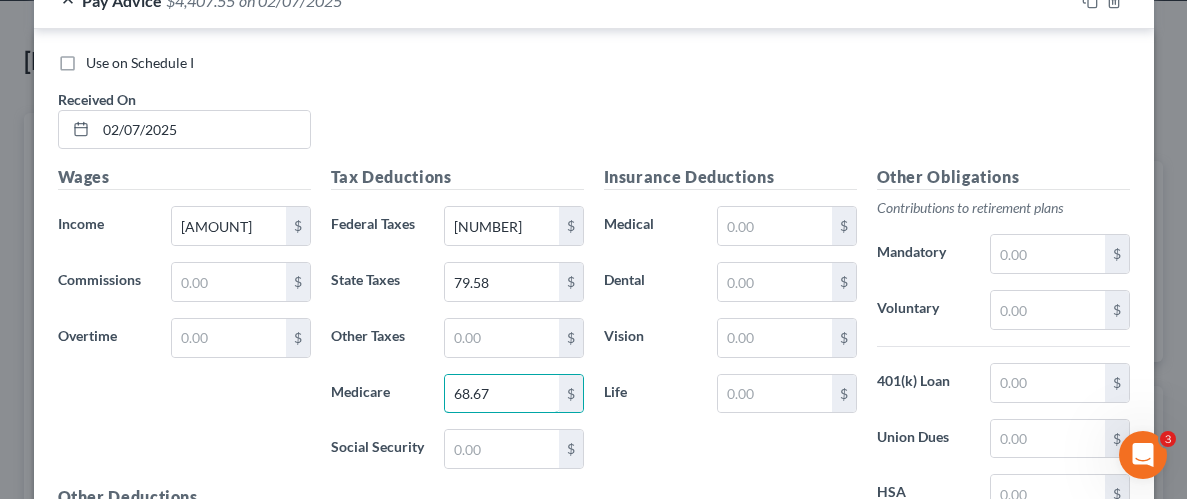 type on "68.67" 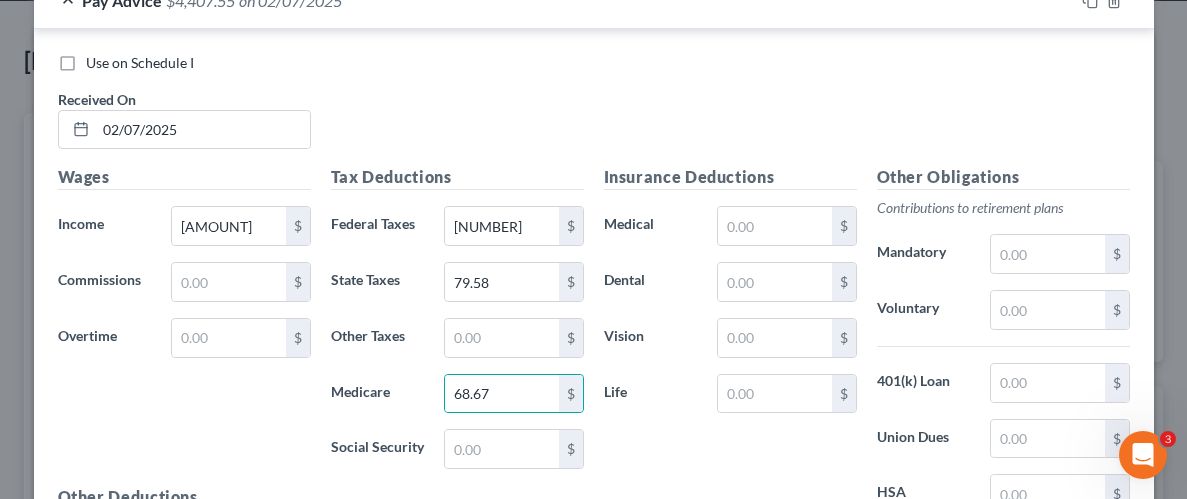 click on "Insurance Deductions Medical $ Dental $ Vision $ Life $" at bounding box center [730, 375] 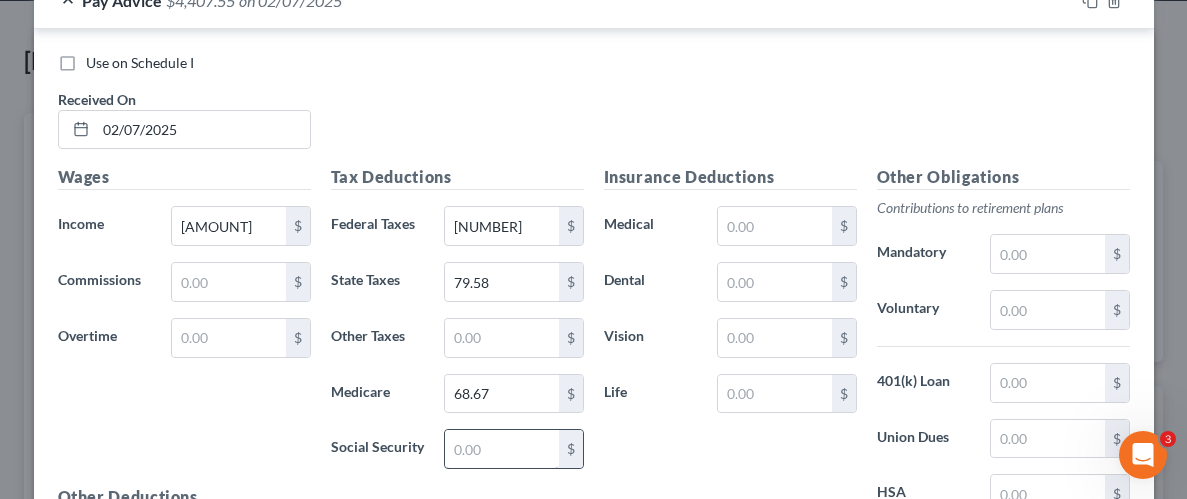 scroll, scrollTop: 783, scrollLeft: 0, axis: vertical 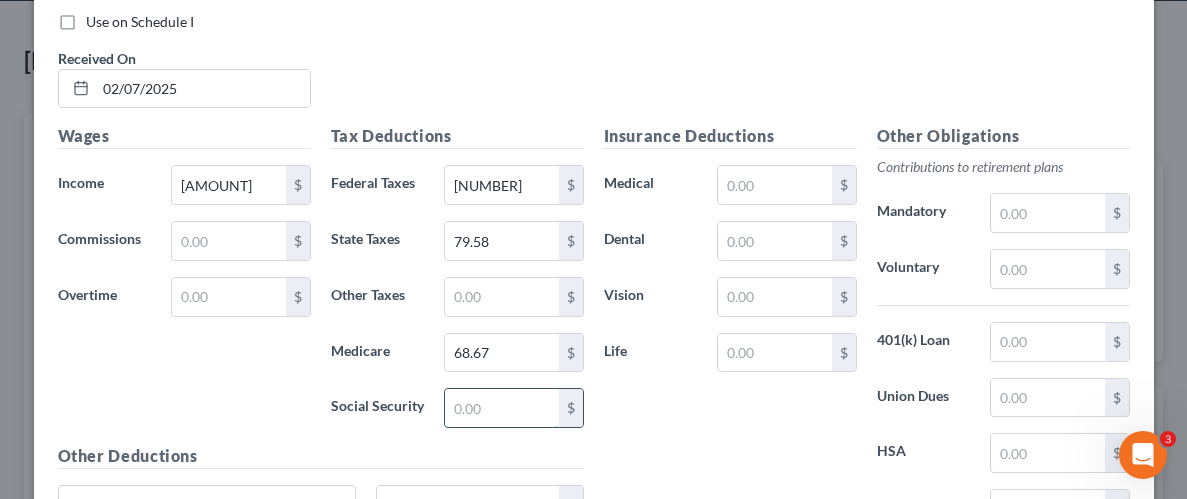 click at bounding box center (501, 408) 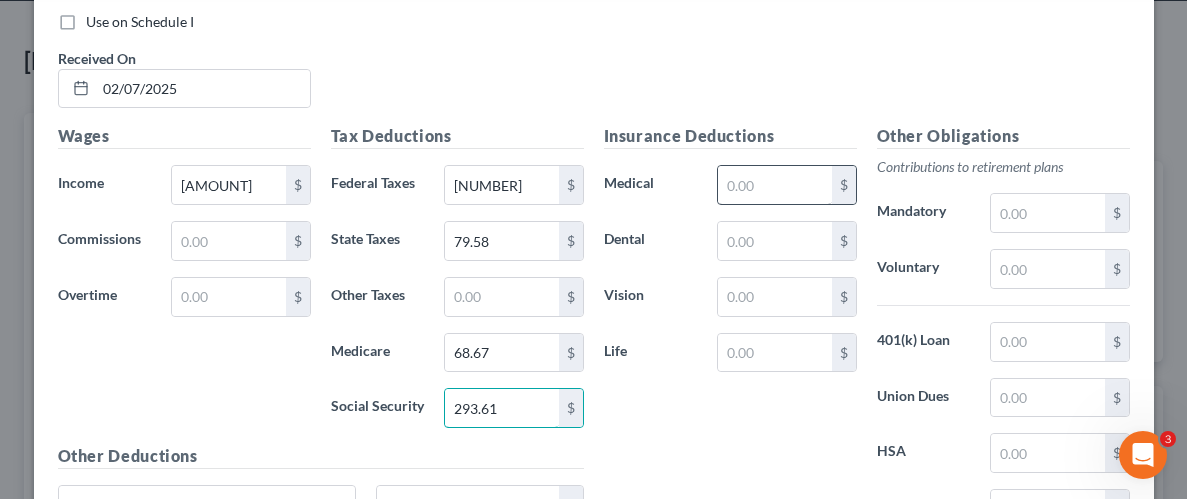 type on "293.61" 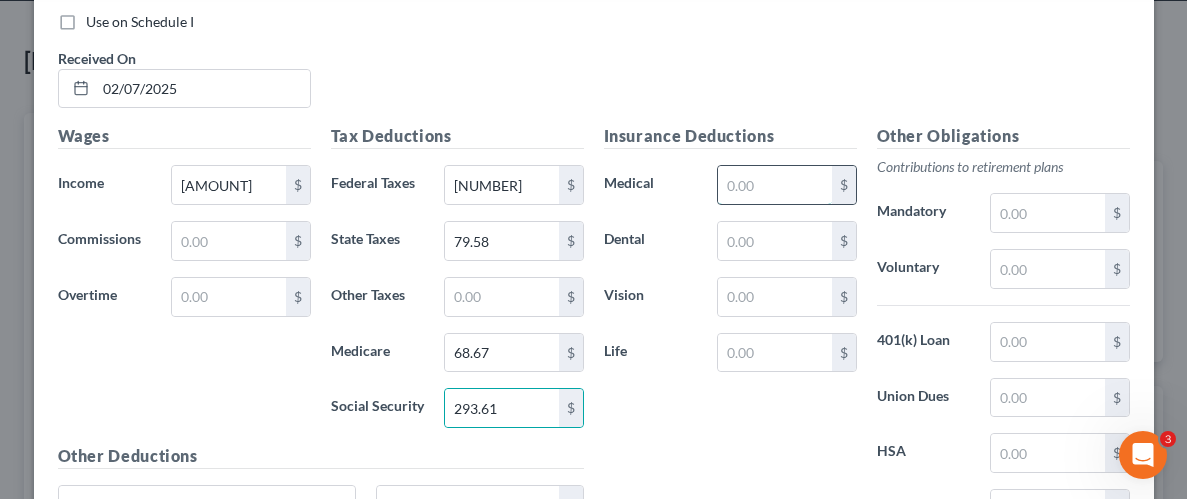 click at bounding box center (774, 185) 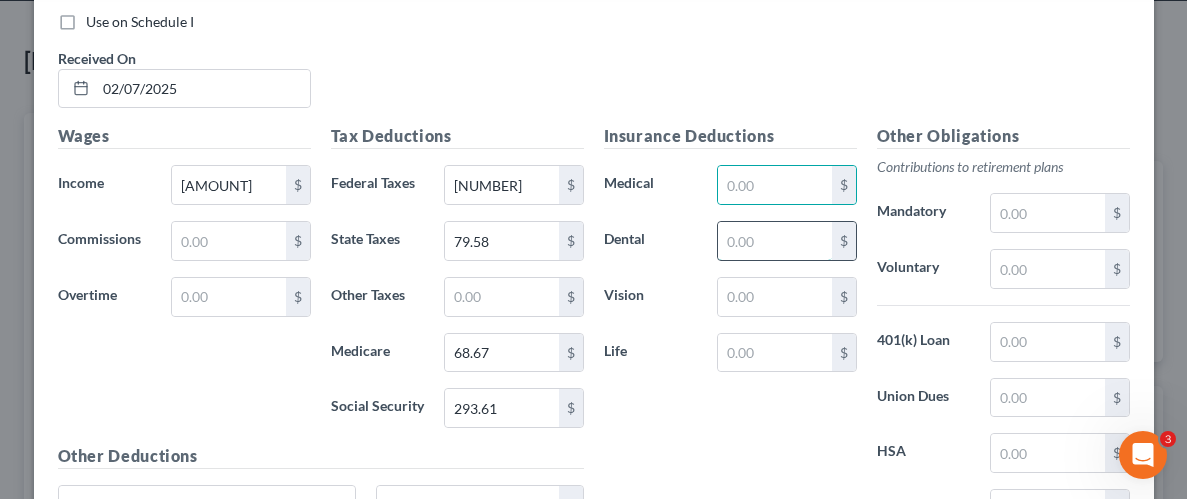 click at bounding box center (774, 241) 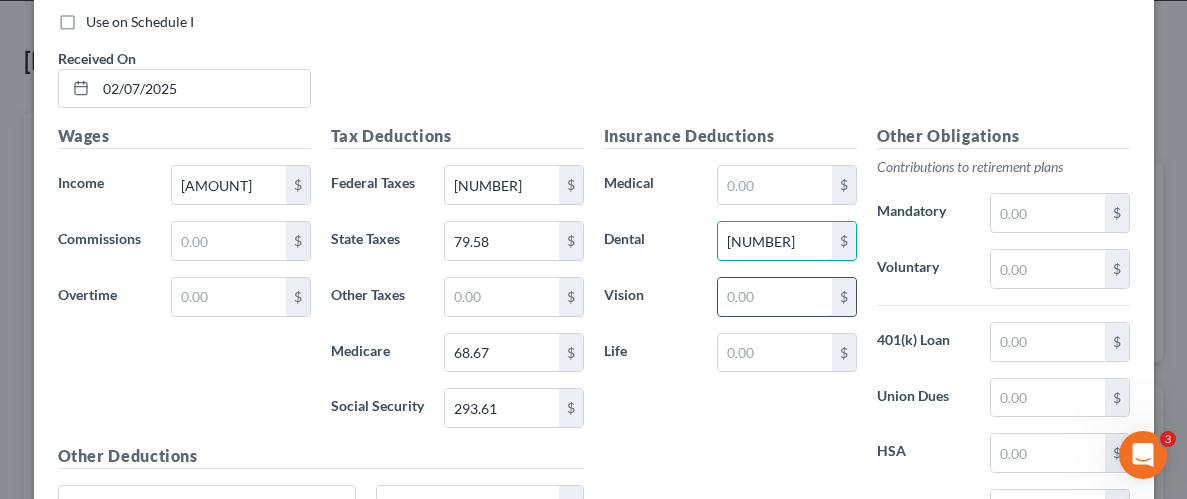 type on "[NUMBER]" 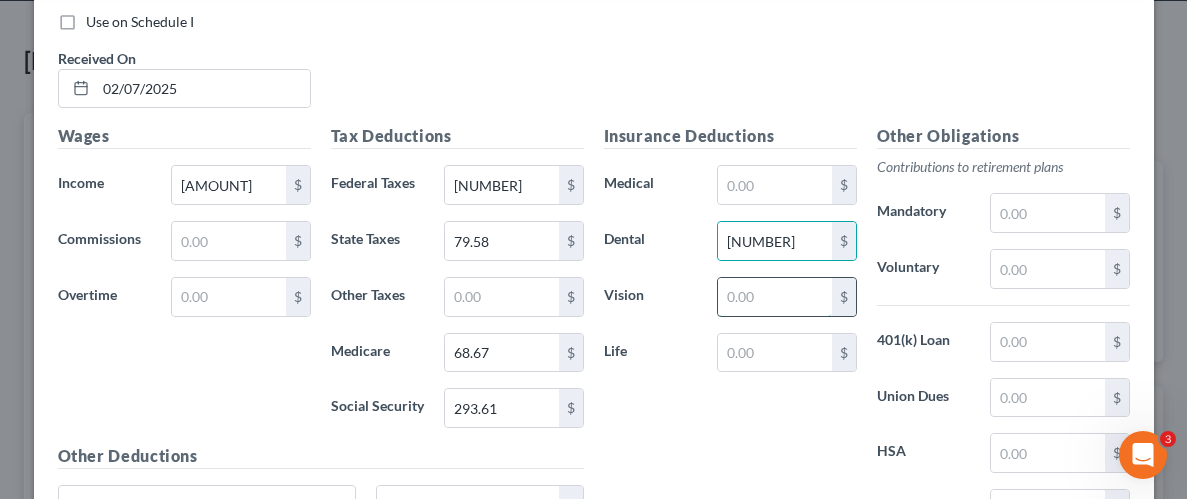 click at bounding box center (774, 297) 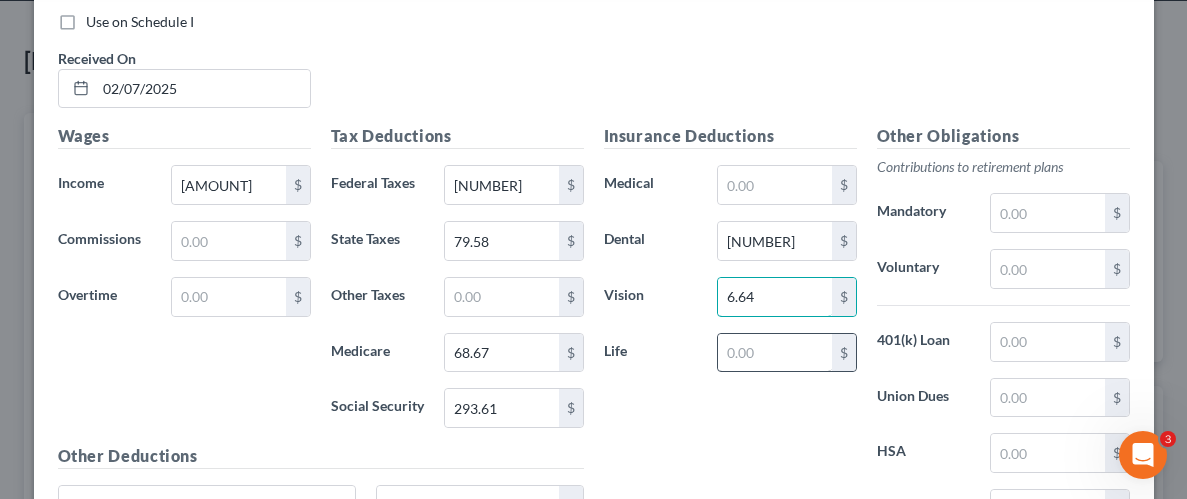 type on "6.64" 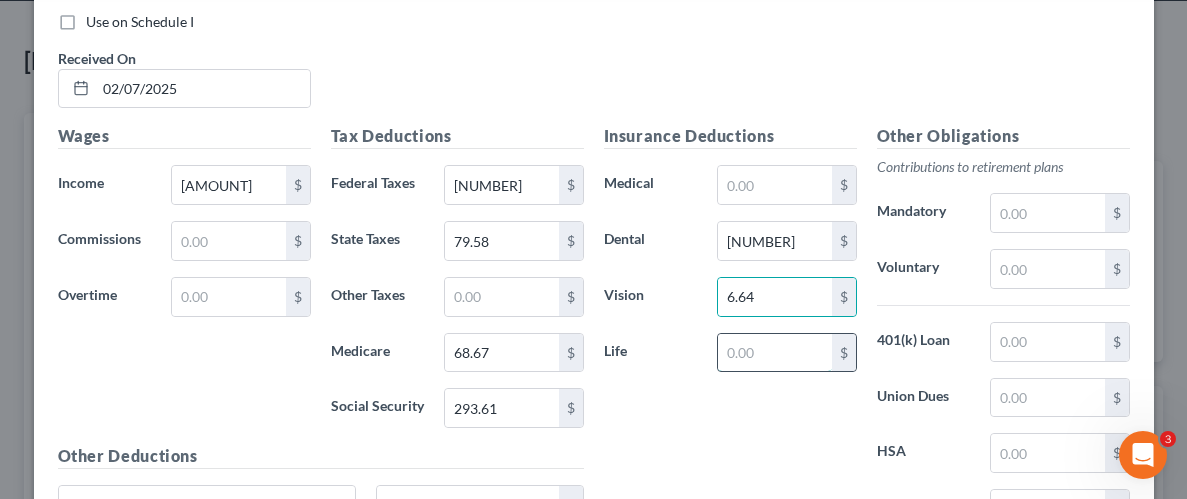 click at bounding box center [774, 353] 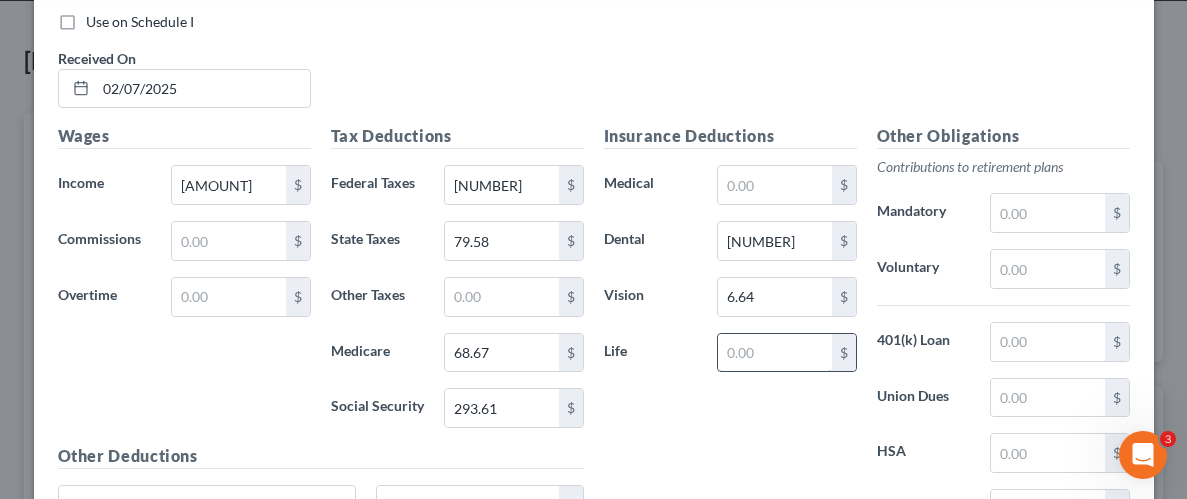 click at bounding box center [774, 353] 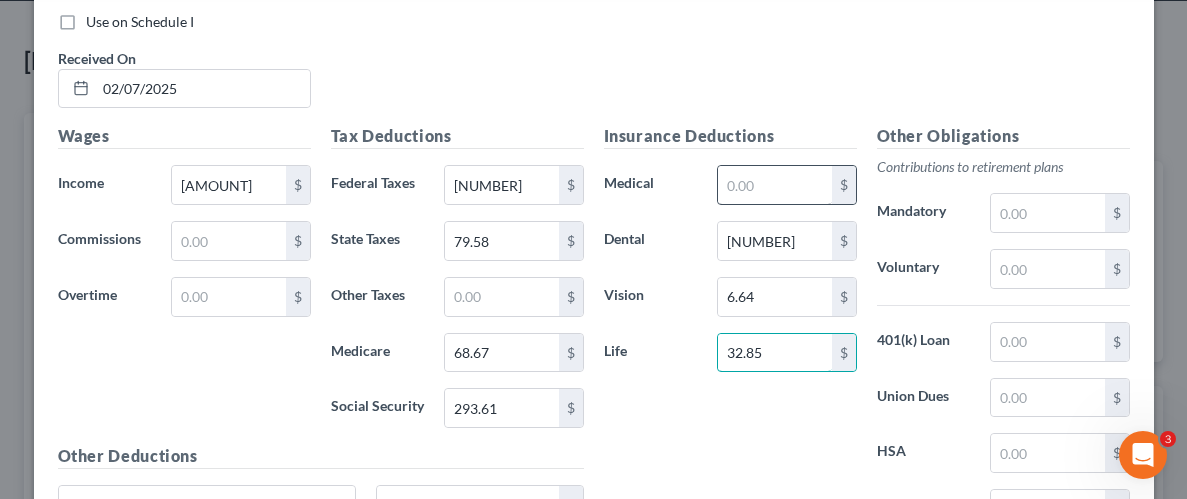 type on "32.85" 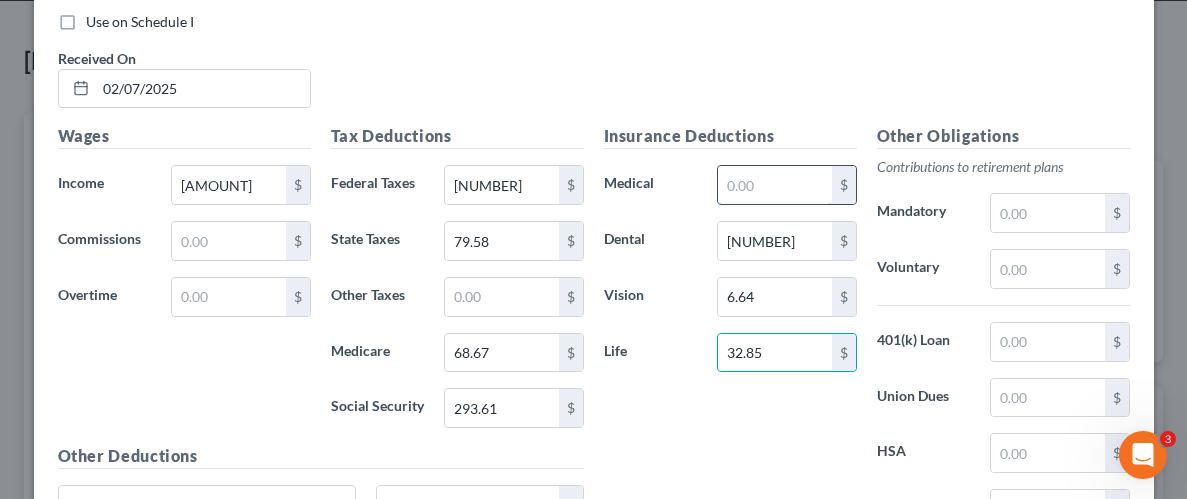 click at bounding box center [774, 185] 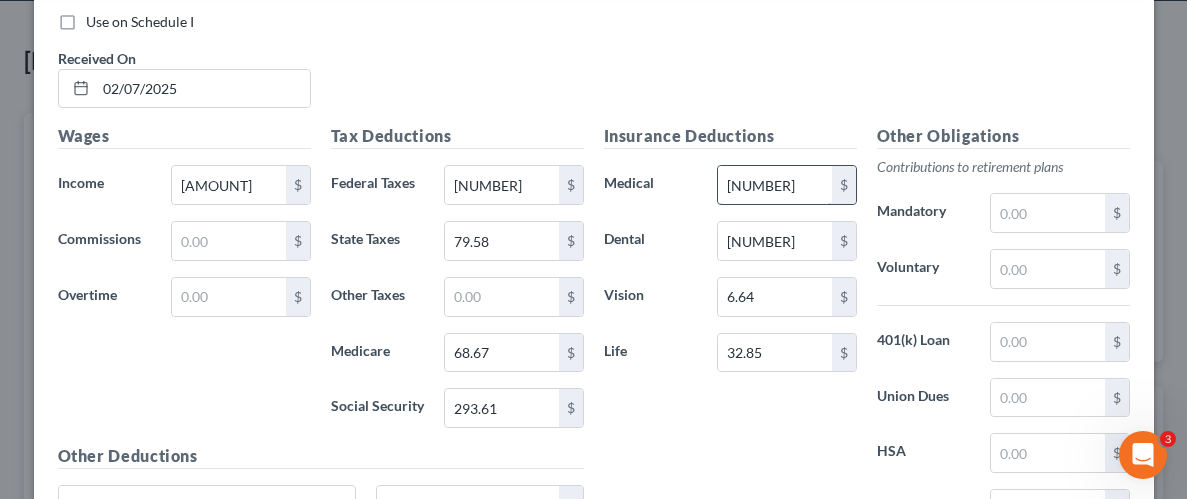 type on "[NUMBER]" 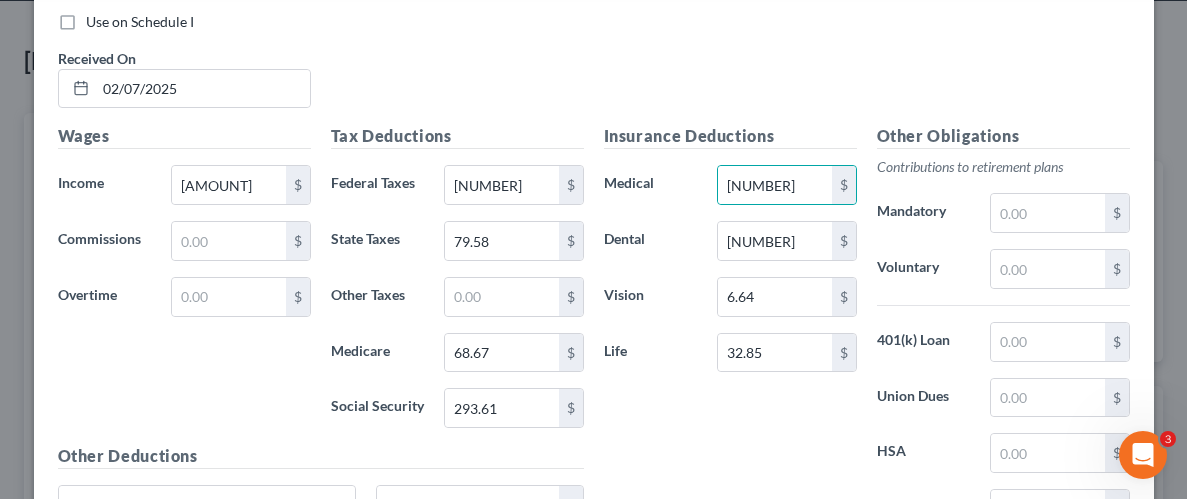 click on "Insurance Deductions Medical [AMOUNT] $ Dental [AMOUNT] $ Vision [AMOUNT] $ Life [AMOUNT] $" at bounding box center [730, 334] 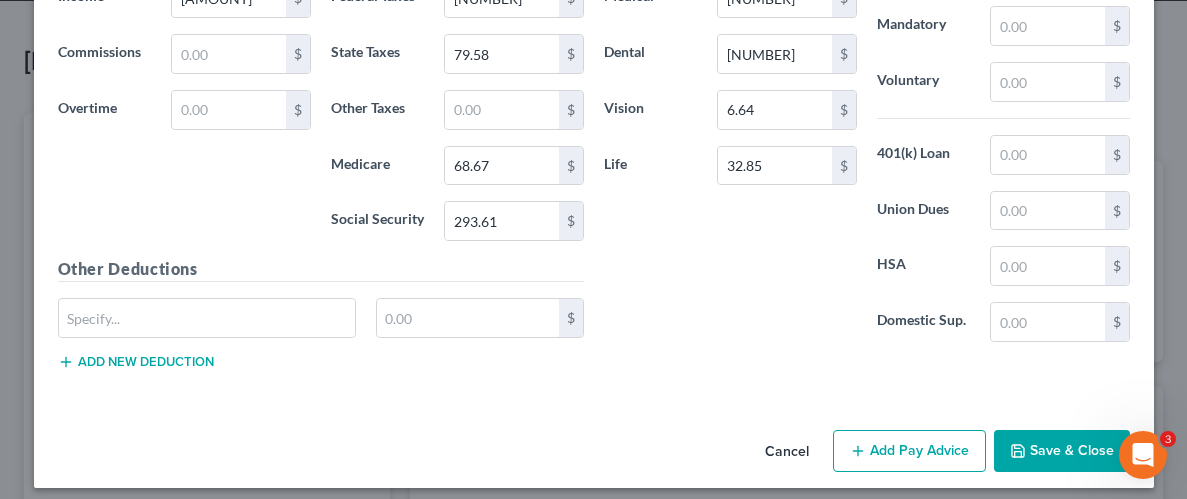 scroll, scrollTop: 979, scrollLeft: 0, axis: vertical 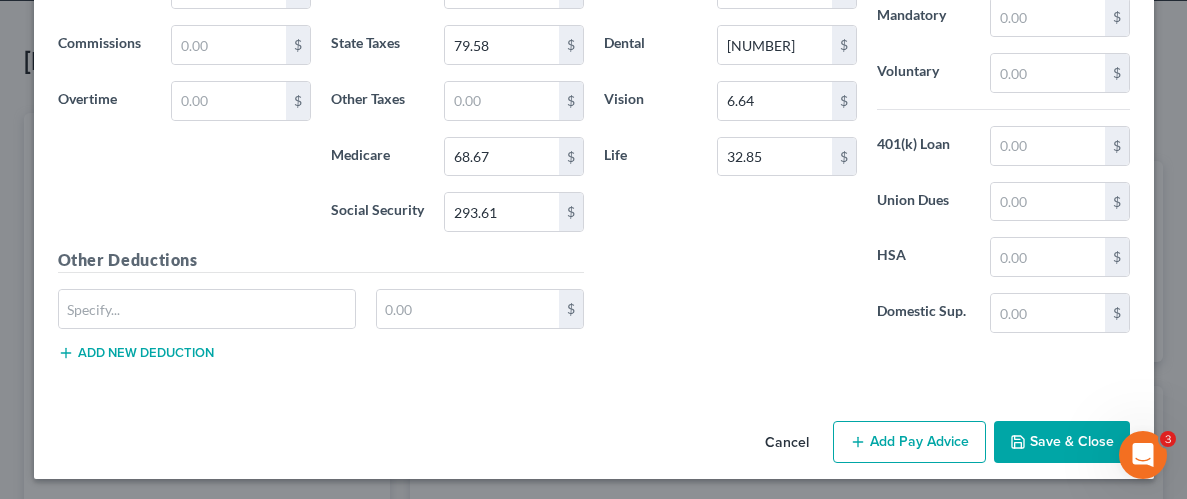 click on "Save & Close" at bounding box center [1062, 442] 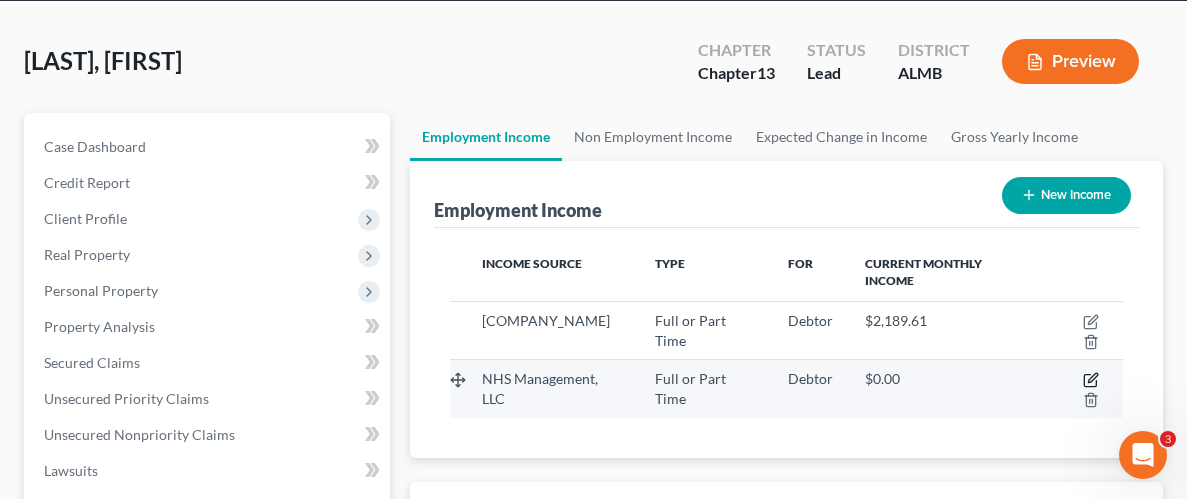 click 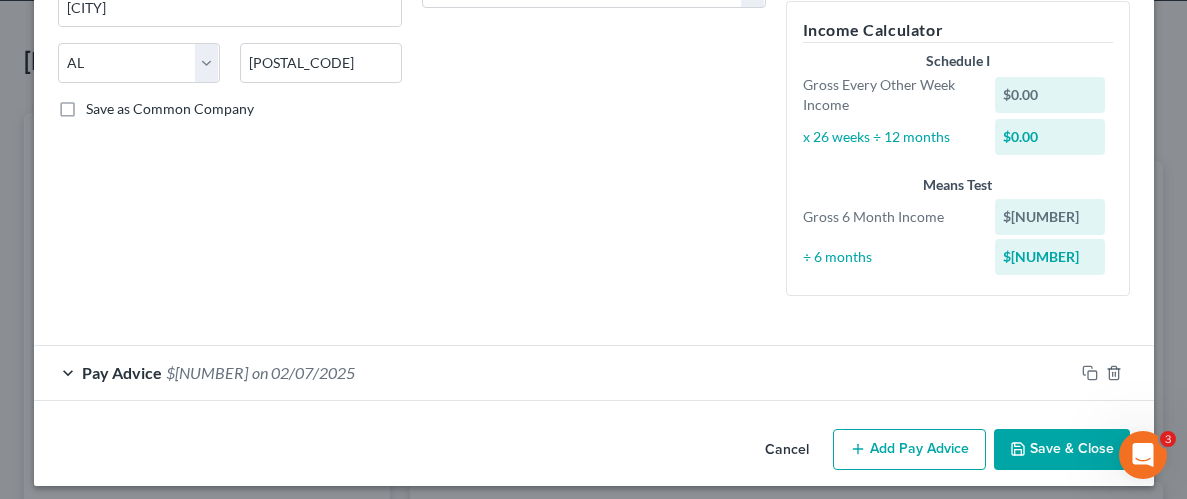 scroll, scrollTop: 380, scrollLeft: 0, axis: vertical 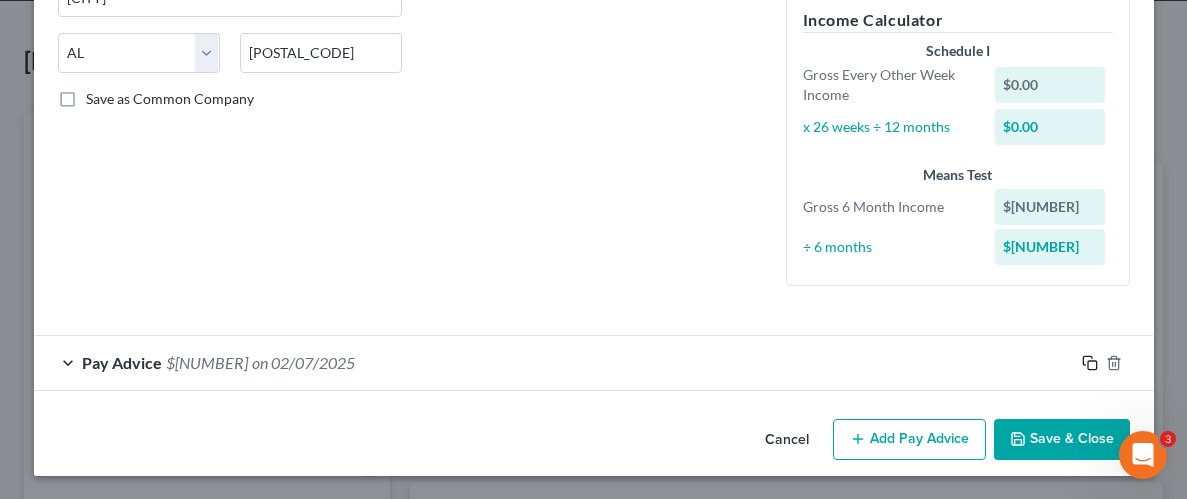 click 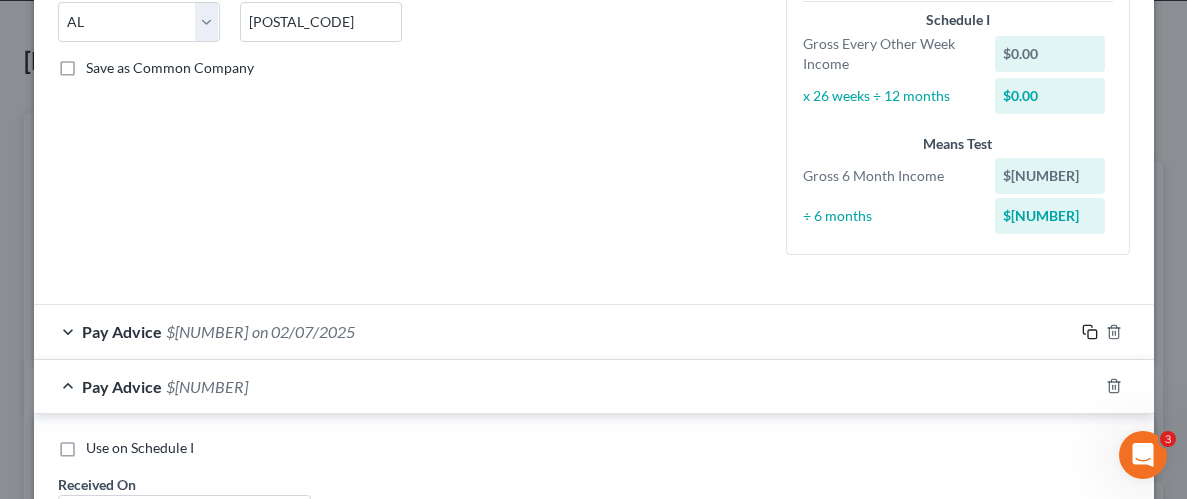 scroll, scrollTop: 438, scrollLeft: 0, axis: vertical 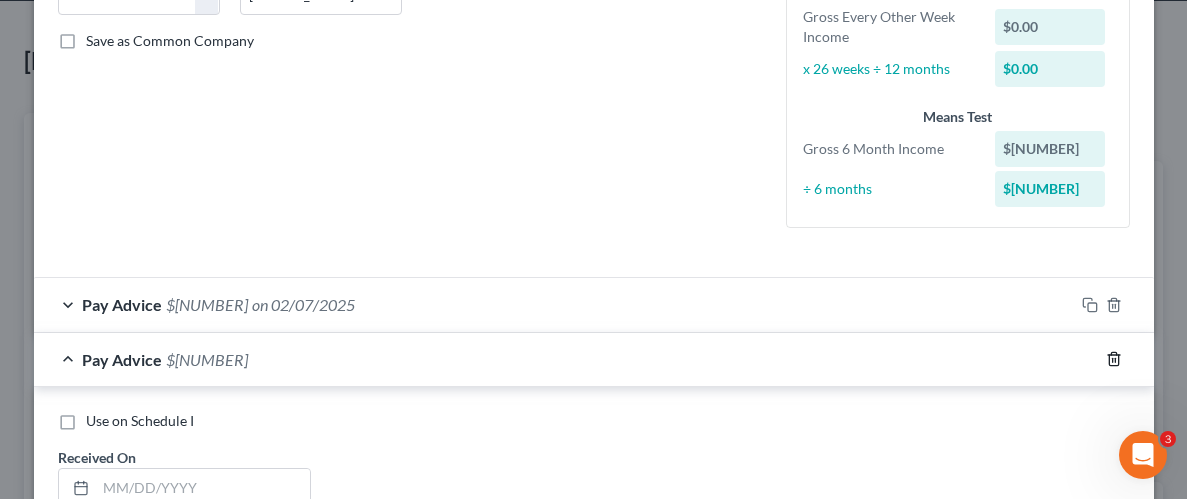 click 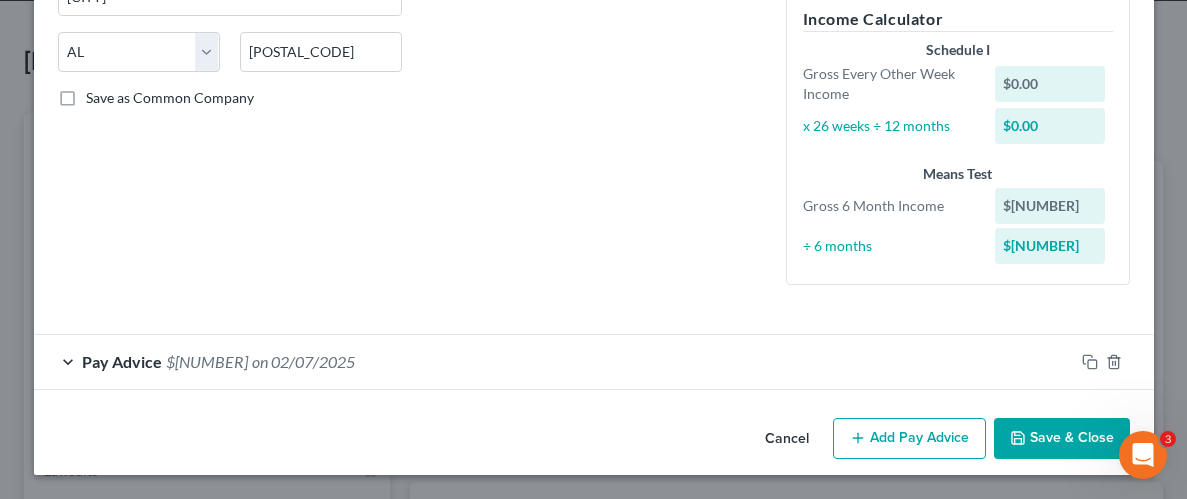 scroll, scrollTop: 380, scrollLeft: 0, axis: vertical 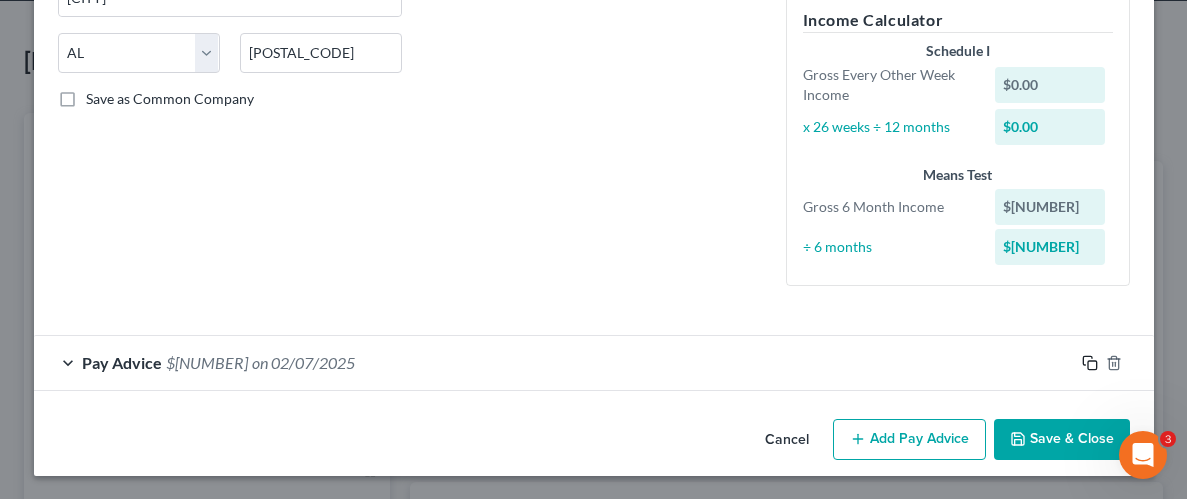 click 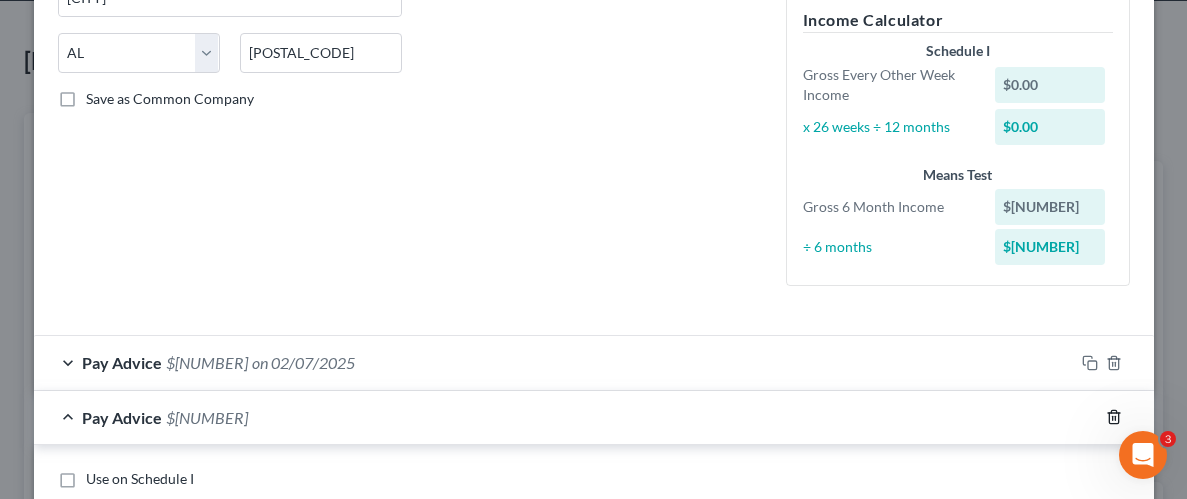 click 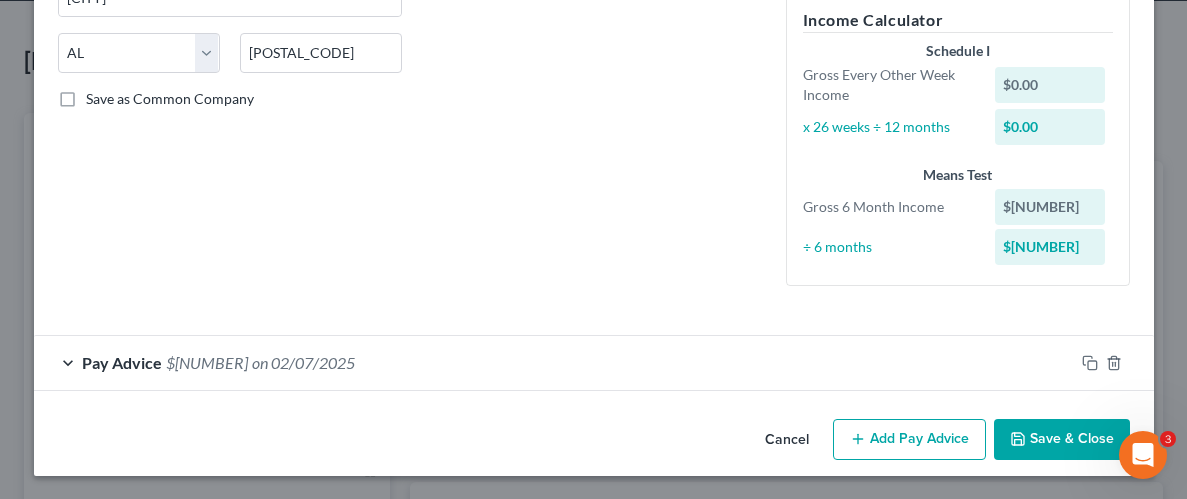 click on "Pay Advice $[NUMBER] on [DATE]" at bounding box center [554, 362] 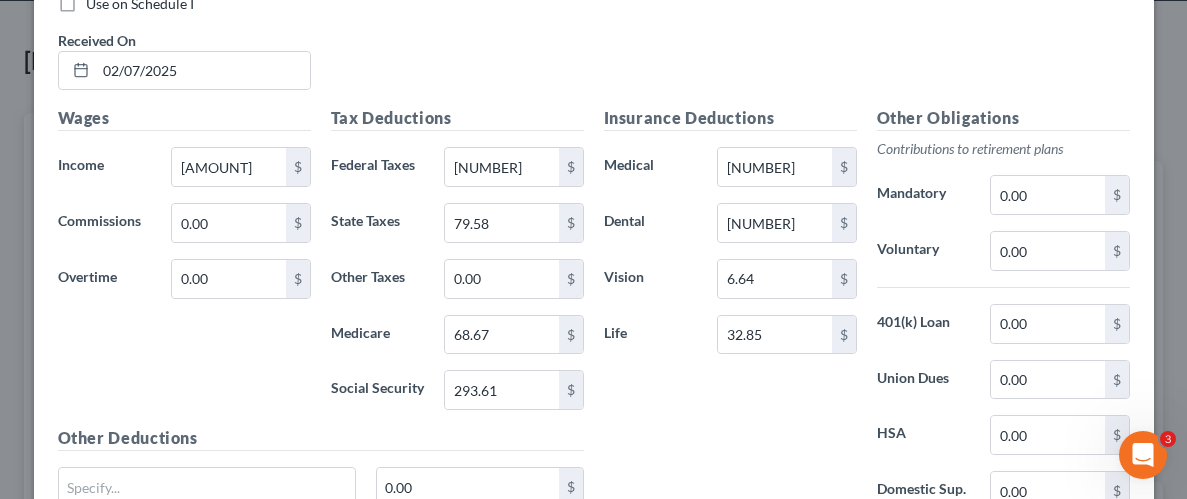 scroll, scrollTop: 826, scrollLeft: 0, axis: vertical 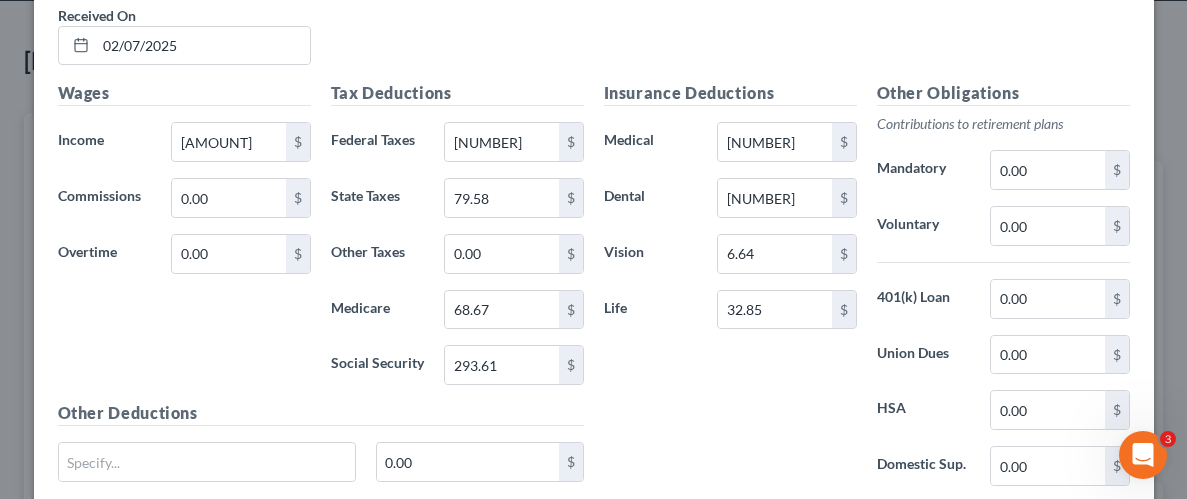 click on "Insurance Deductions Medical [AMOUNT] $ Dental [AMOUNT] $ Vision [AMOUNT] $ Life [AMOUNT] $" at bounding box center [730, 291] 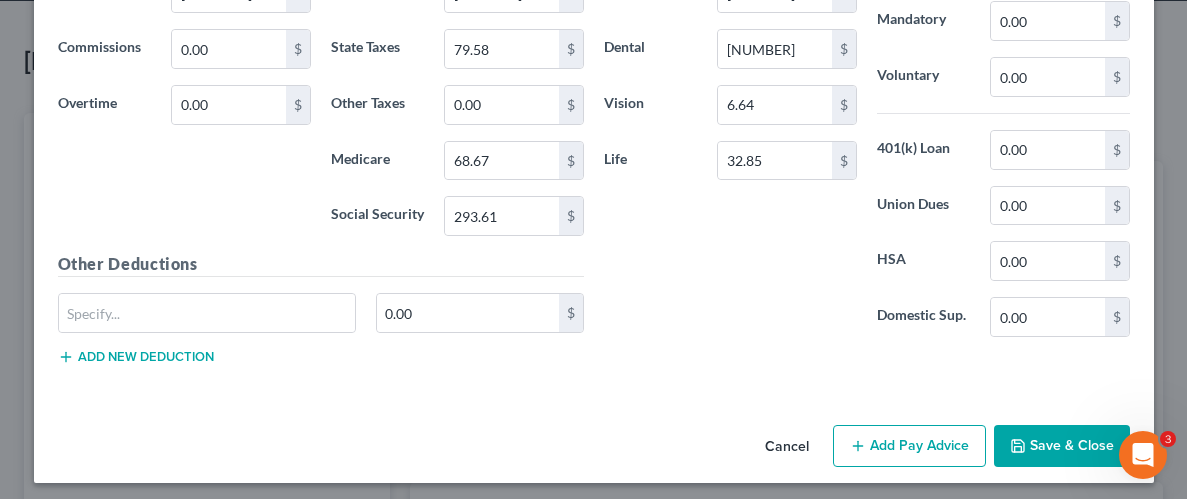 scroll, scrollTop: 979, scrollLeft: 0, axis: vertical 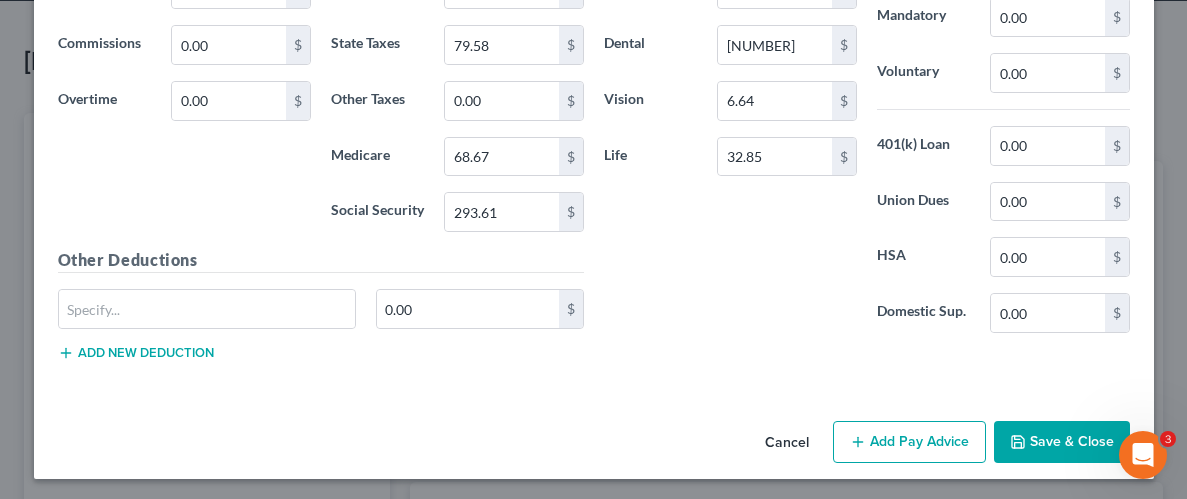 click on "Save & Close" at bounding box center (1062, 442) 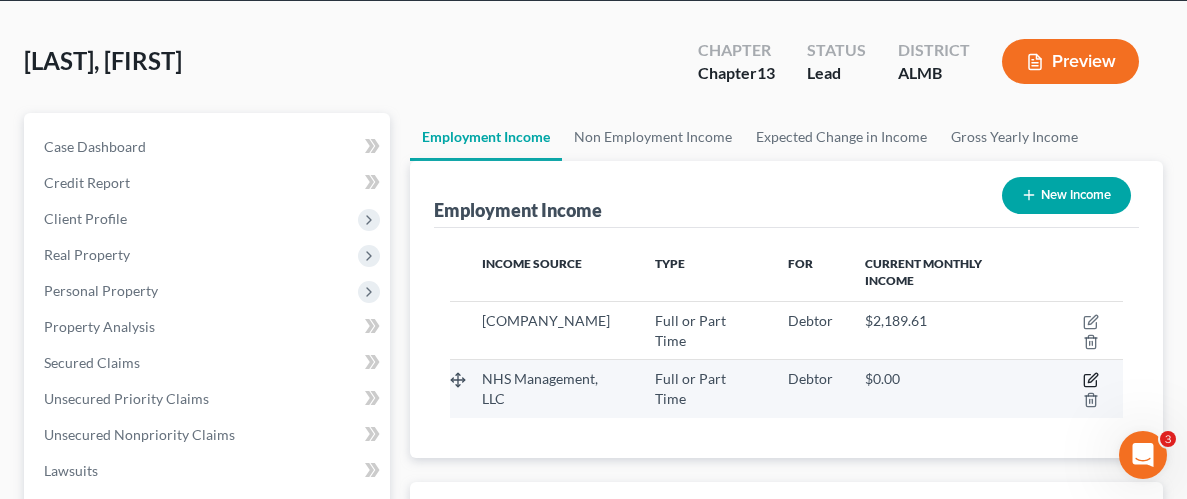 click 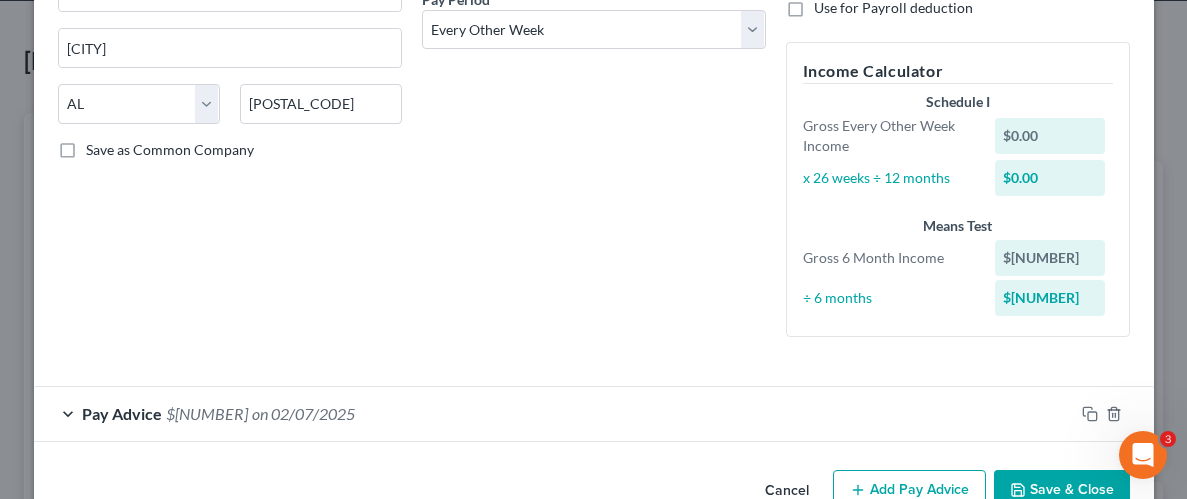 scroll, scrollTop: 380, scrollLeft: 0, axis: vertical 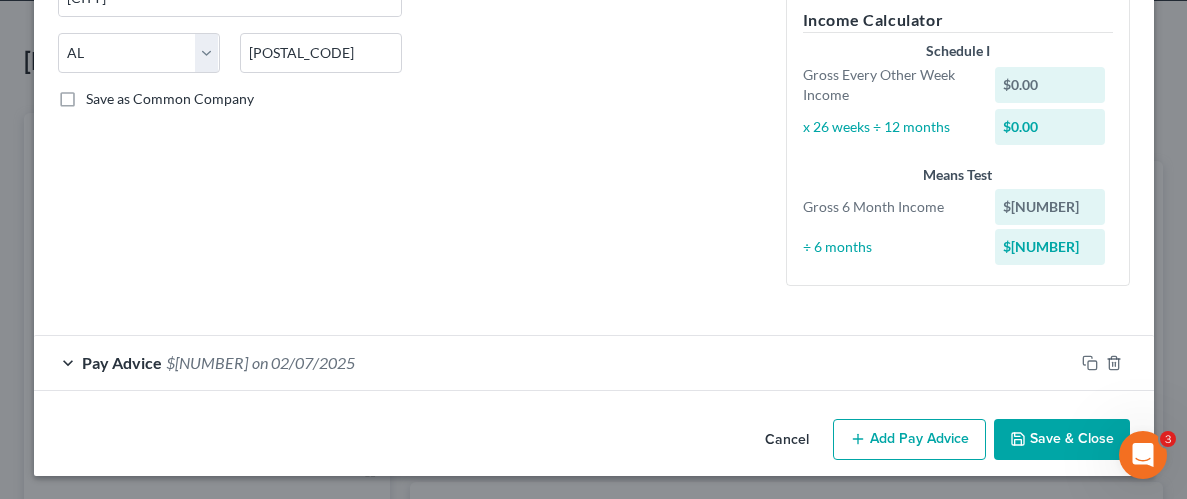click on "Add Pay Advice" at bounding box center (909, 440) 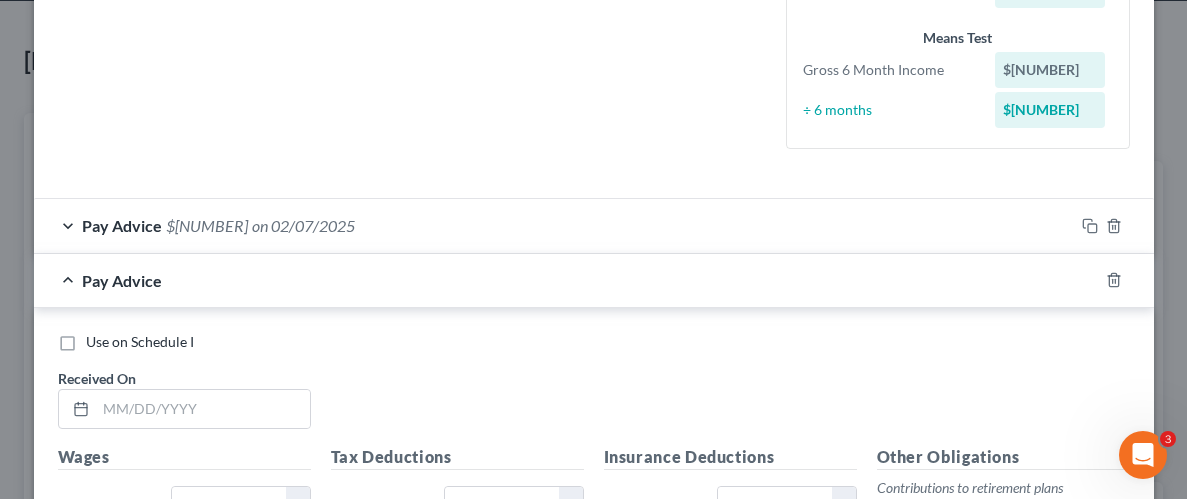 scroll, scrollTop: 595, scrollLeft: 0, axis: vertical 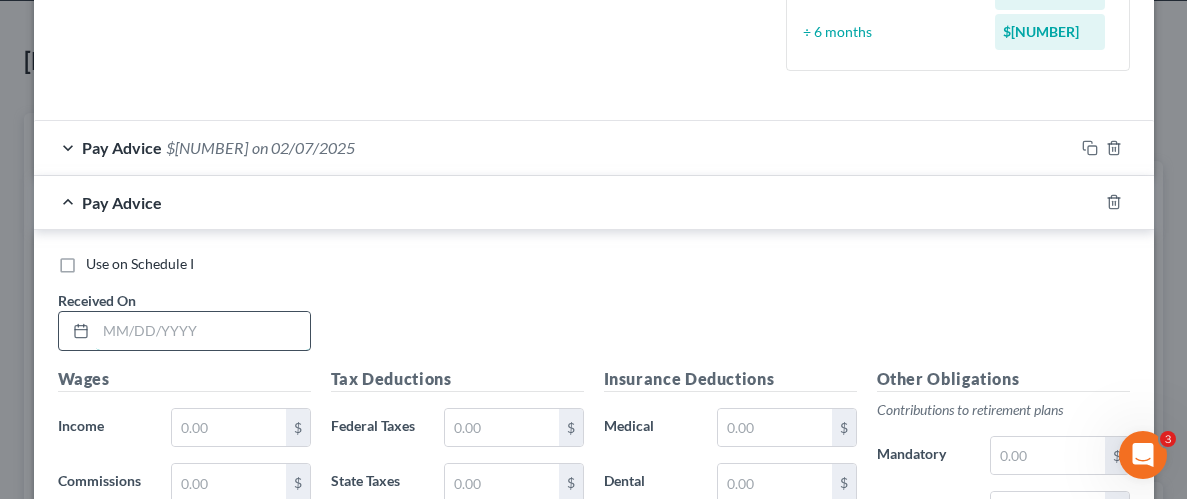 click at bounding box center [203, 331] 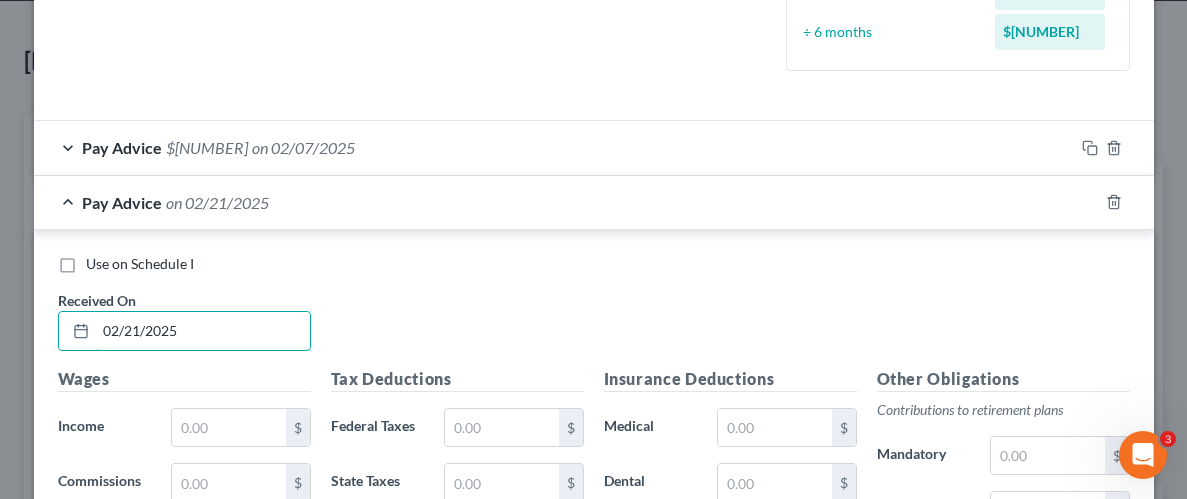 type on "02/21/2025" 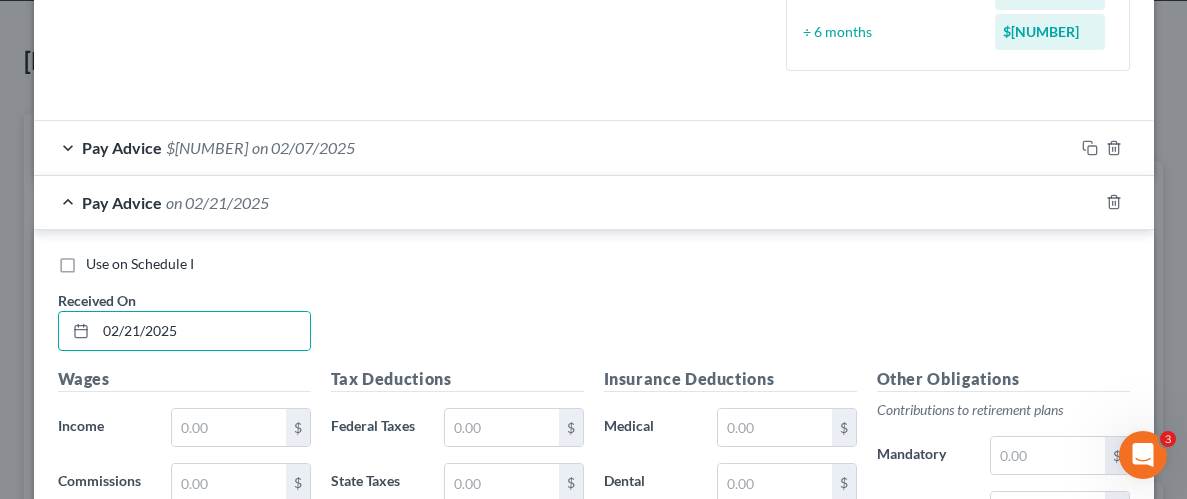 click on "Use on Schedule I
Received On
*
[DATE]" at bounding box center (594, 310) 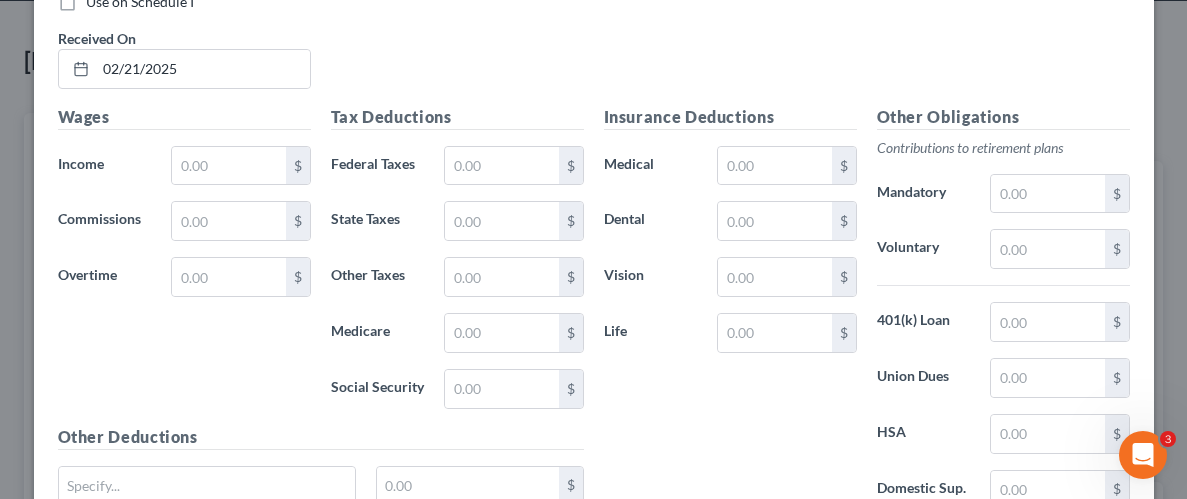 scroll, scrollTop: 864, scrollLeft: 0, axis: vertical 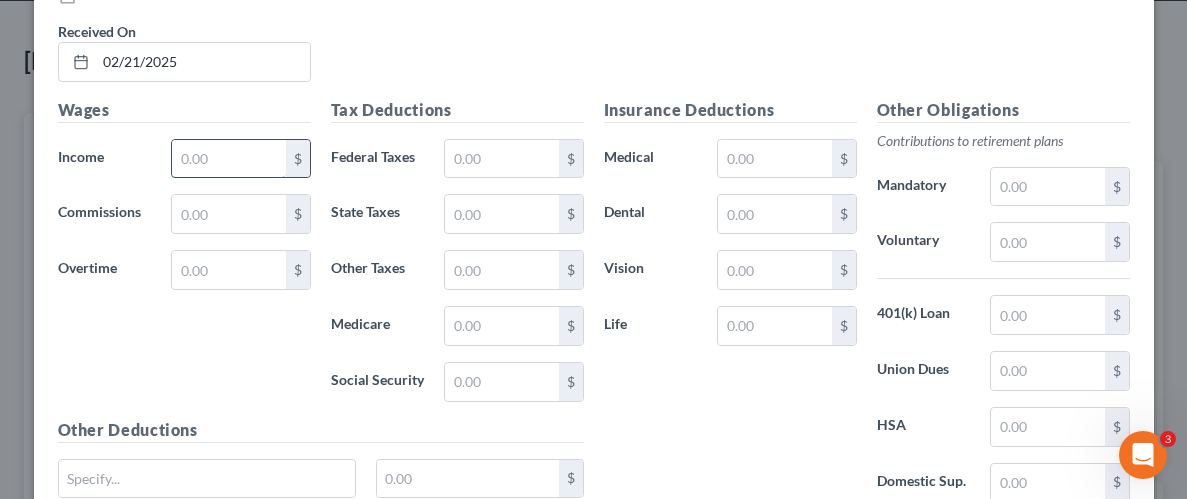 click at bounding box center (228, 159) 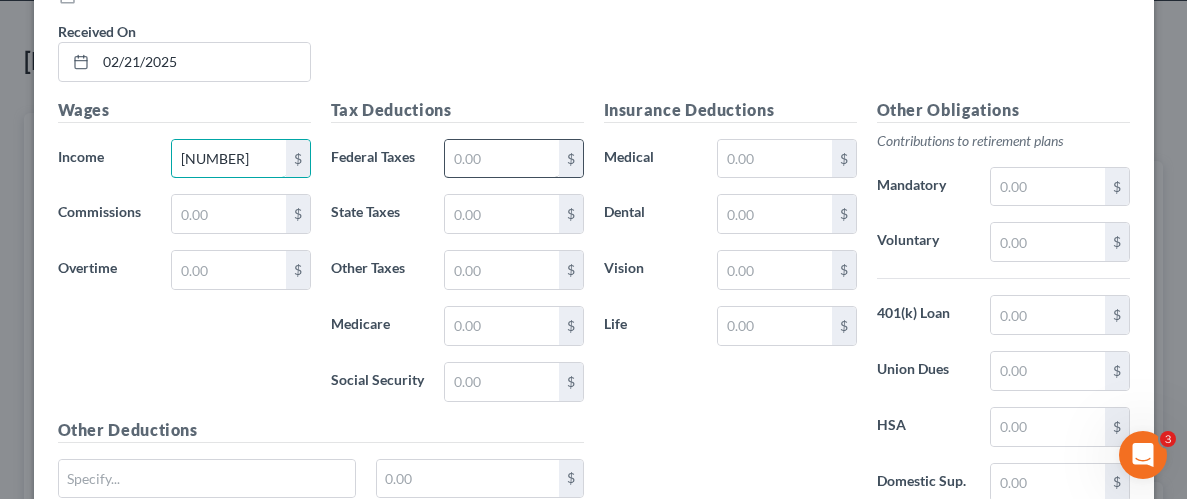 type on "[NUMBER]" 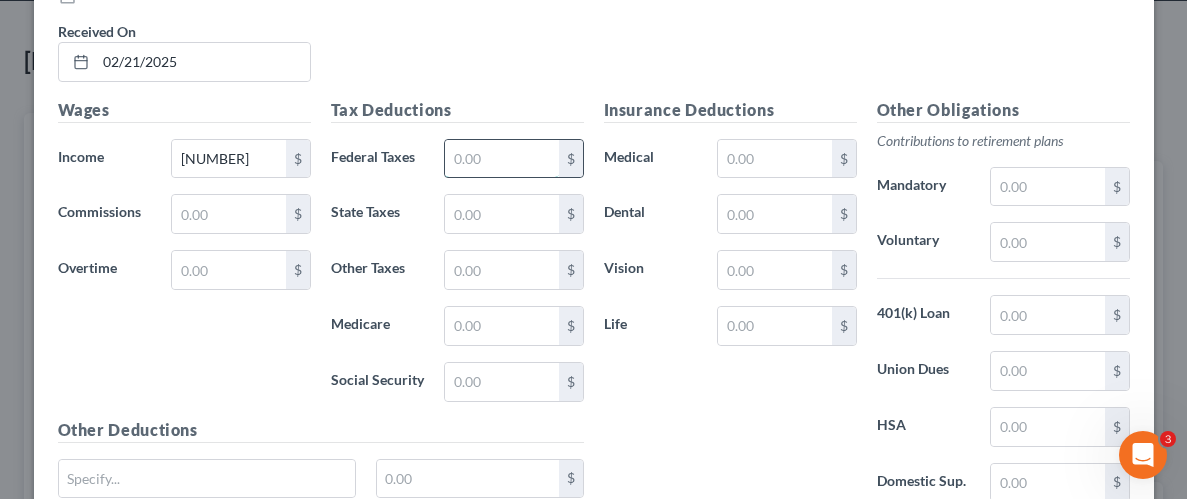 click at bounding box center (501, 159) 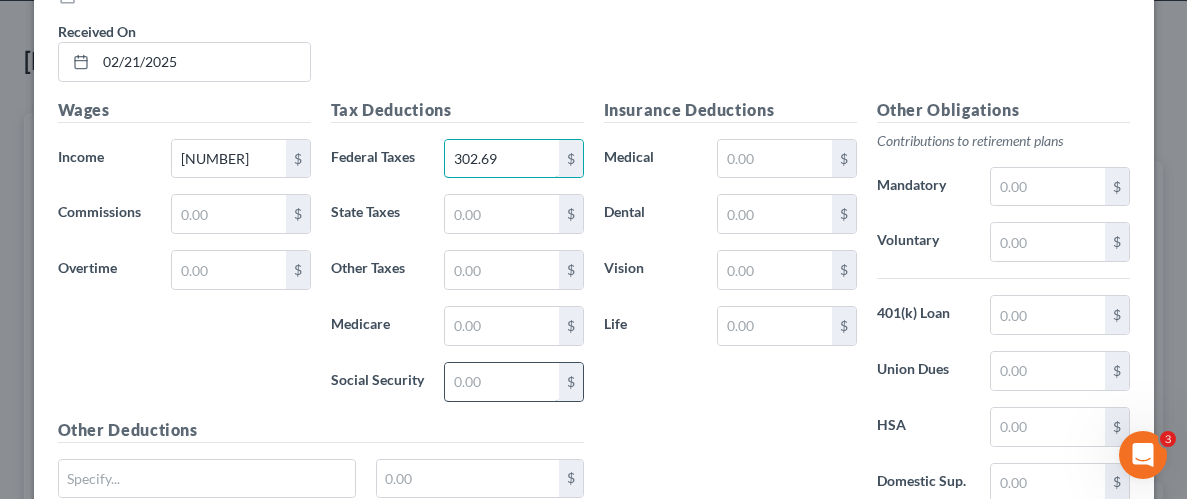 type on "302.69" 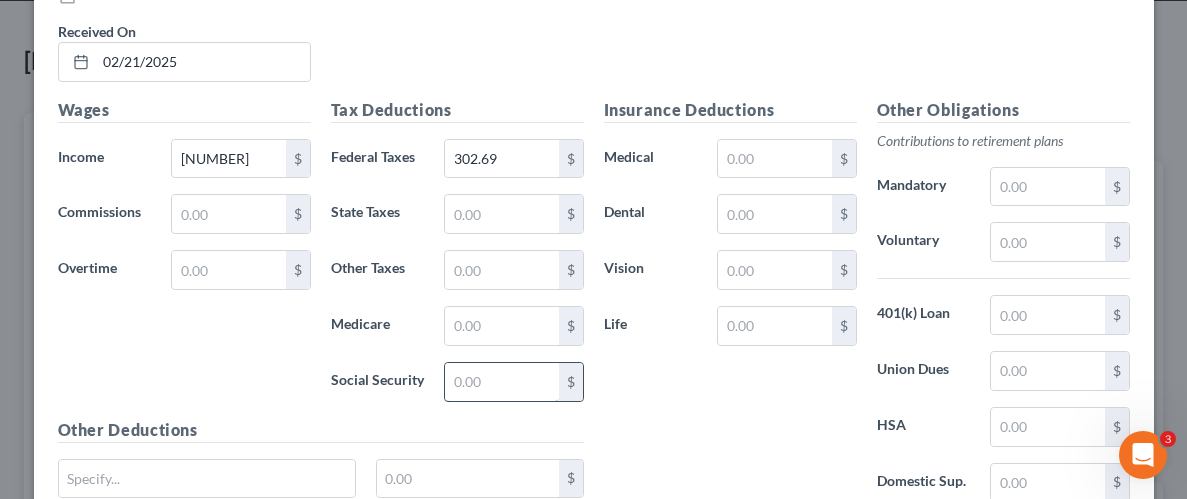 click at bounding box center (501, 382) 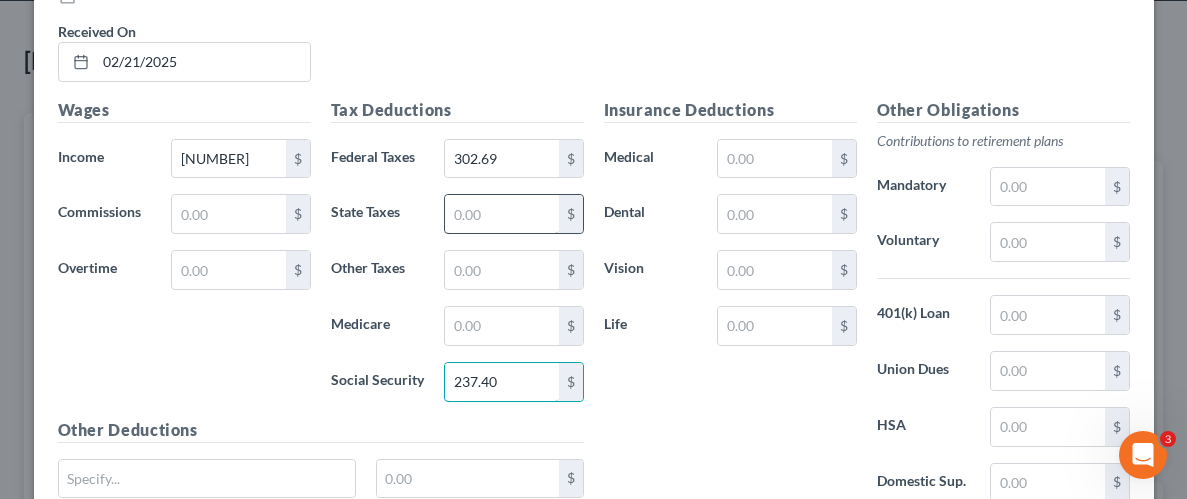 type on "237.40" 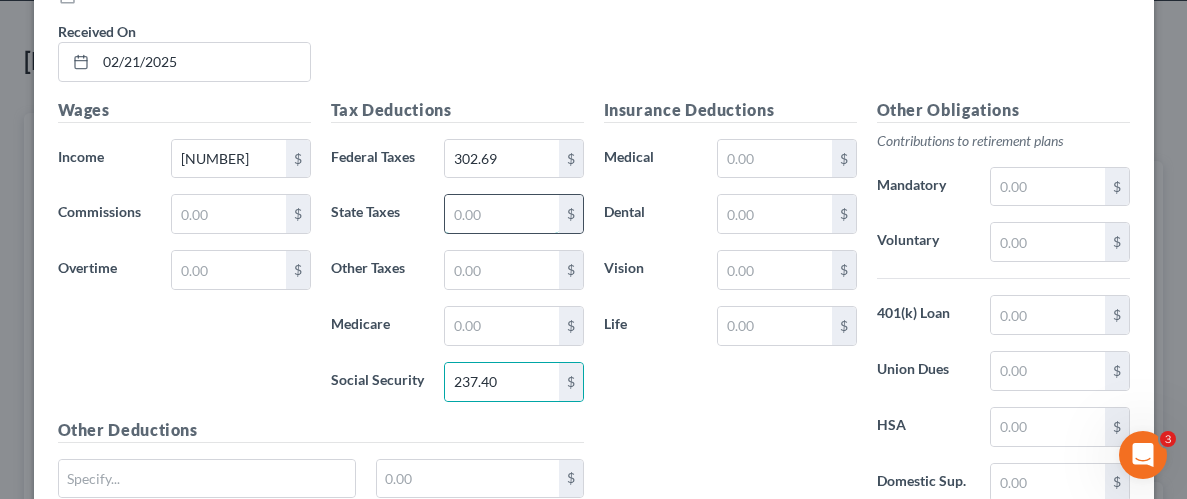 click at bounding box center [501, 214] 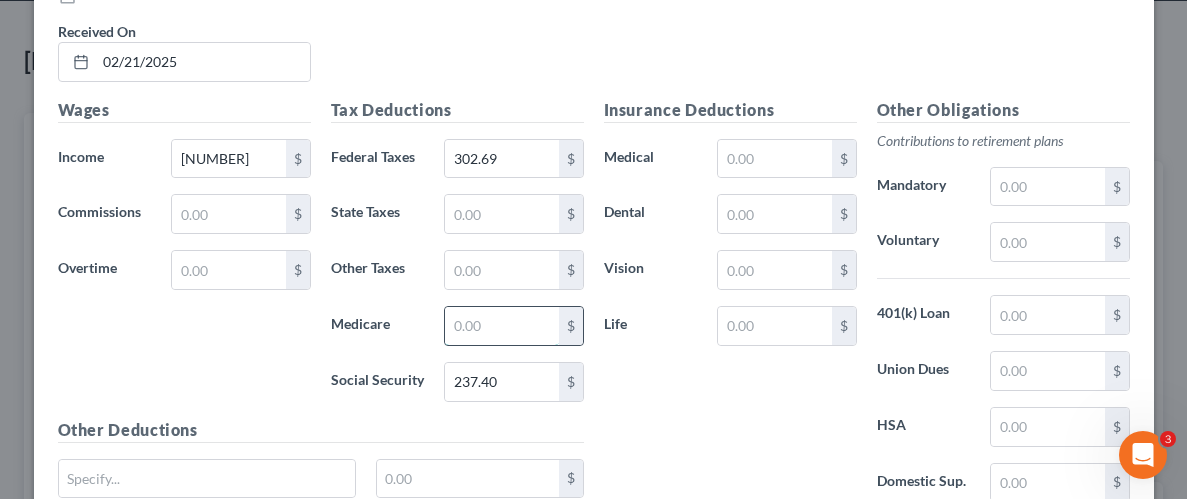 click at bounding box center [501, 326] 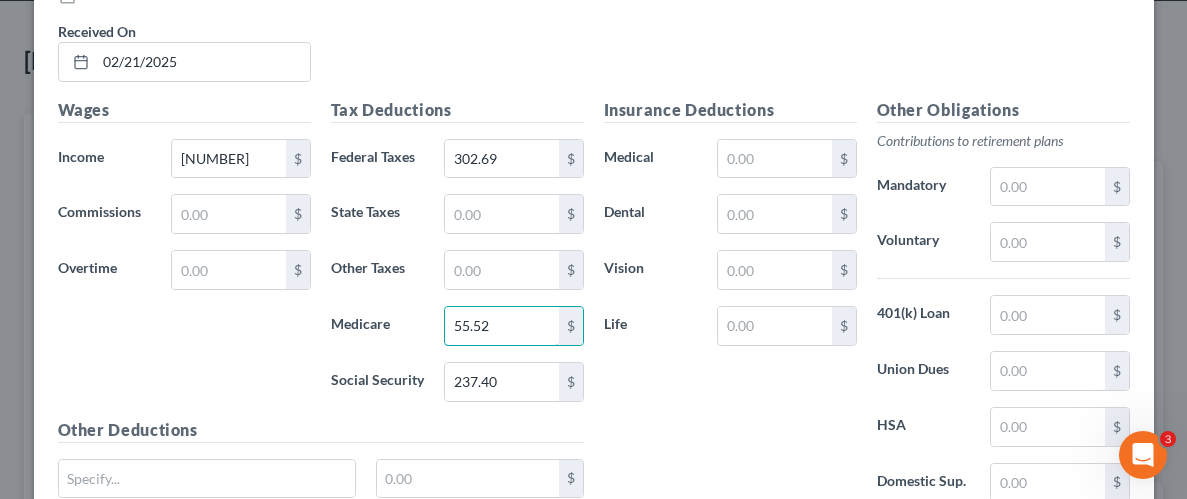 type on "55.52" 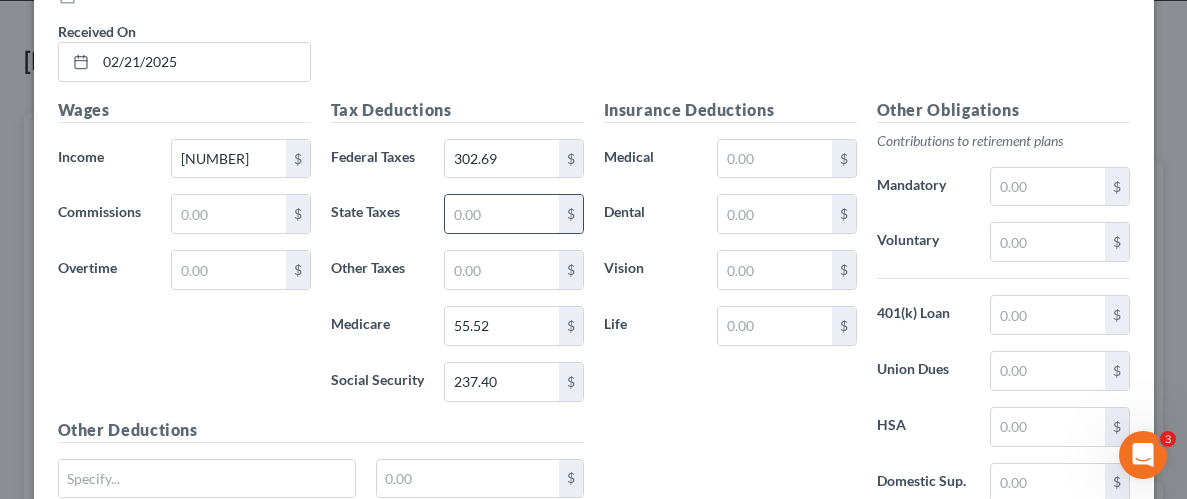 click on "$" at bounding box center (513, 214) 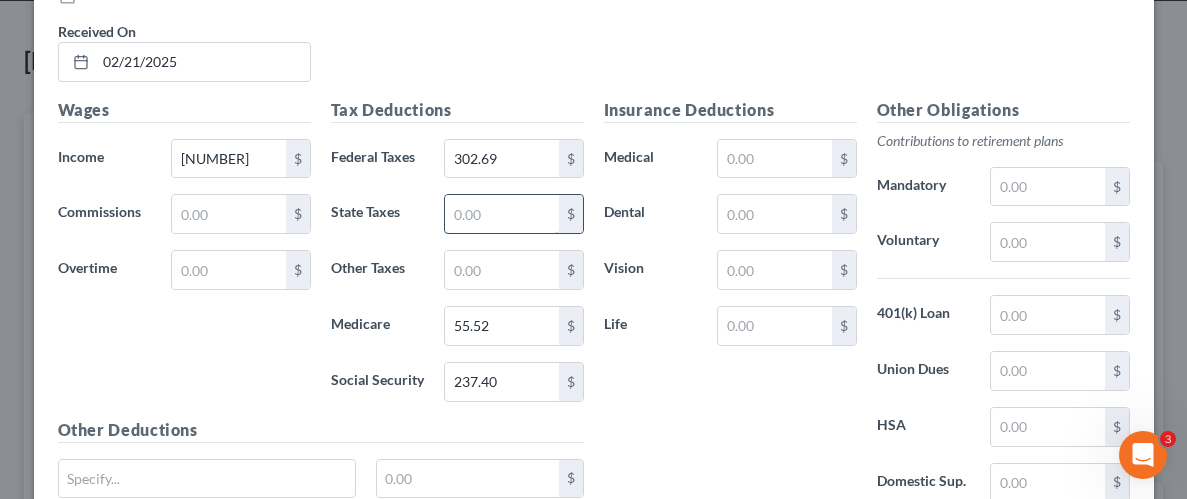 click at bounding box center [501, 214] 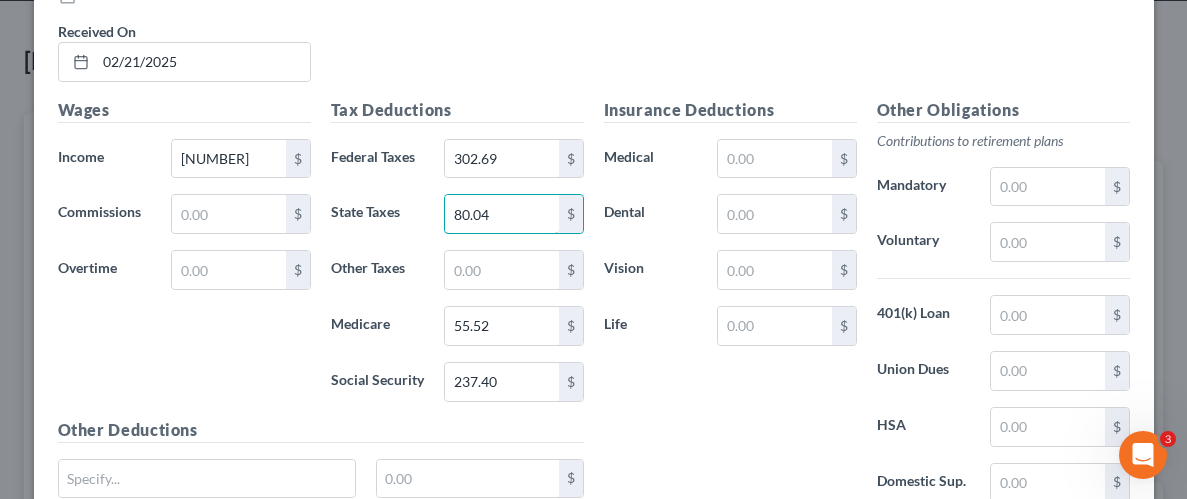 type on "80.04" 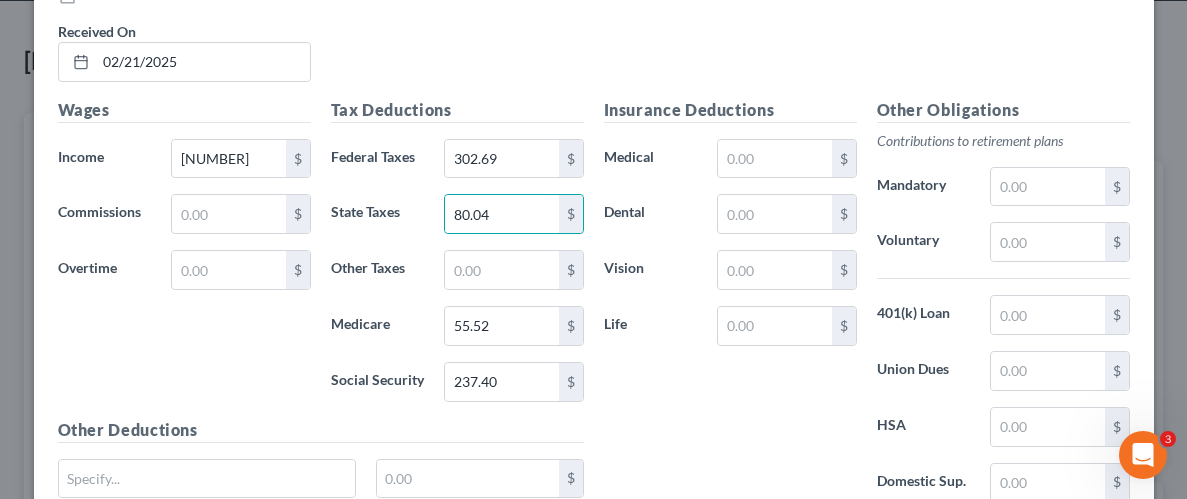 click on "Insurance Deductions Medical $ Dental $ Vision $ Life $" at bounding box center [730, 308] 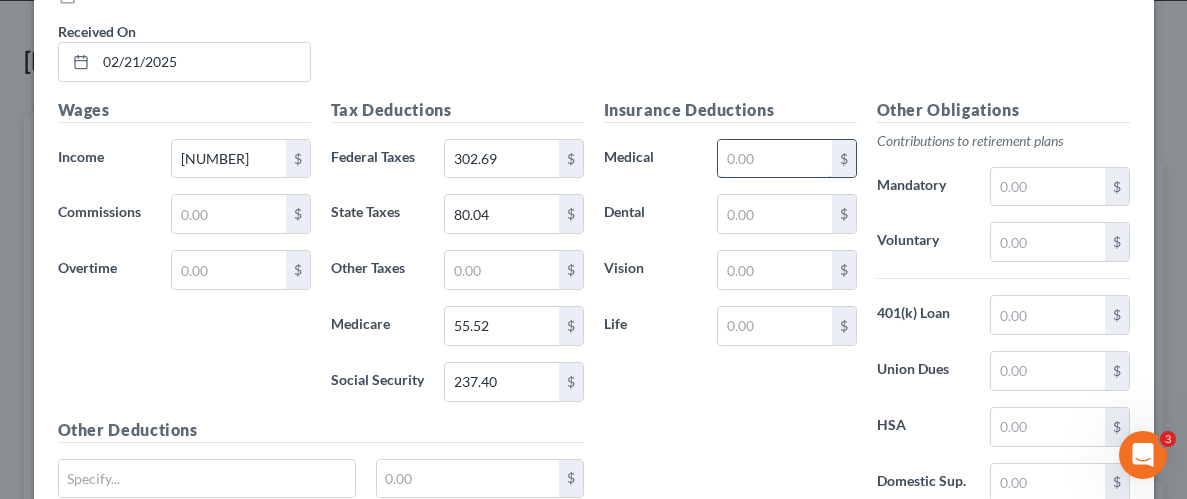 click at bounding box center (774, 159) 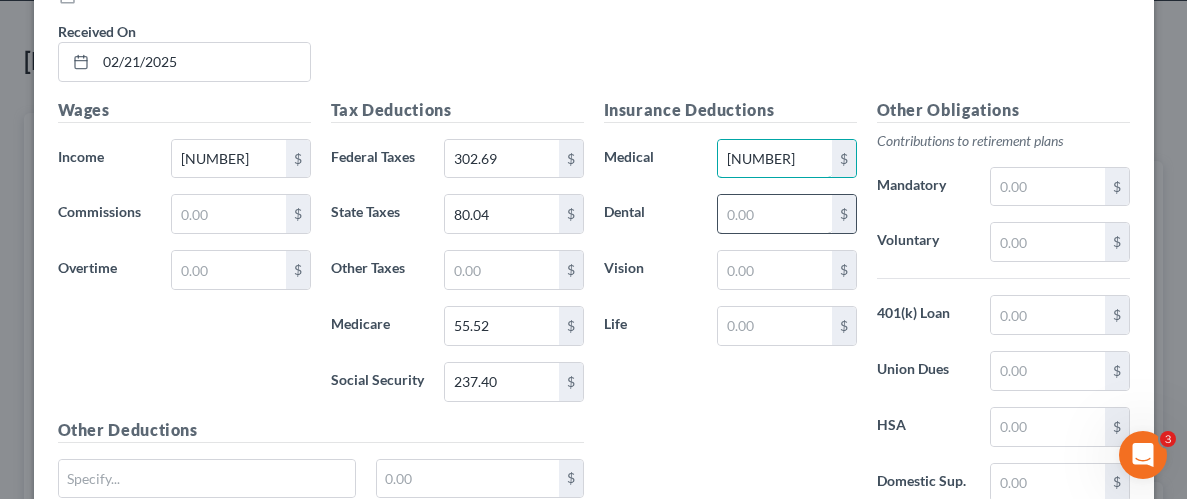 type on "[NUMBER]" 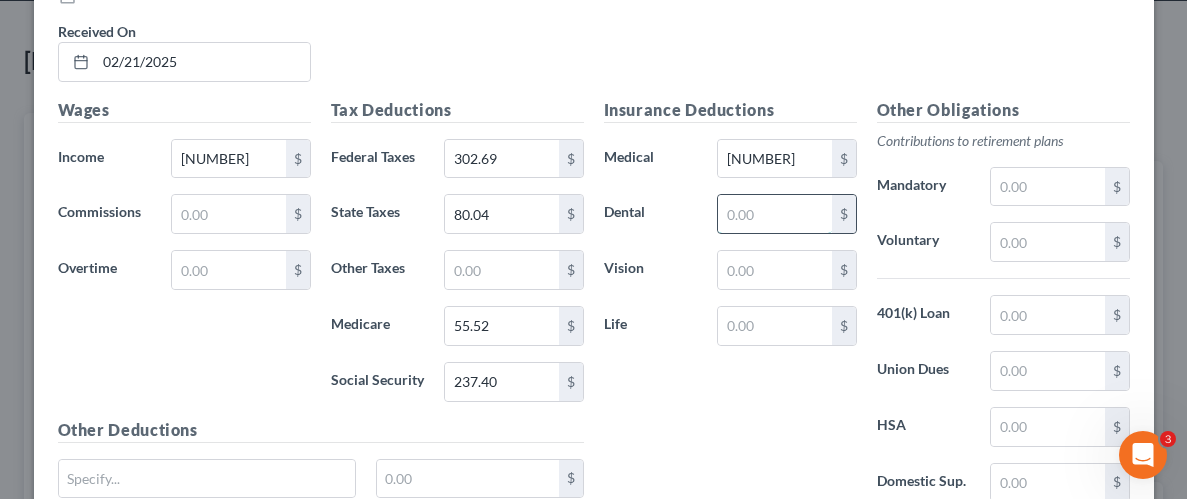 click at bounding box center (774, 214) 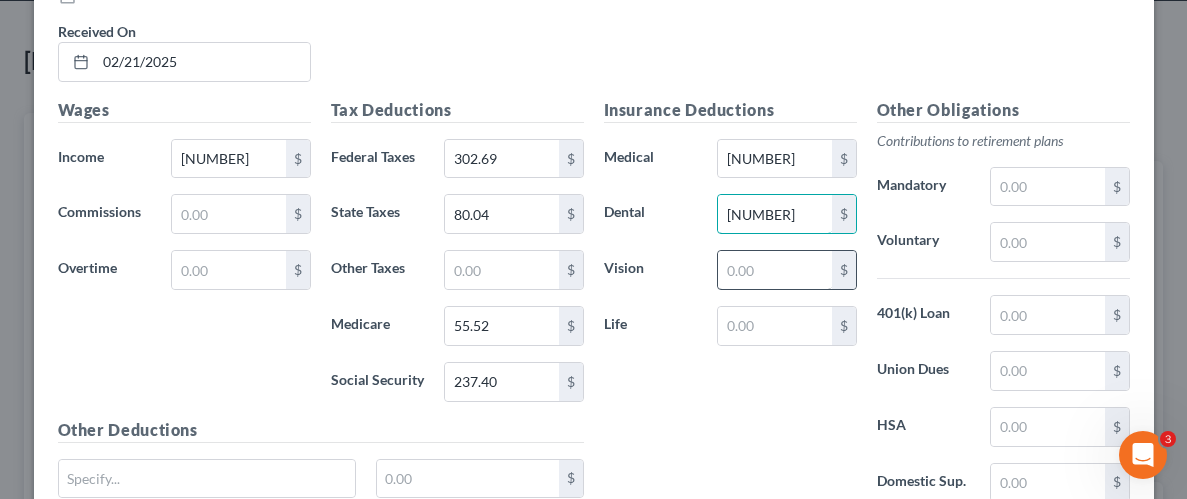 type on "[NUMBER]" 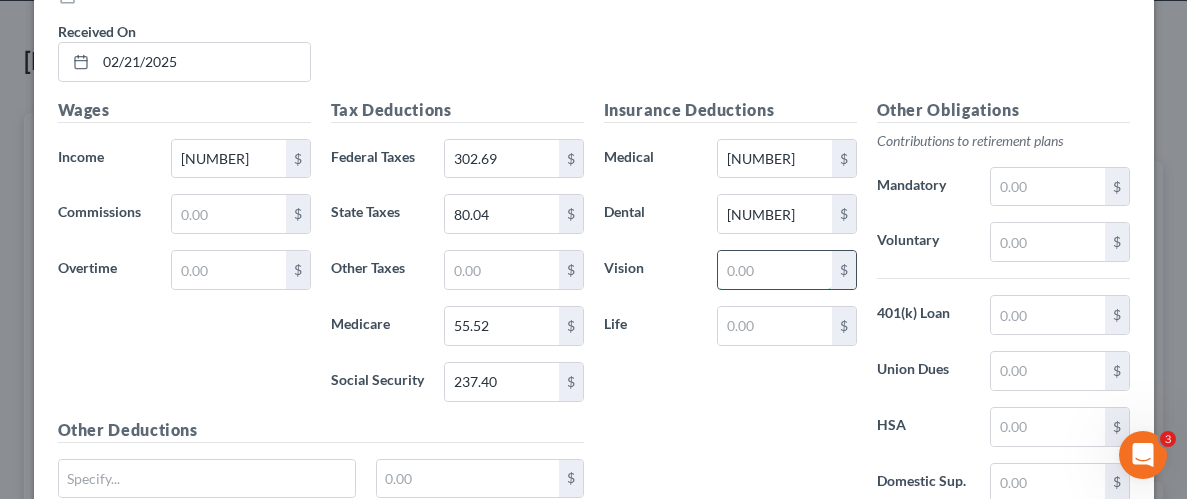 click at bounding box center [774, 270] 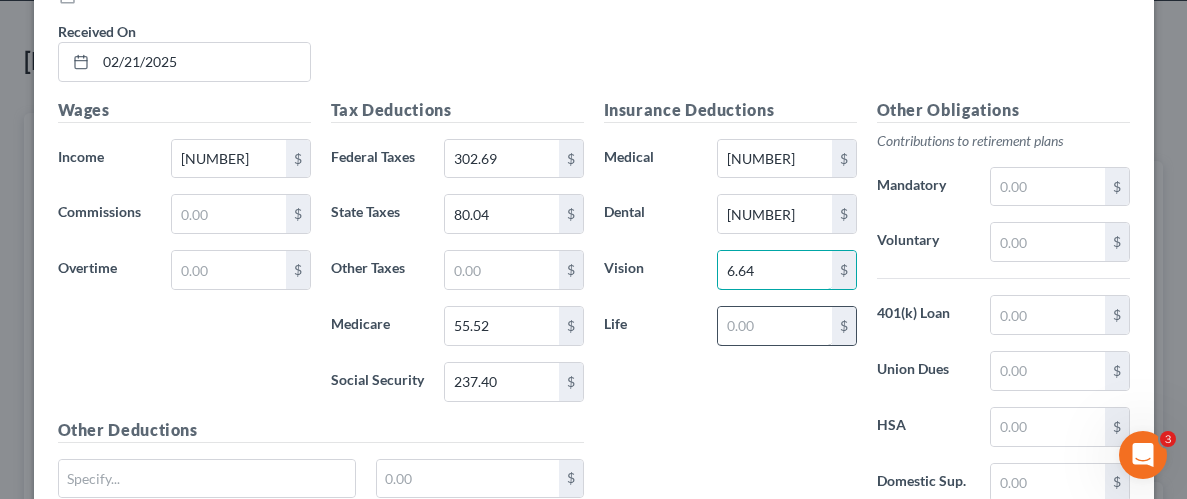 type on "6.64" 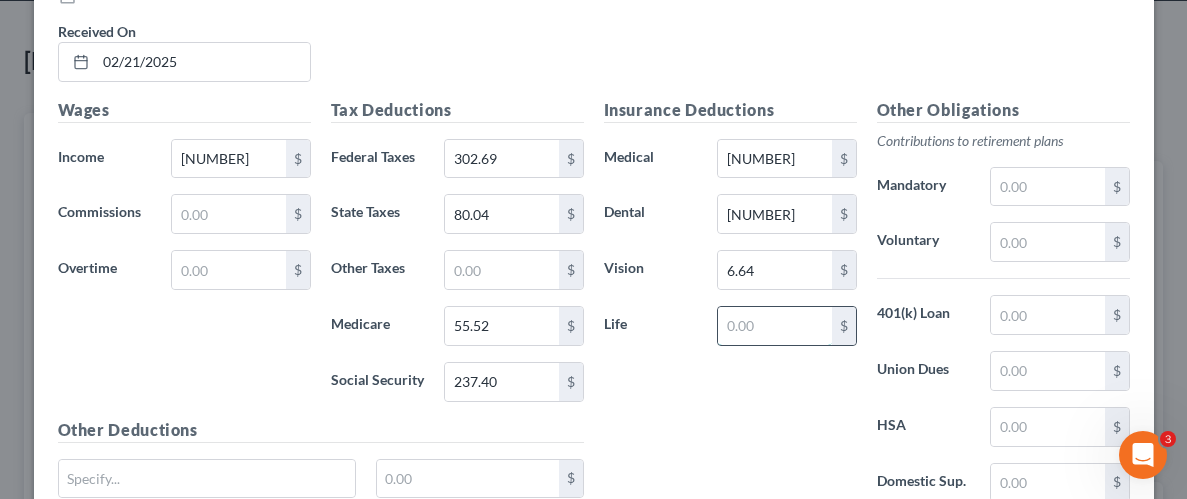 click at bounding box center (774, 326) 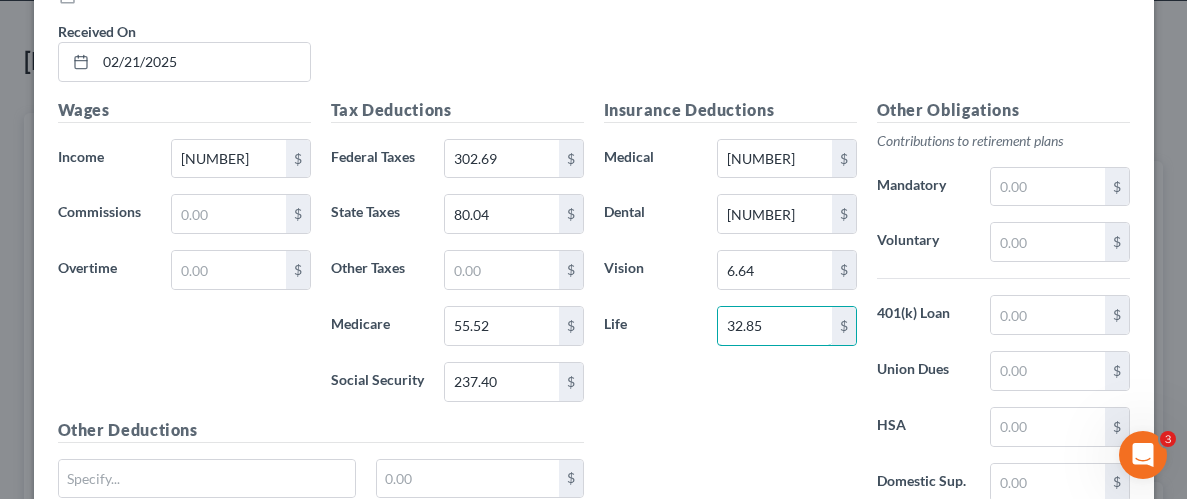 type on "32.85" 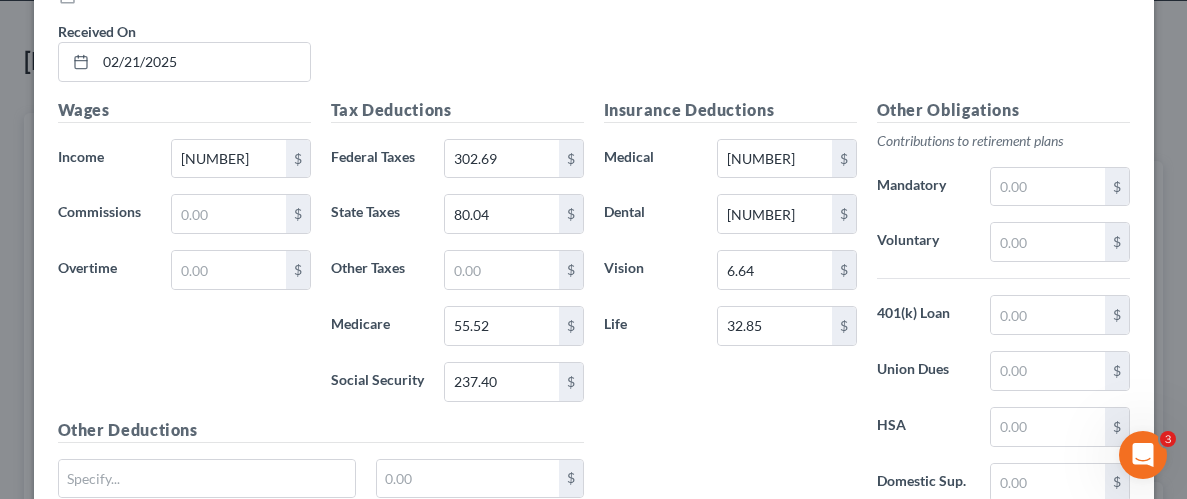 click on "Insurance Deductions Medical [AMOUNT] $ Dental [AMOUNT] $ Vision [AMOUNT] $ Life [AMOUNT] $" at bounding box center [730, 308] 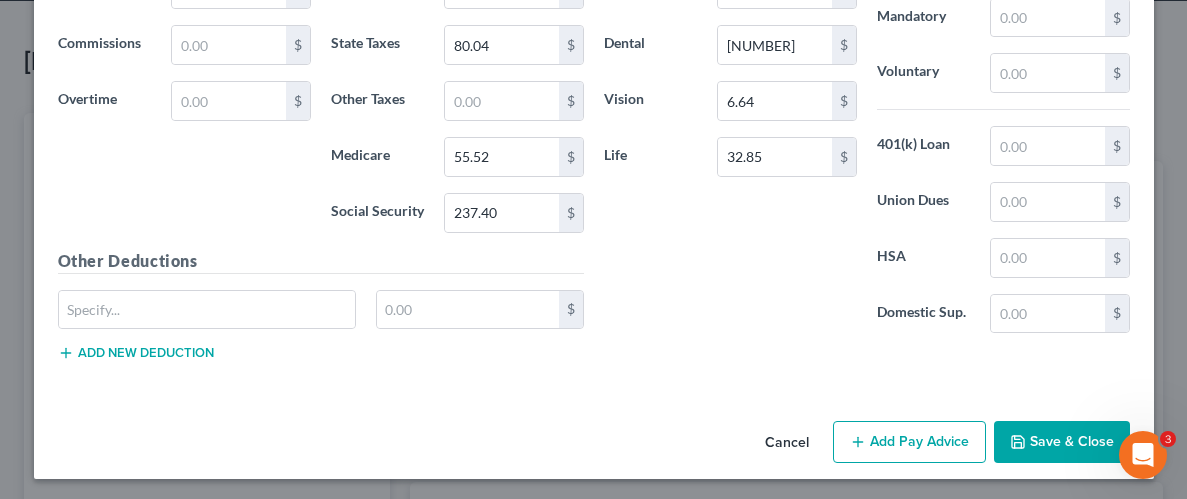 scroll, scrollTop: 1034, scrollLeft: 0, axis: vertical 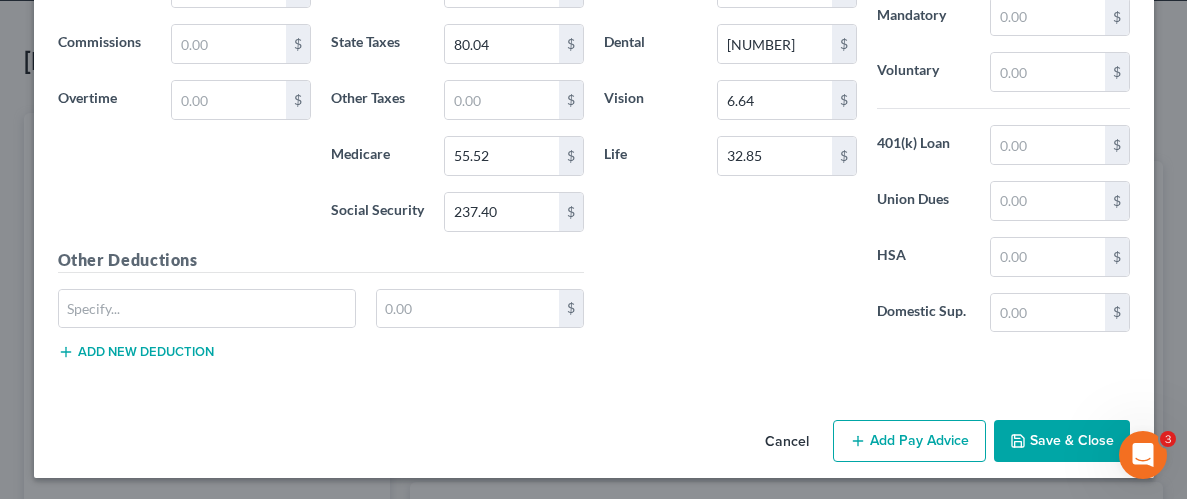 click on "Save & Close" at bounding box center (1062, 441) 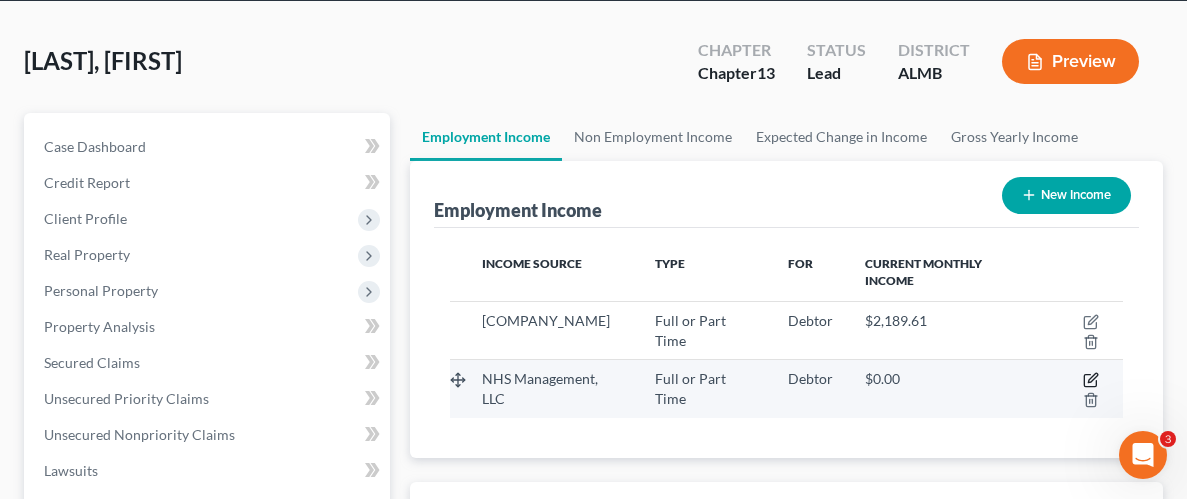 click 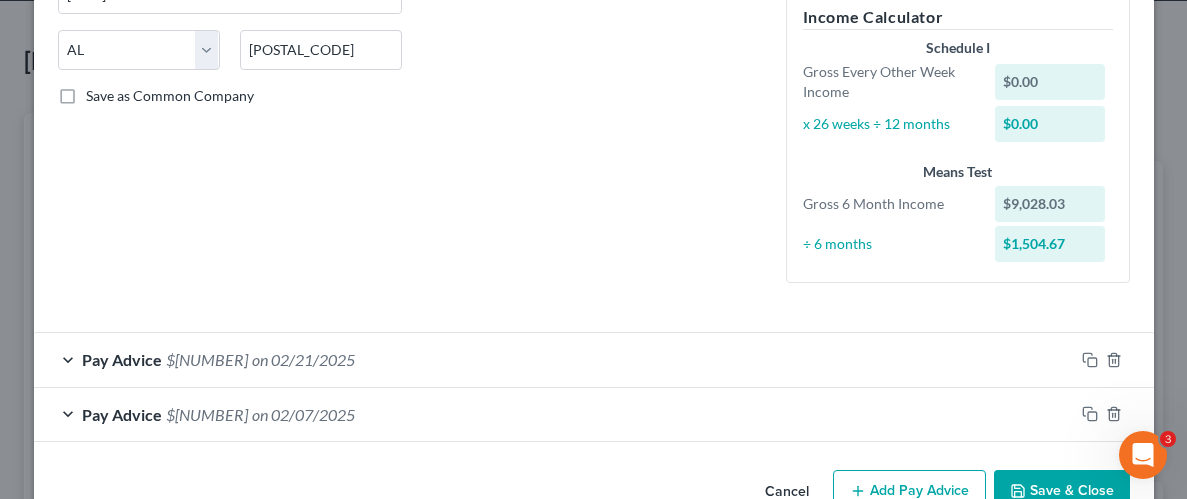 scroll, scrollTop: 385, scrollLeft: 0, axis: vertical 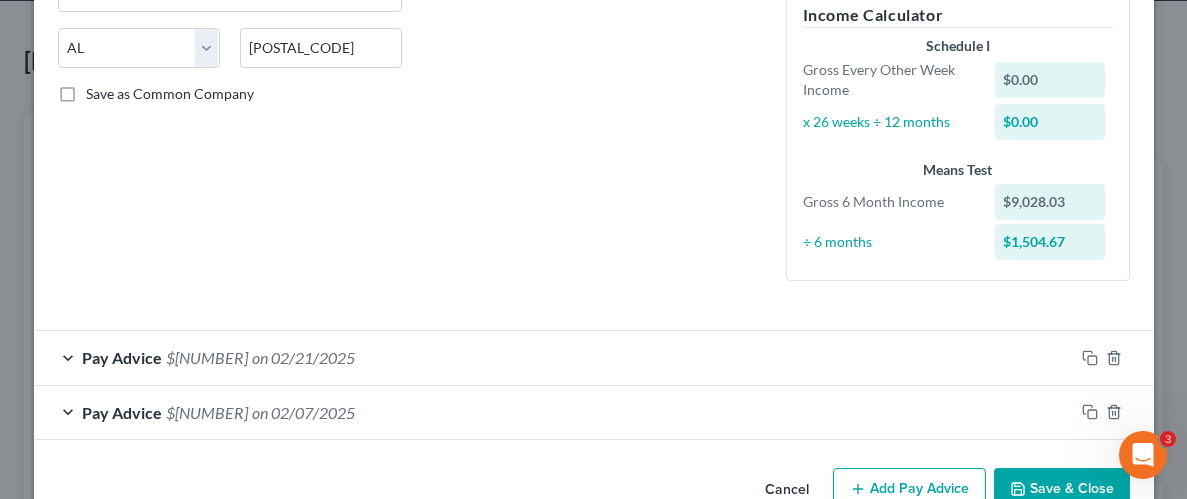 click on "on 02/21/2025" at bounding box center (303, 357) 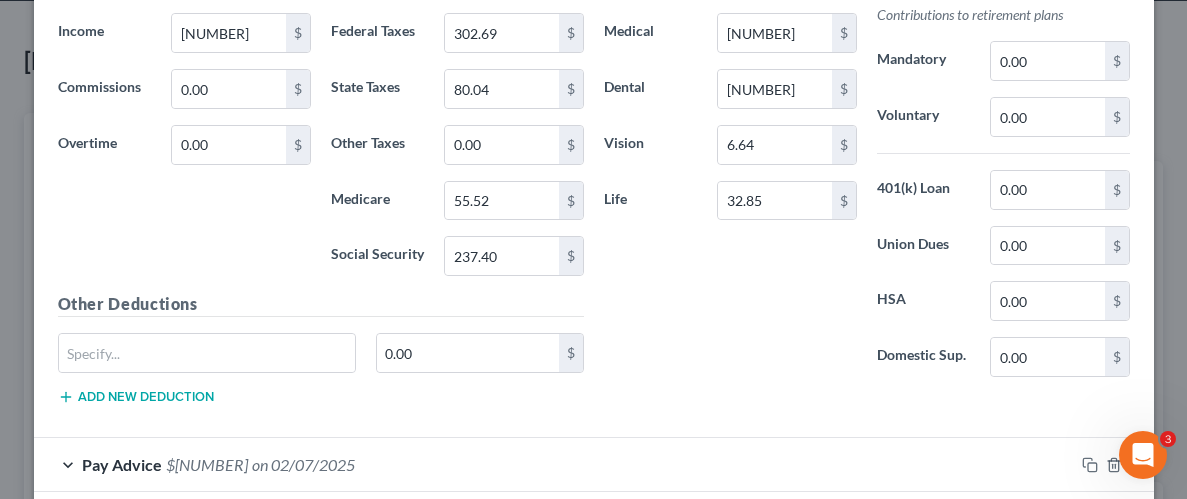 scroll, scrollTop: 1034, scrollLeft: 0, axis: vertical 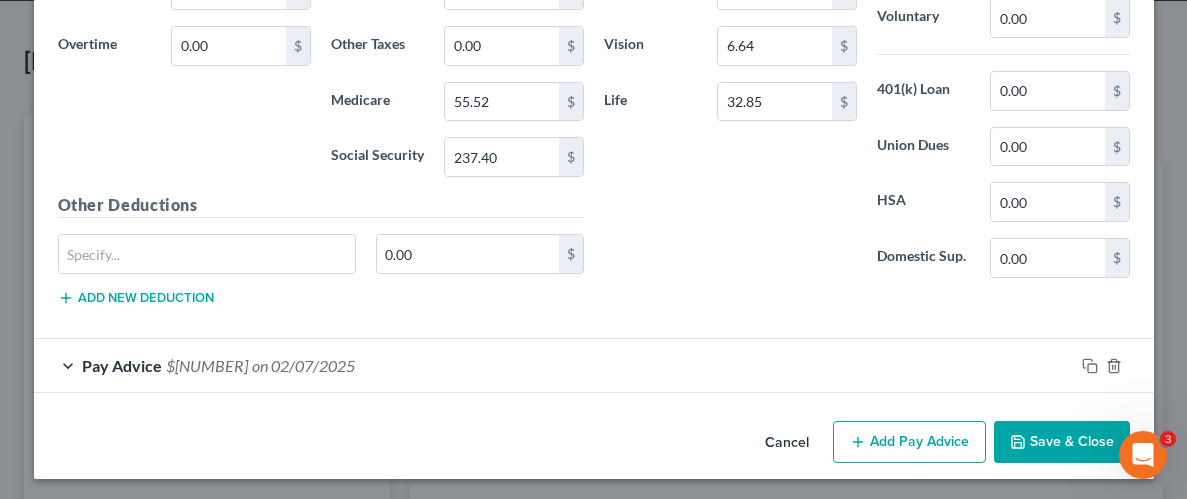 click on "Add Pay Advice" at bounding box center [909, 442] 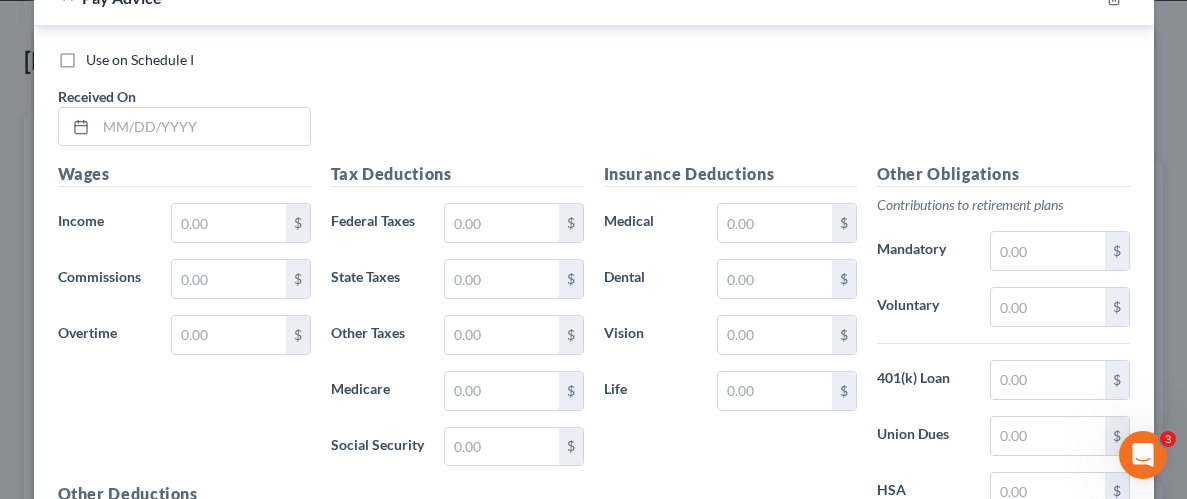 scroll, scrollTop: 1438, scrollLeft: 0, axis: vertical 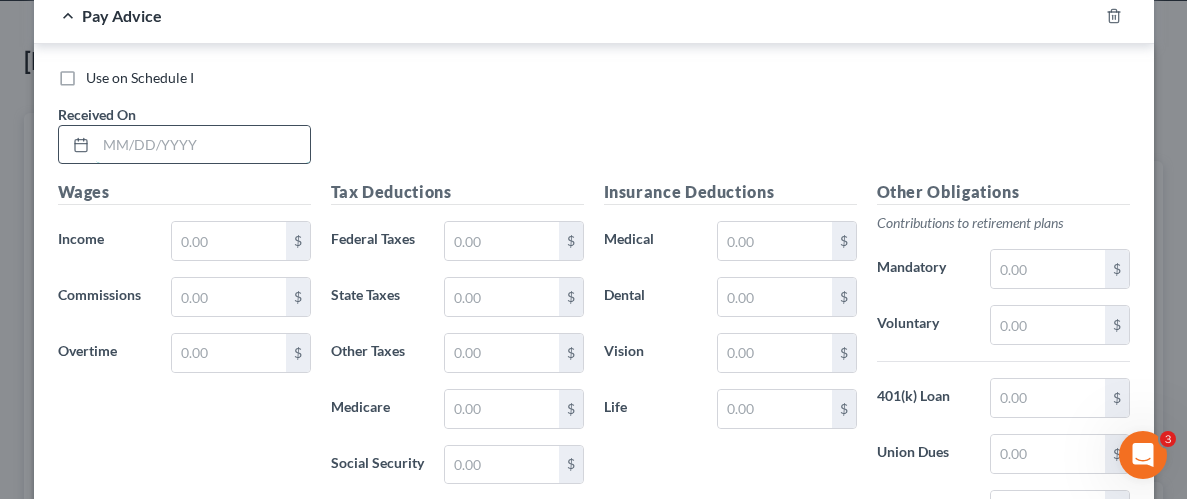 click at bounding box center [203, 145] 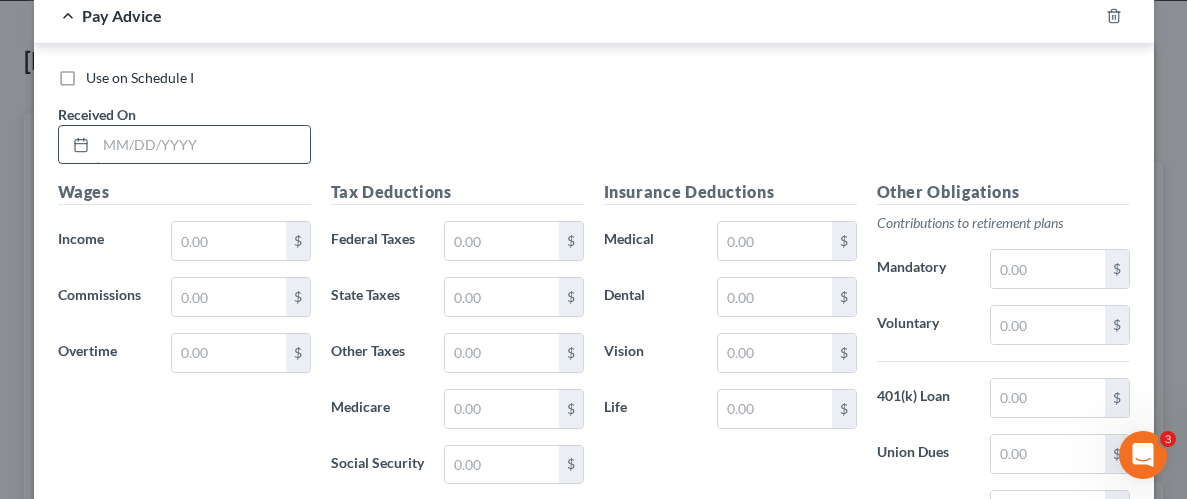 click at bounding box center [203, 145] 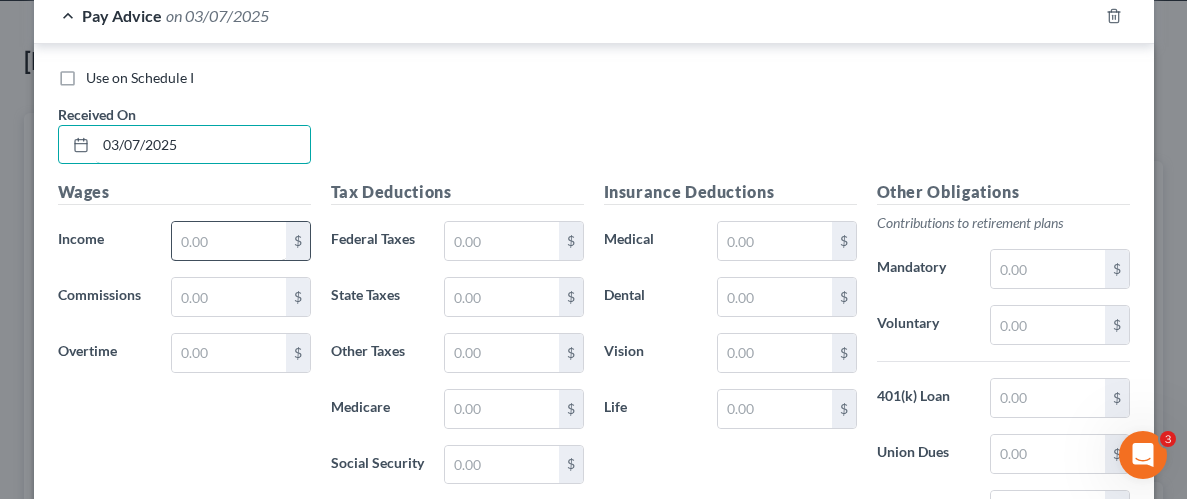 type on "03/07/2025" 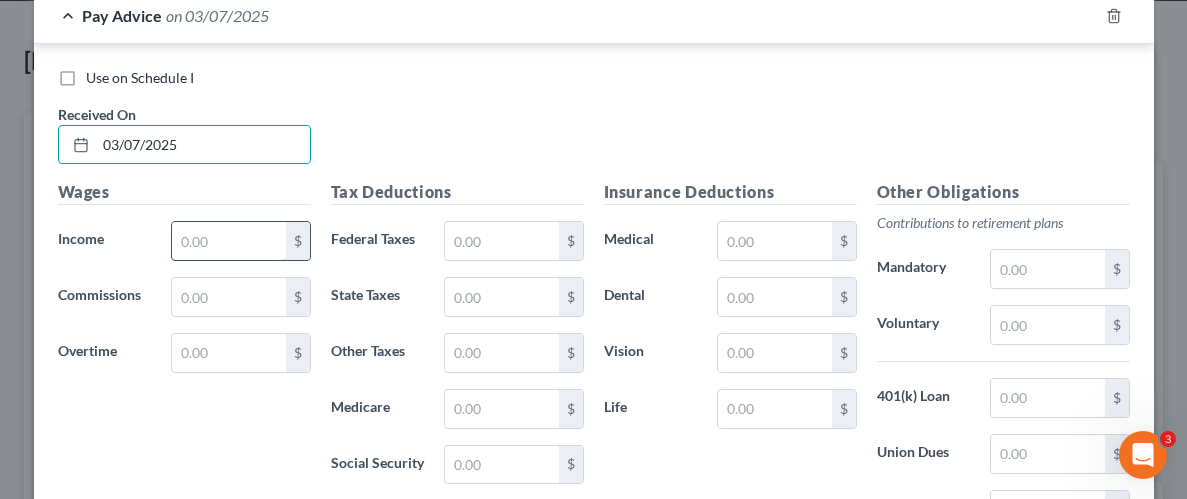click at bounding box center (228, 241) 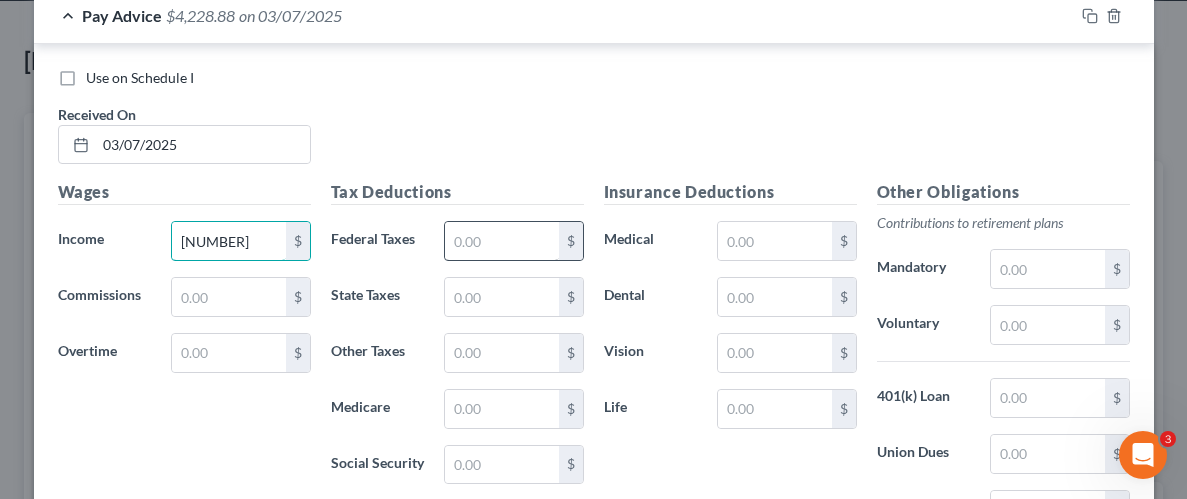 type on "[NUMBER]" 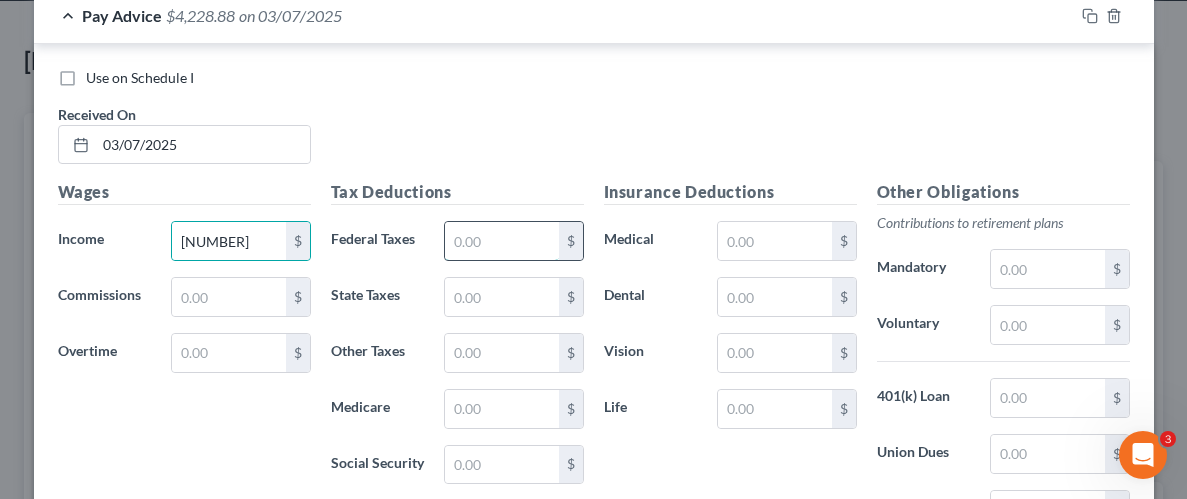 click at bounding box center (501, 241) 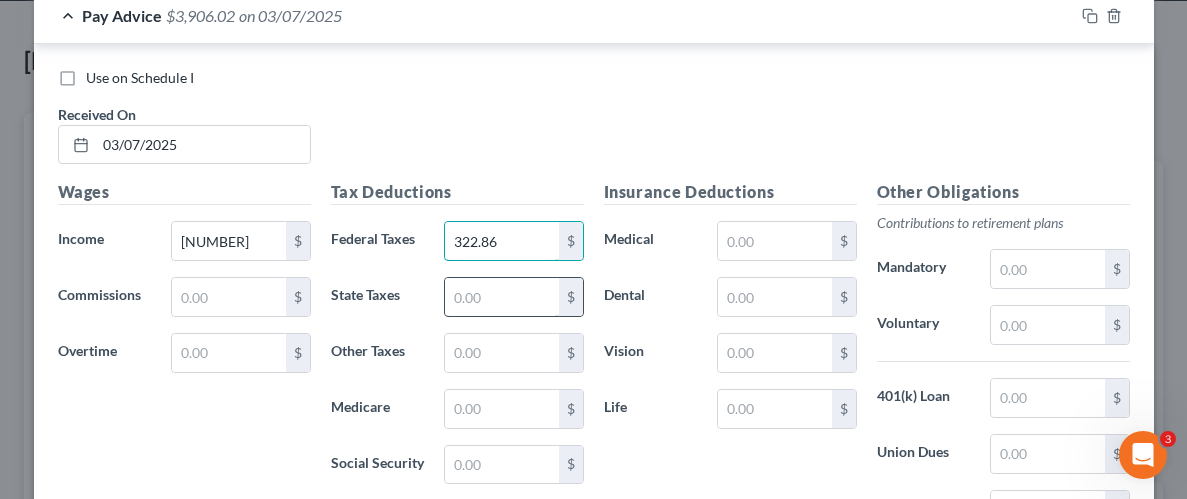 type on "322.86" 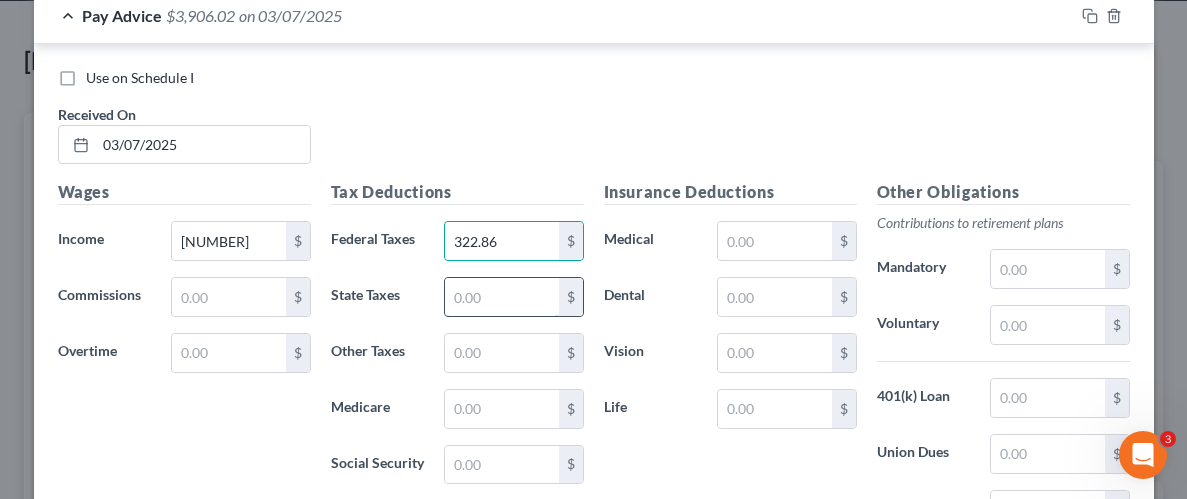 click at bounding box center [501, 297] 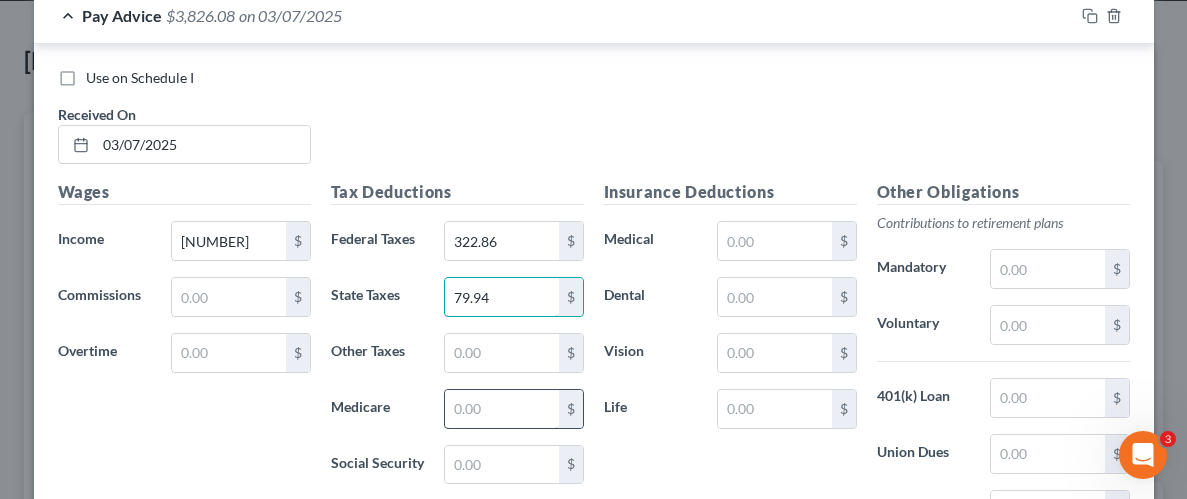 type on "79.94" 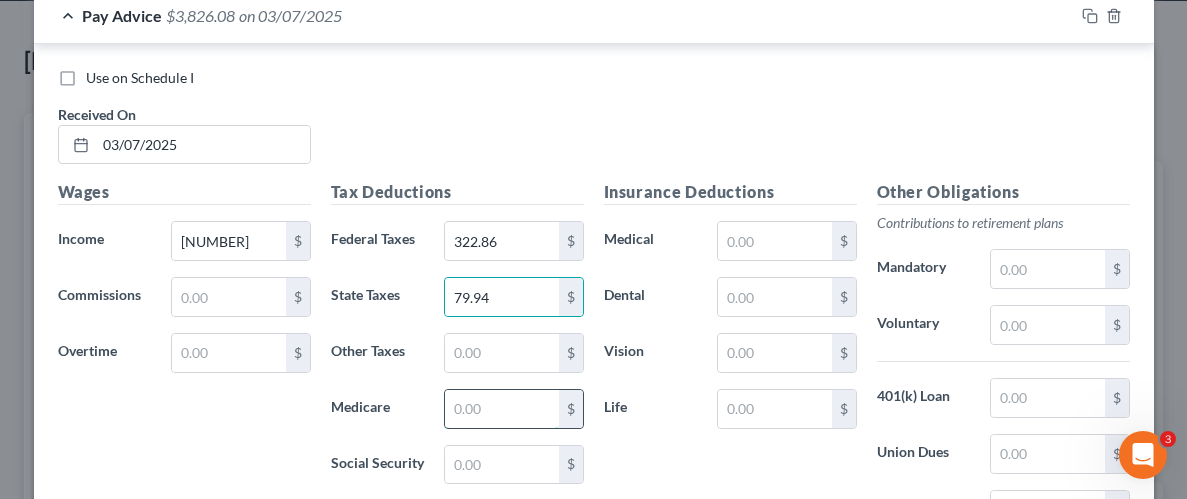 click at bounding box center (501, 409) 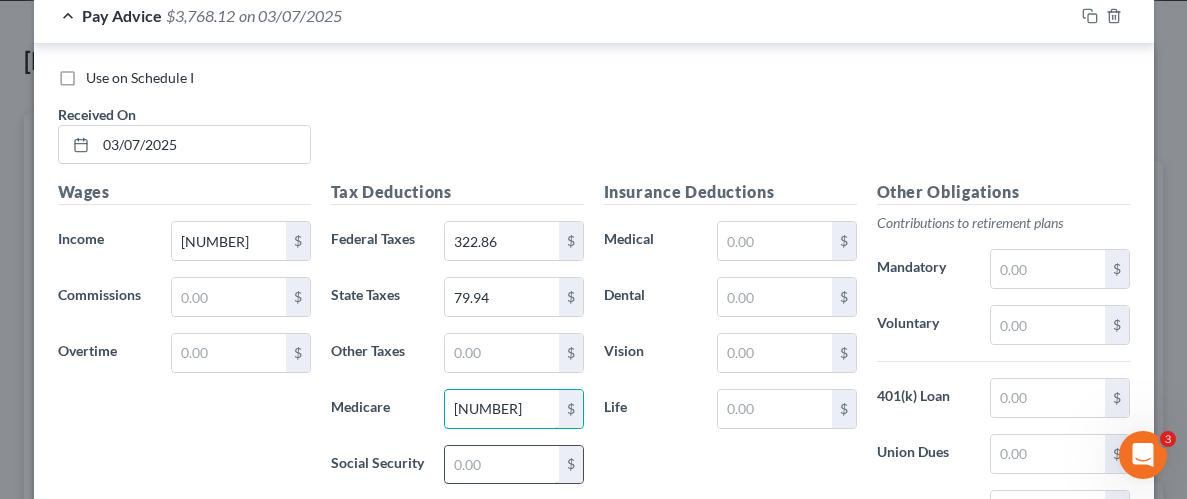 type on "[NUMBER]" 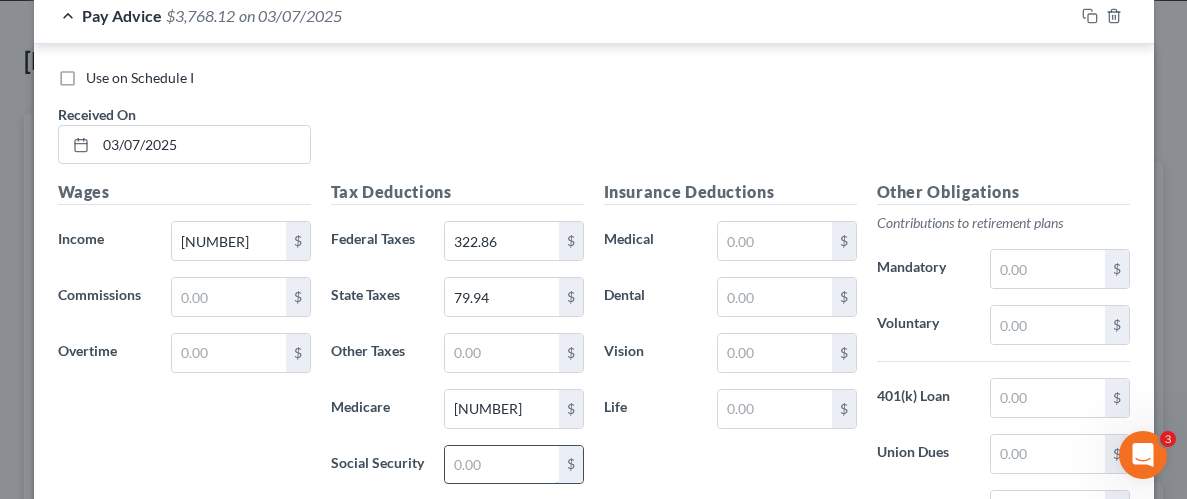 click at bounding box center (501, 465) 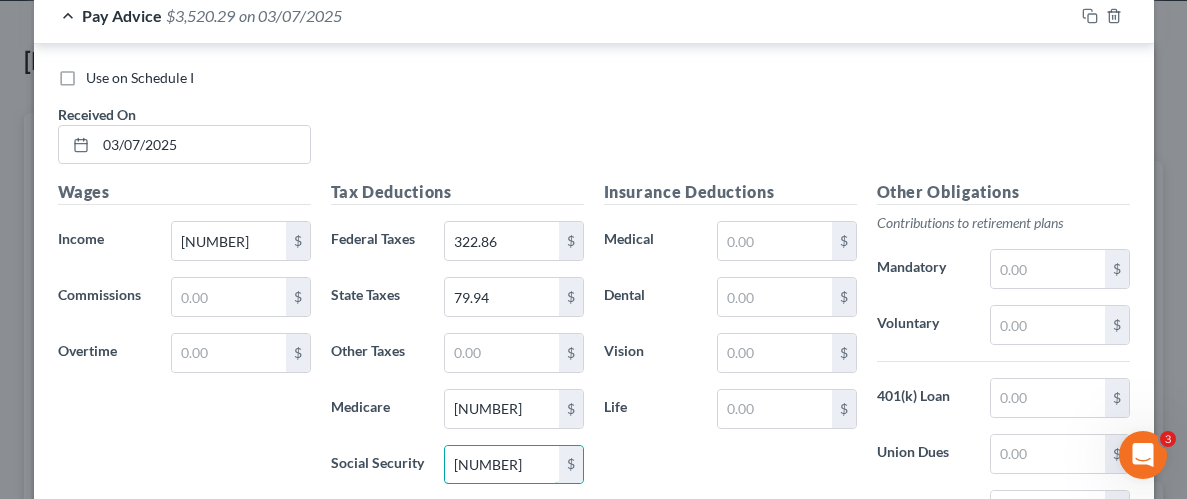 type on "[NUMBER]" 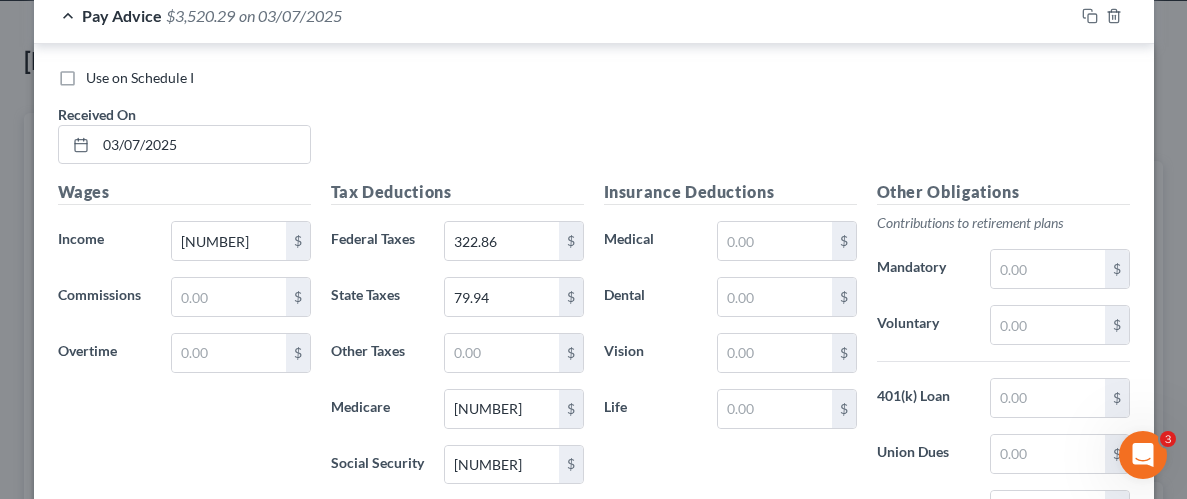 click on "Insurance Deductions Medical $ Dental $ Vision $ Life $" at bounding box center [730, 390] 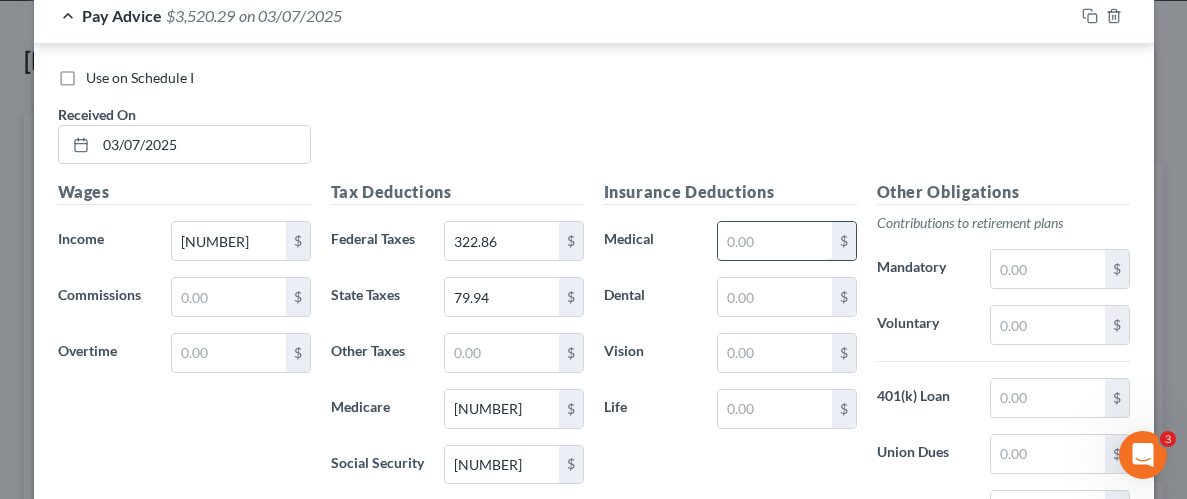 click at bounding box center [774, 241] 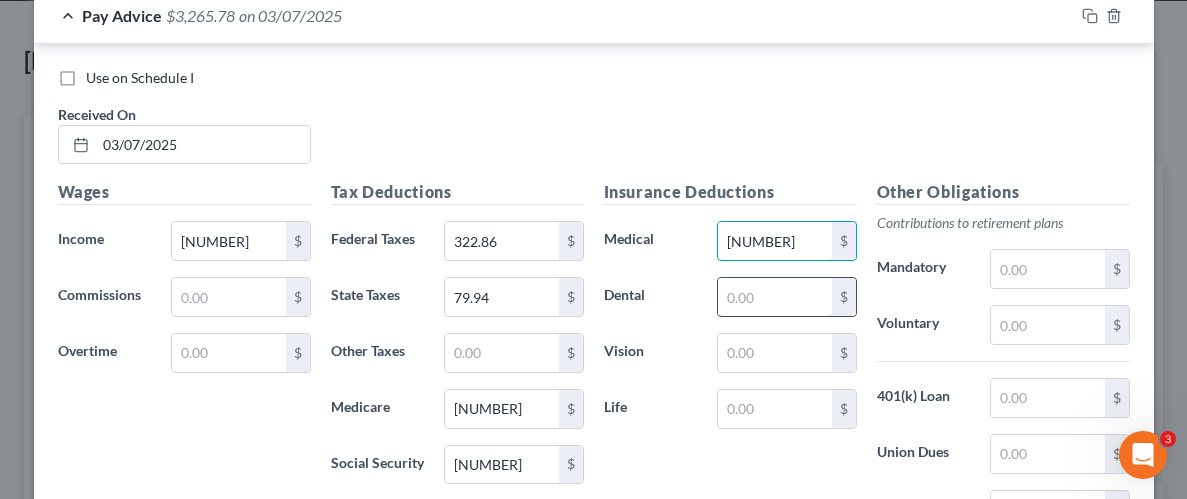 type on "[NUMBER]" 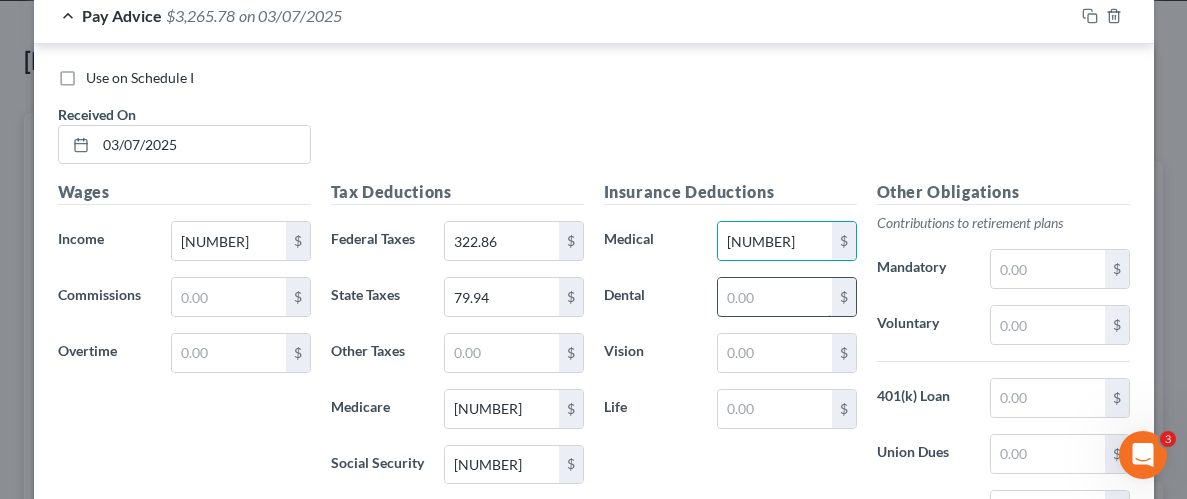 click at bounding box center (774, 297) 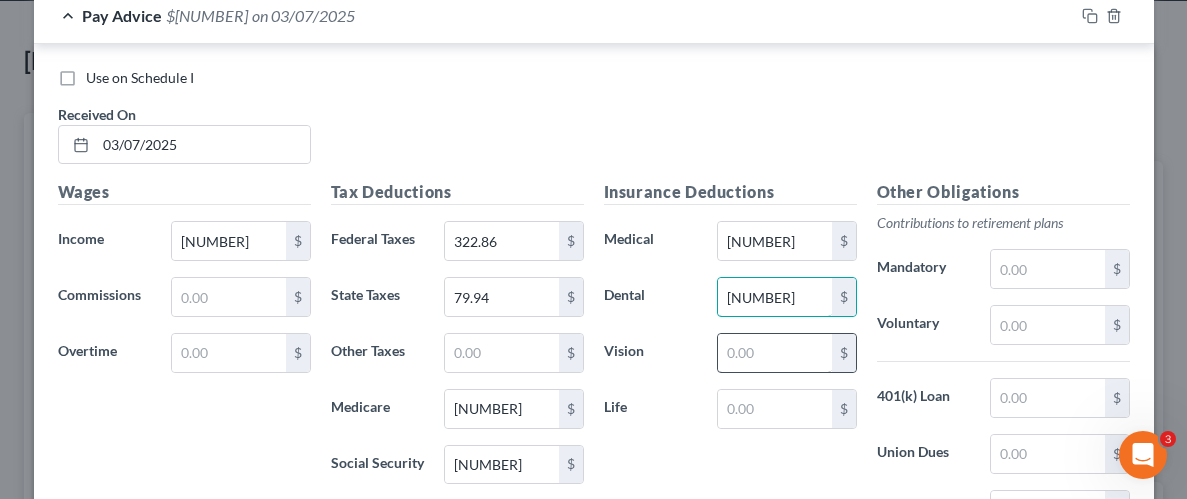 type on "[NUMBER]" 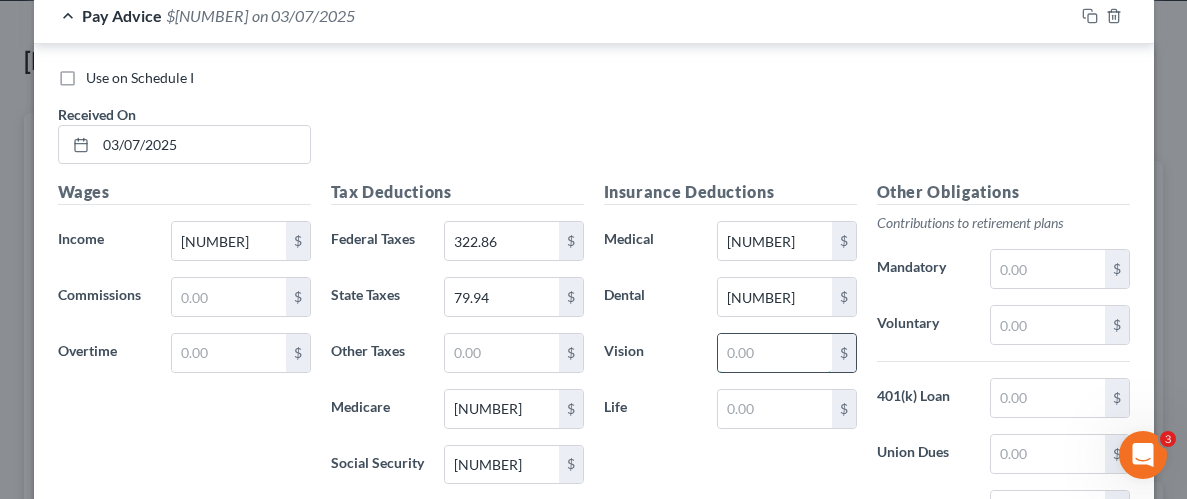 click at bounding box center [774, 353] 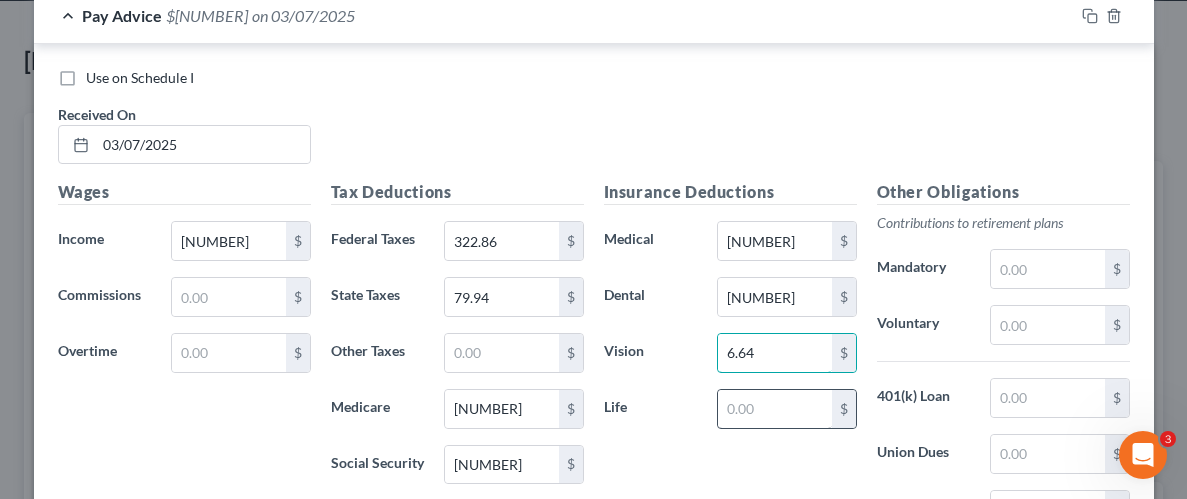 type on "6.64" 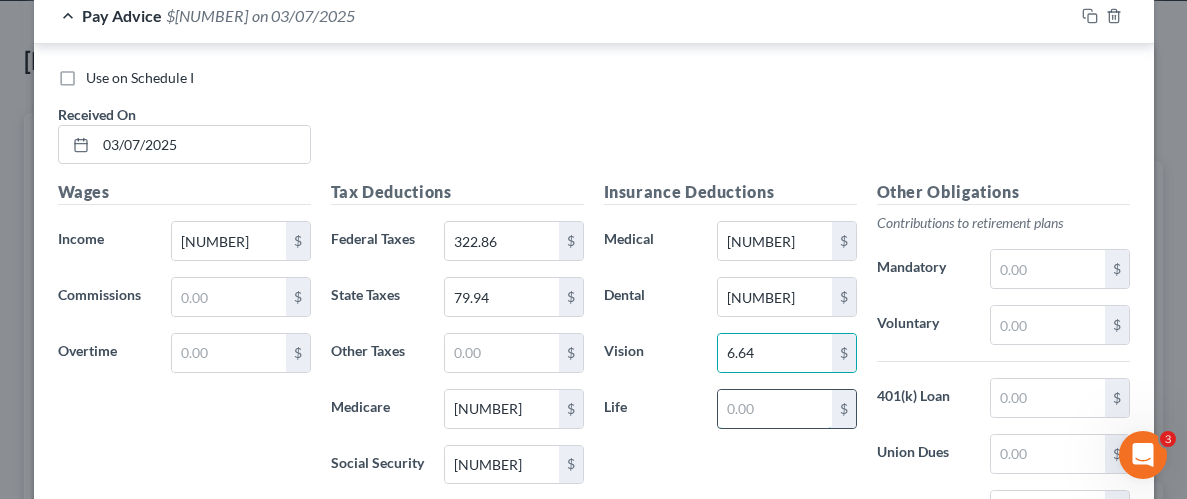 click at bounding box center (774, 409) 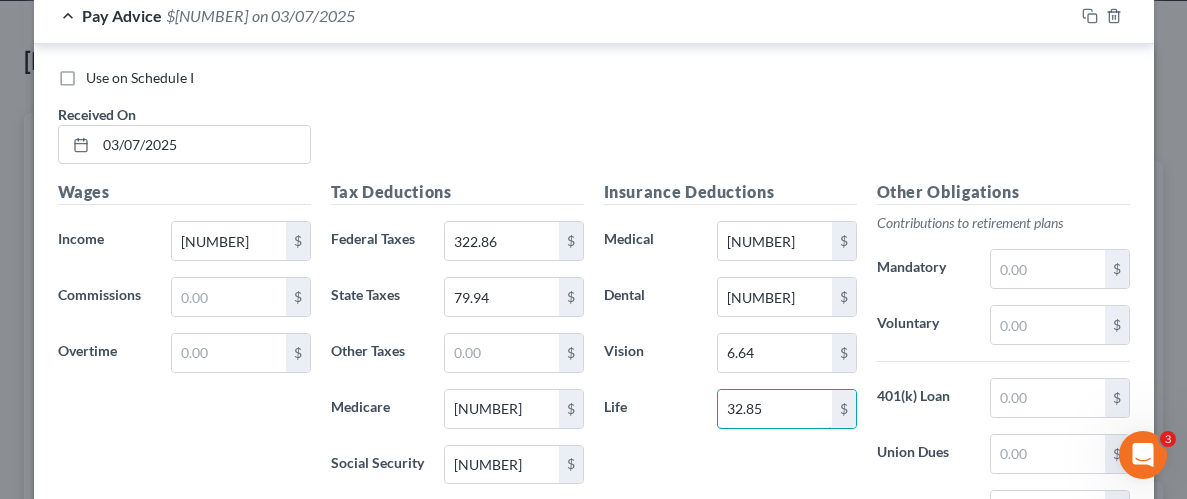 type on "32.85" 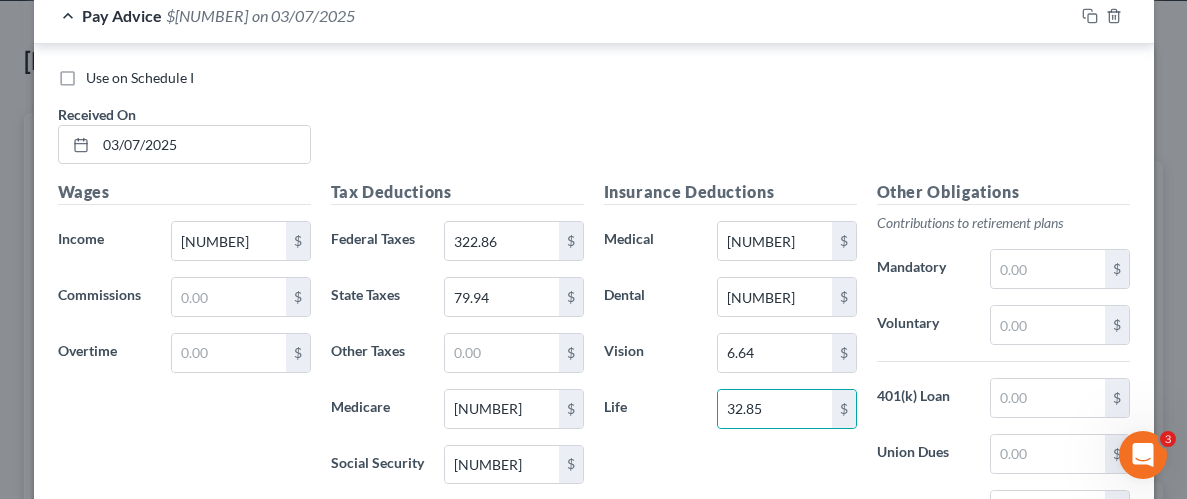 click on "Insurance Deductions Medical [AMOUNT] $ Dental [AMOUNT] $ Vision [AMOUNT] $ Life [AMOUNT] $" at bounding box center (730, 390) 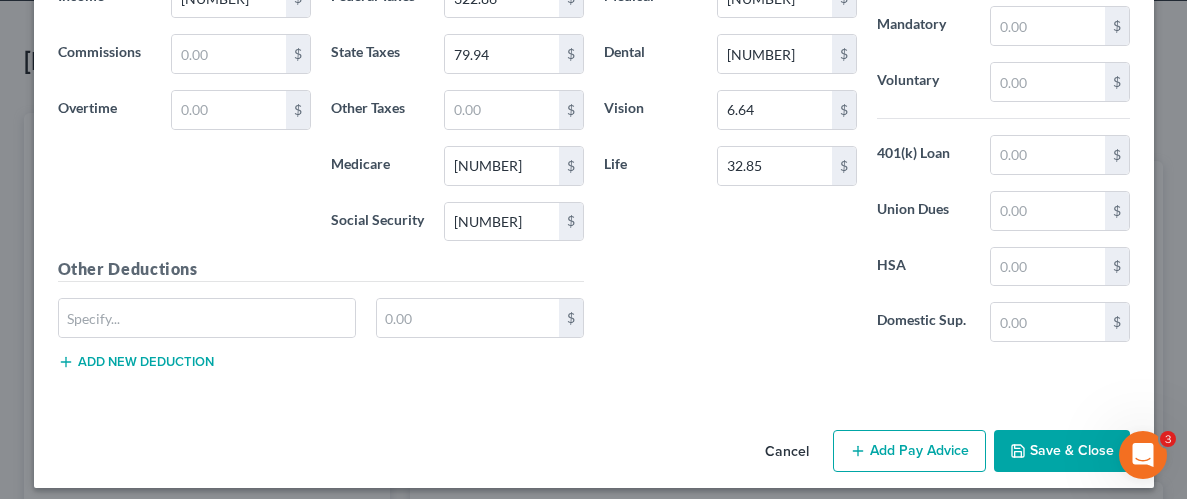 scroll, scrollTop: 1687, scrollLeft: 0, axis: vertical 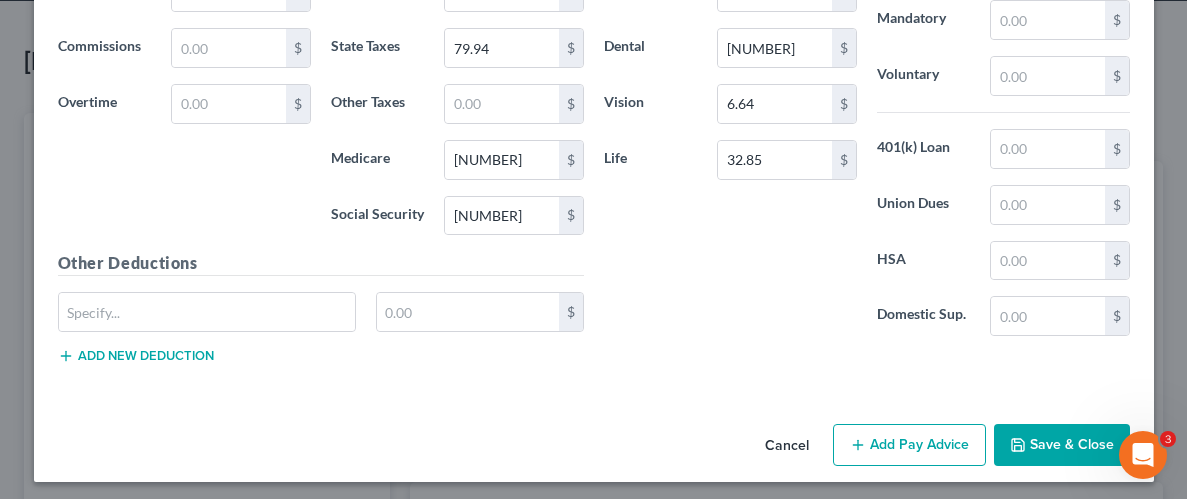 click 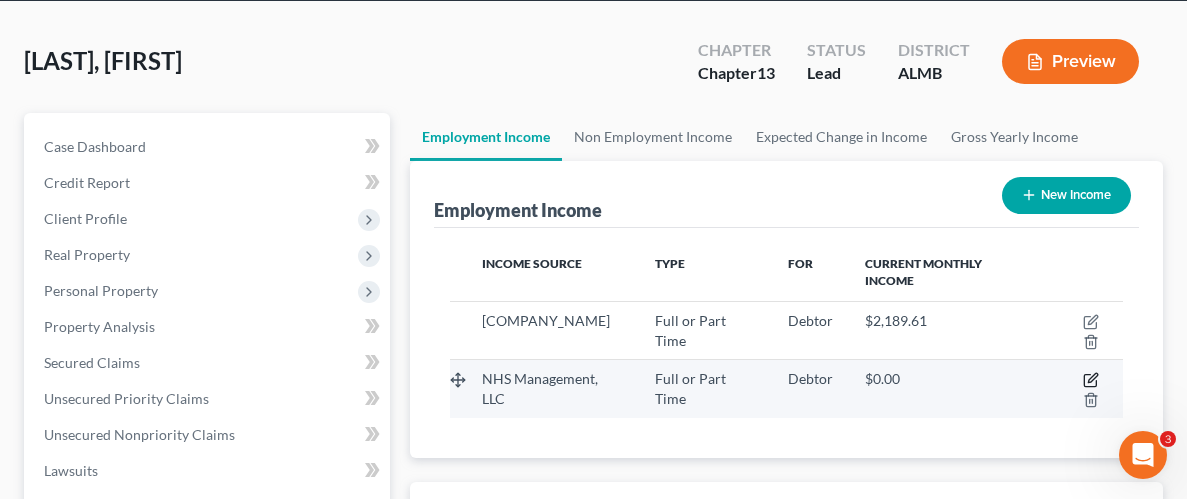 click 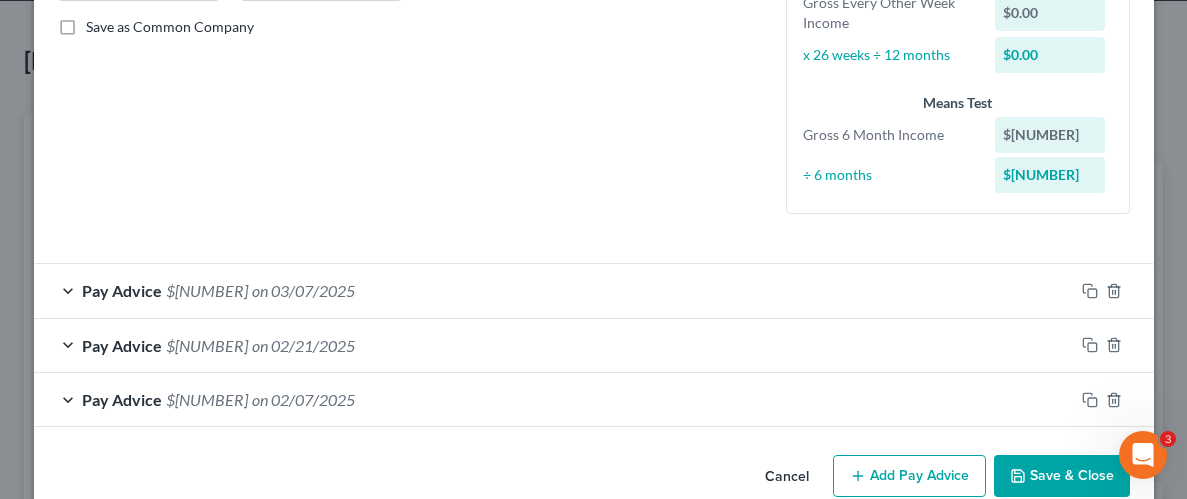 scroll, scrollTop: 488, scrollLeft: 0, axis: vertical 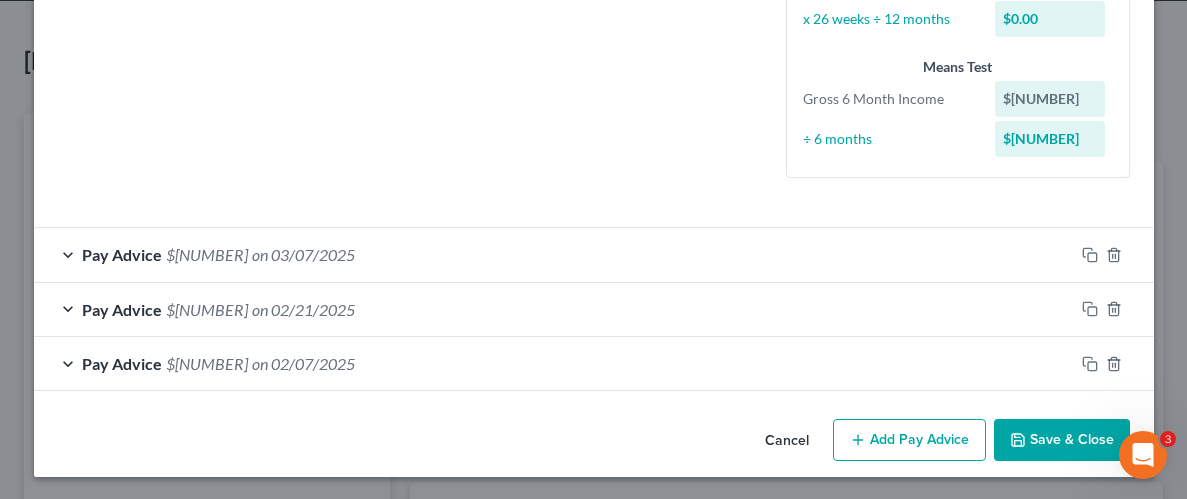click on "Add Pay Advice" at bounding box center (909, 440) 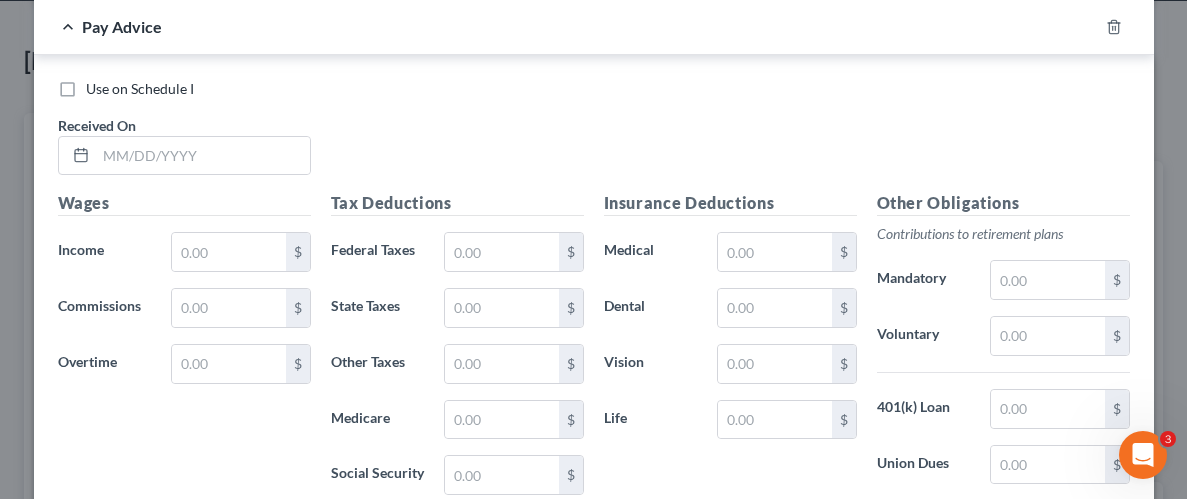 scroll, scrollTop: 954, scrollLeft: 0, axis: vertical 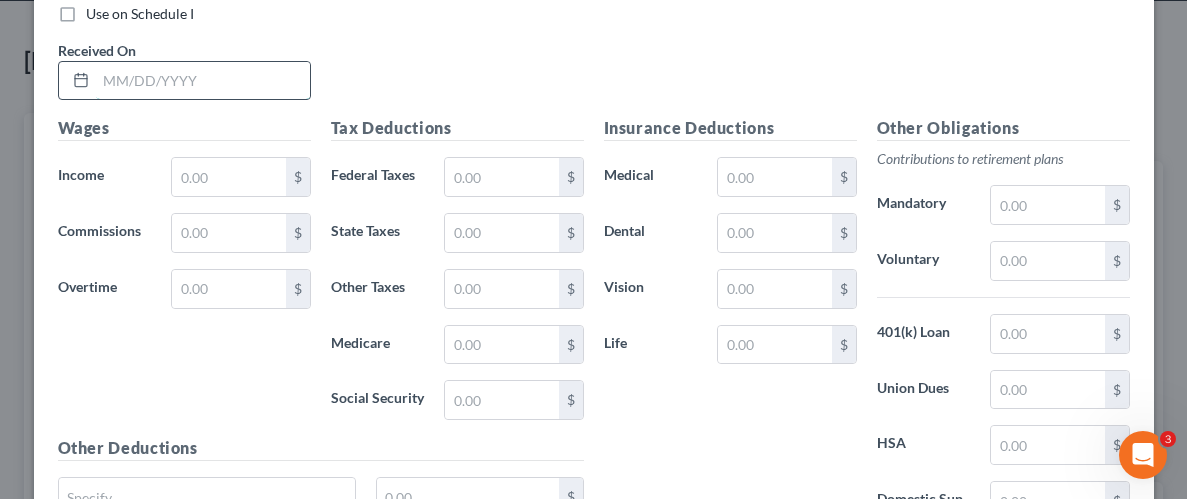 click at bounding box center (203, 81) 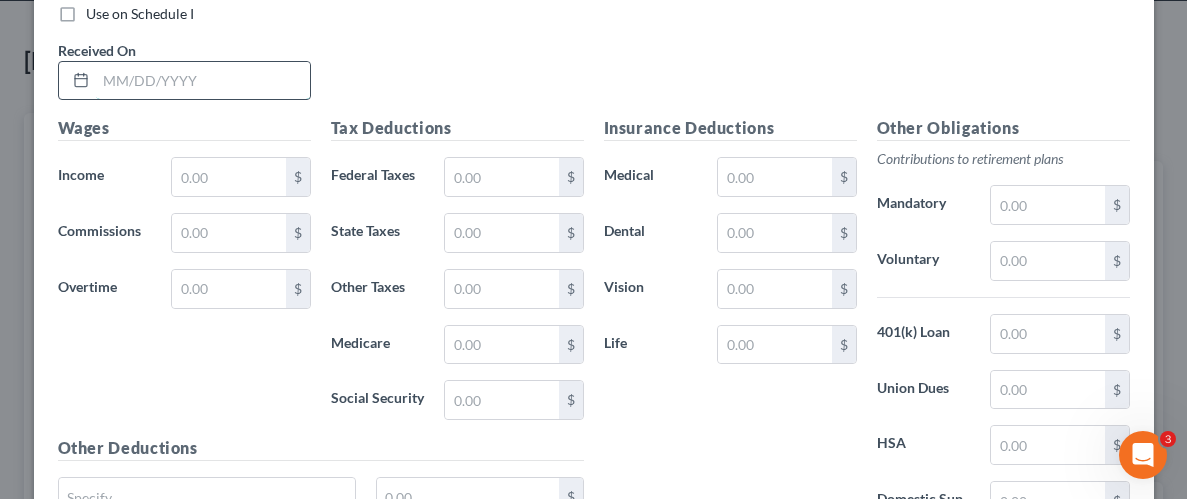 click at bounding box center [203, 81] 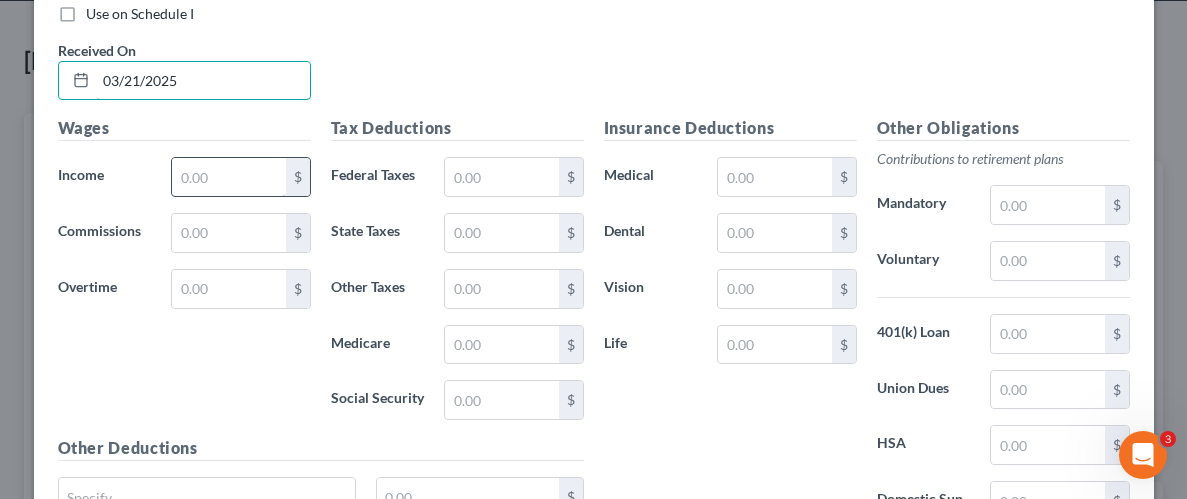 type on "03/21/2025" 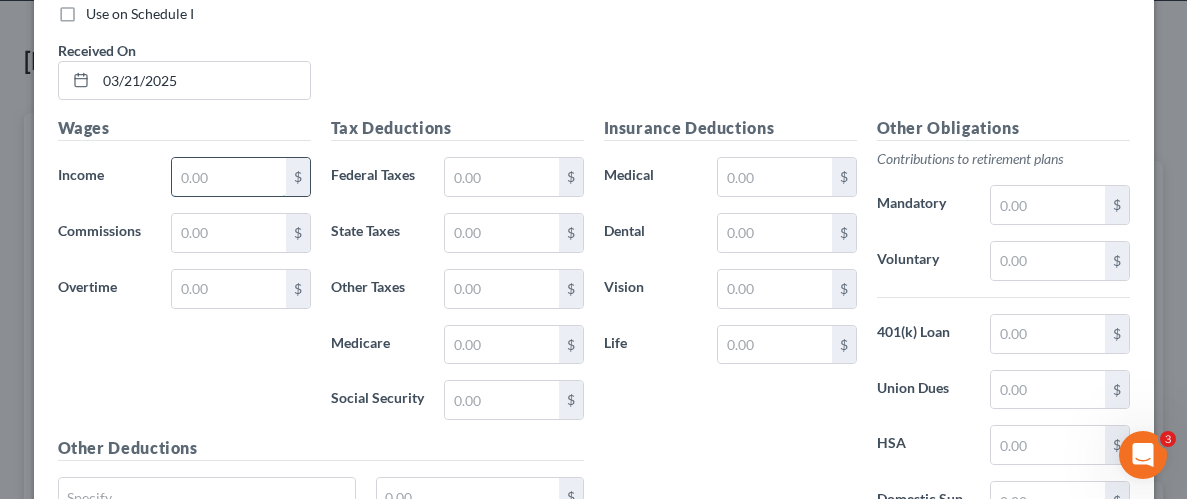 click at bounding box center (228, 177) 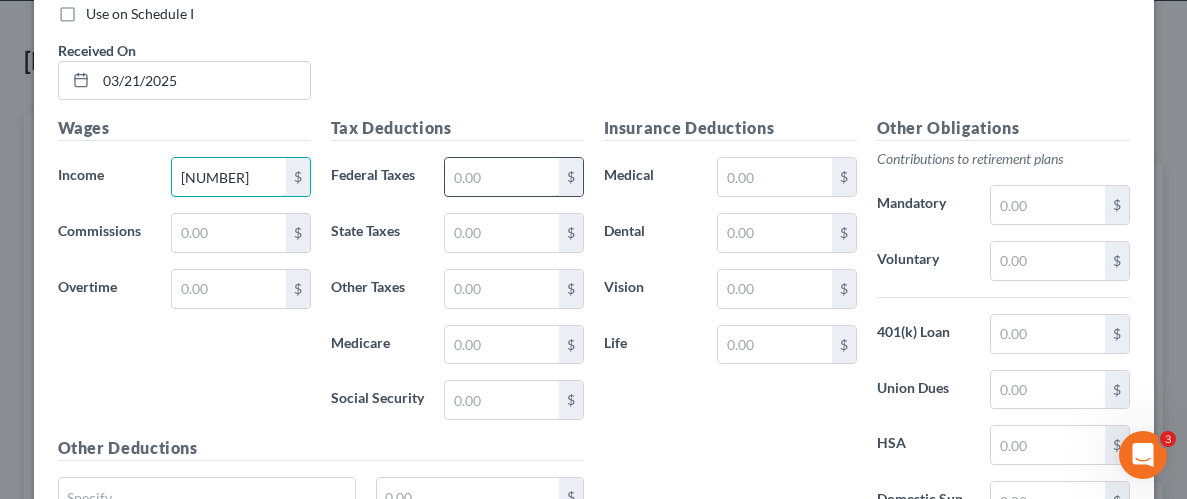 type on "[NUMBER]" 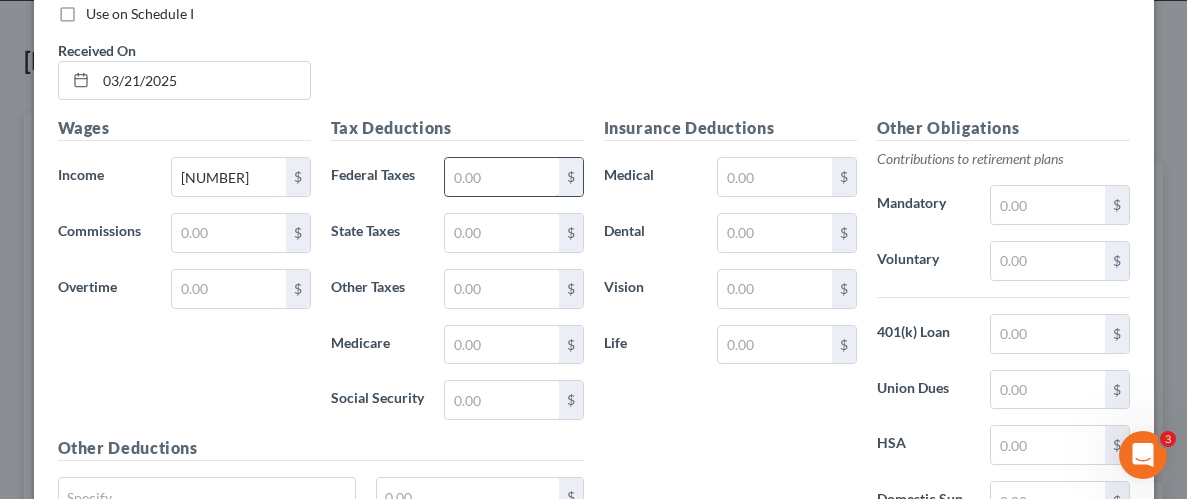 click at bounding box center (501, 177) 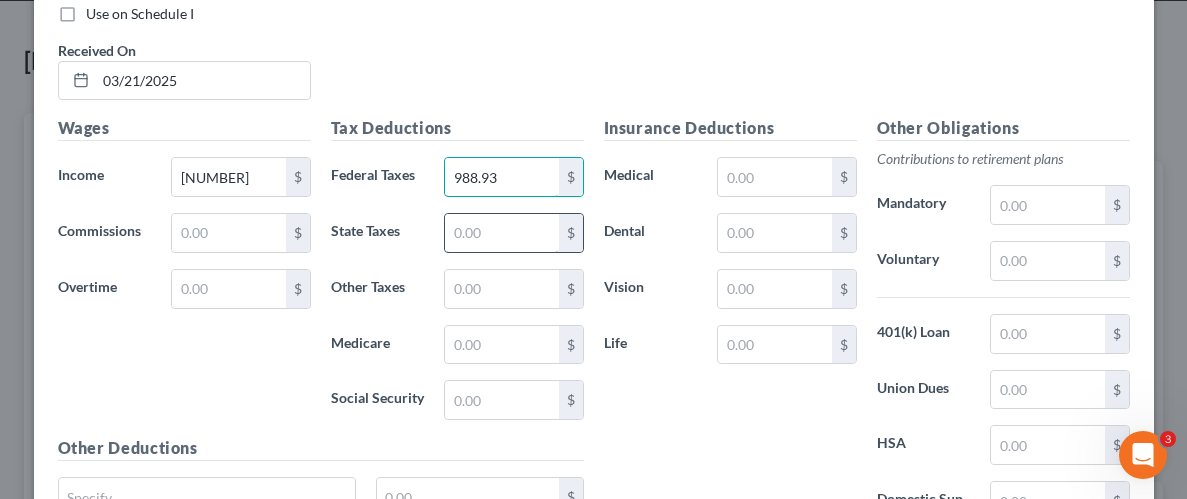 type on "988.93" 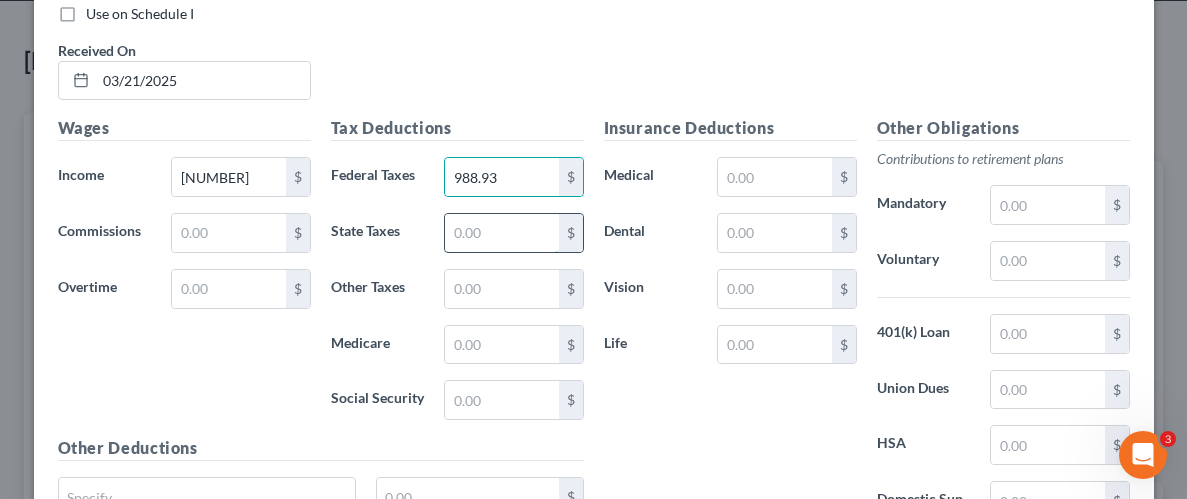 click at bounding box center (501, 233) 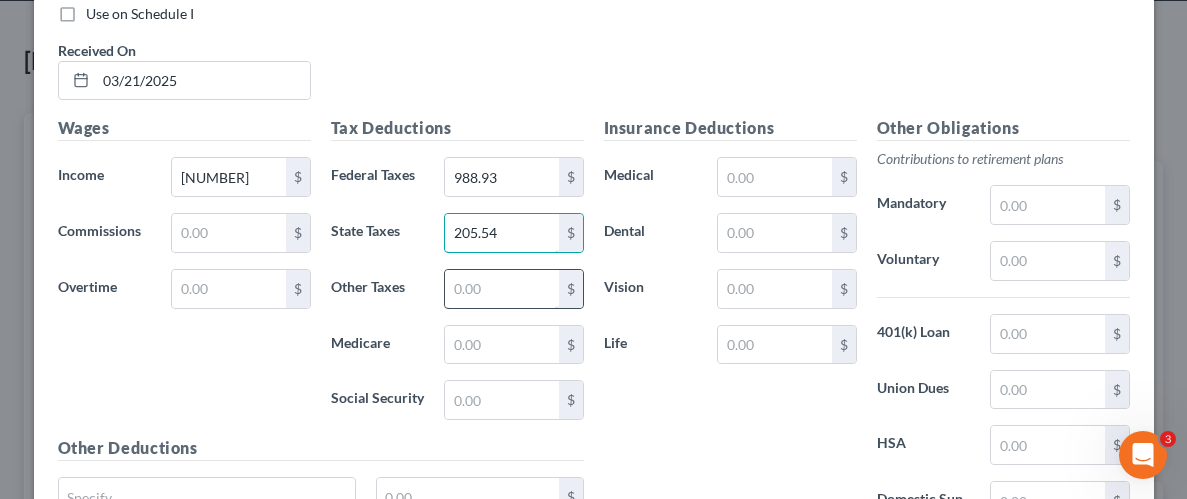 type on "205.54" 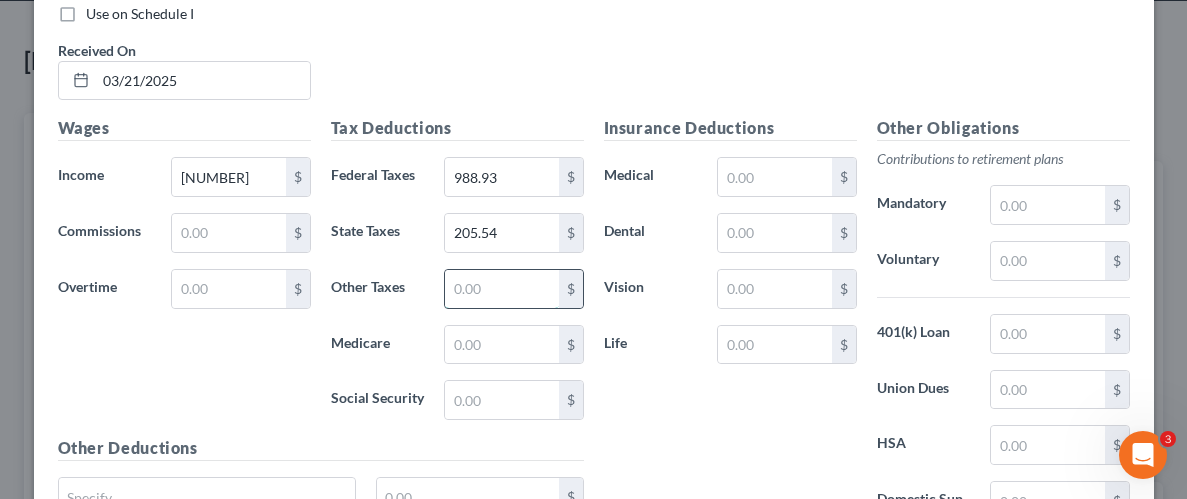 click at bounding box center (501, 289) 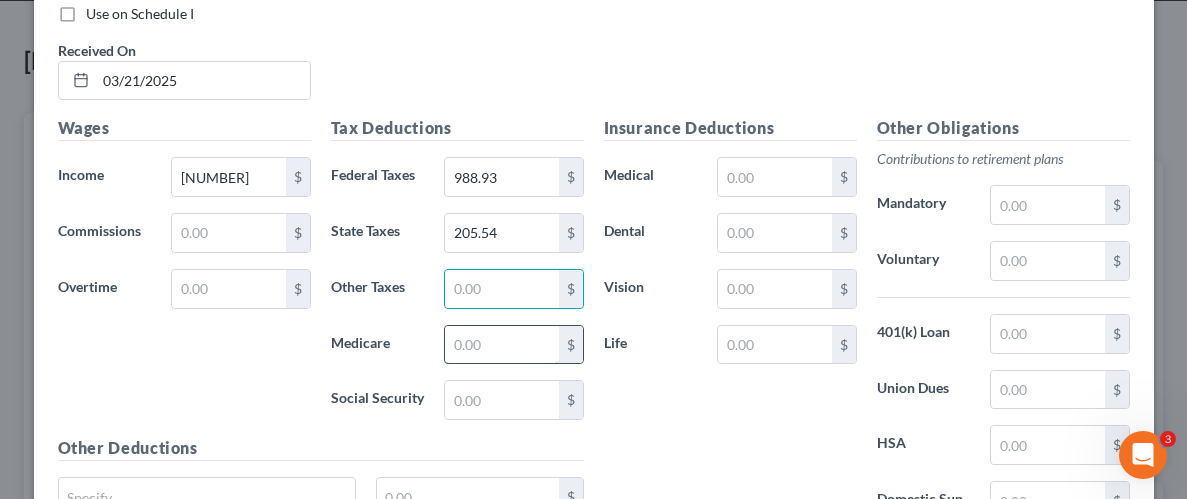 click at bounding box center (501, 345) 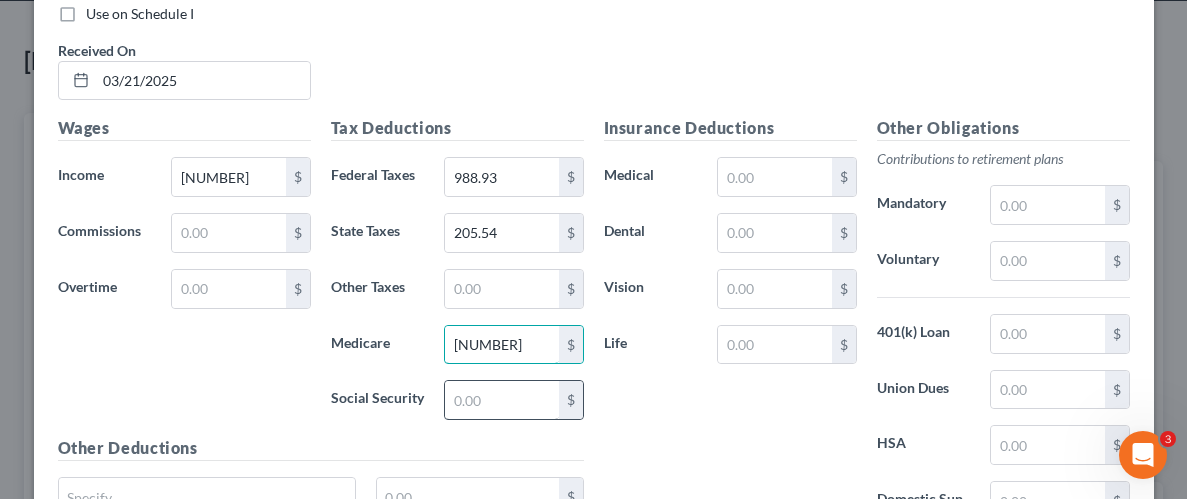 type on "[NUMBER]" 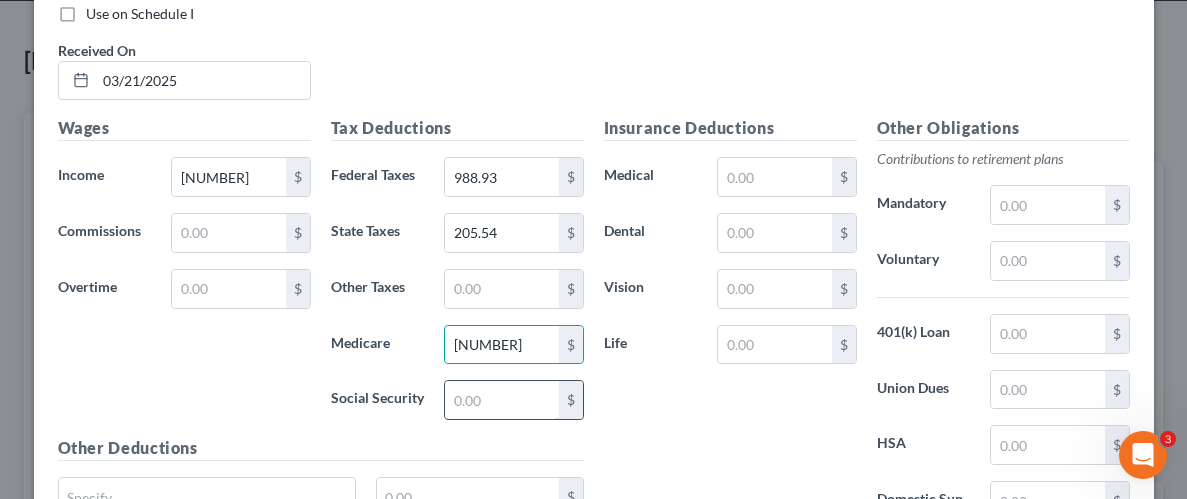 click at bounding box center [501, 400] 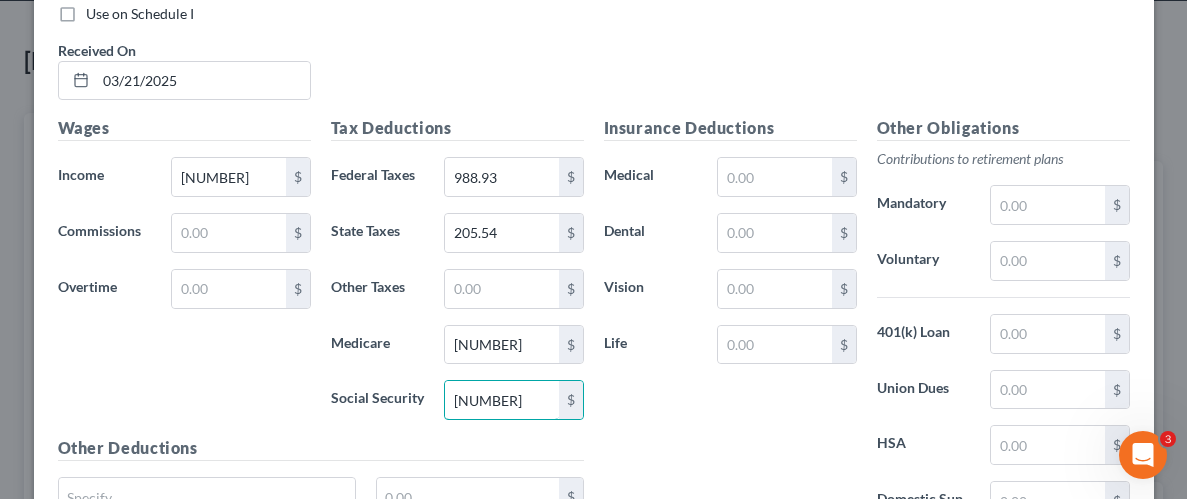 type on "[NUMBER]" 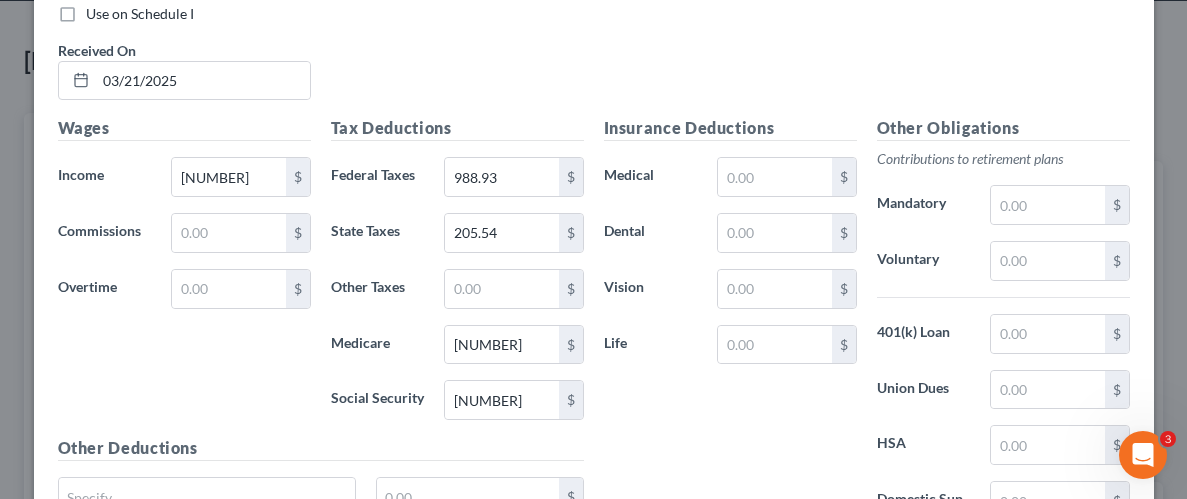 click on "Insurance Deductions Medical $ Dental $ Vision $ Life $" at bounding box center [730, 326] 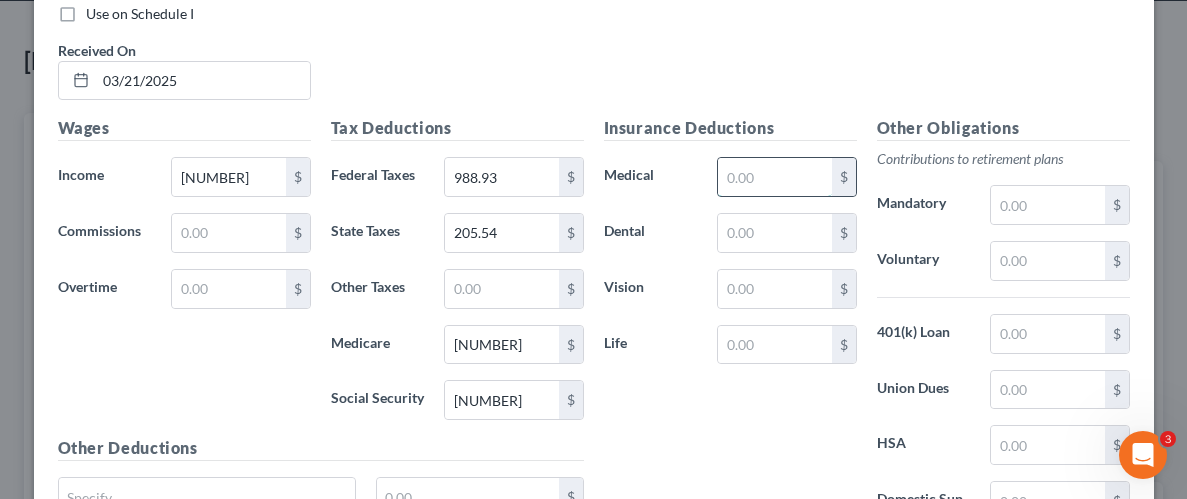 click at bounding box center (774, 177) 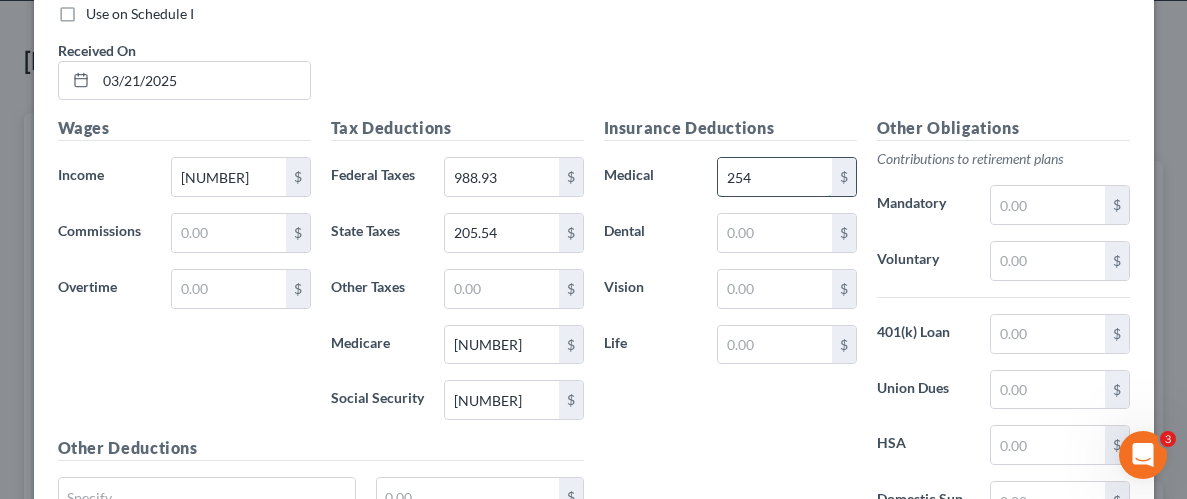 click on "254" at bounding box center (774, 177) 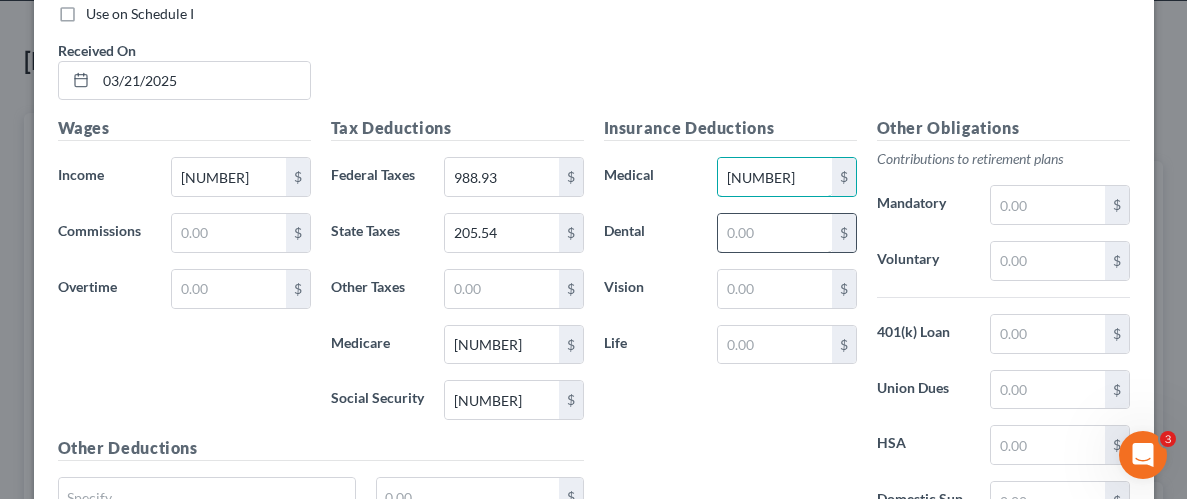 type on "[NUMBER]" 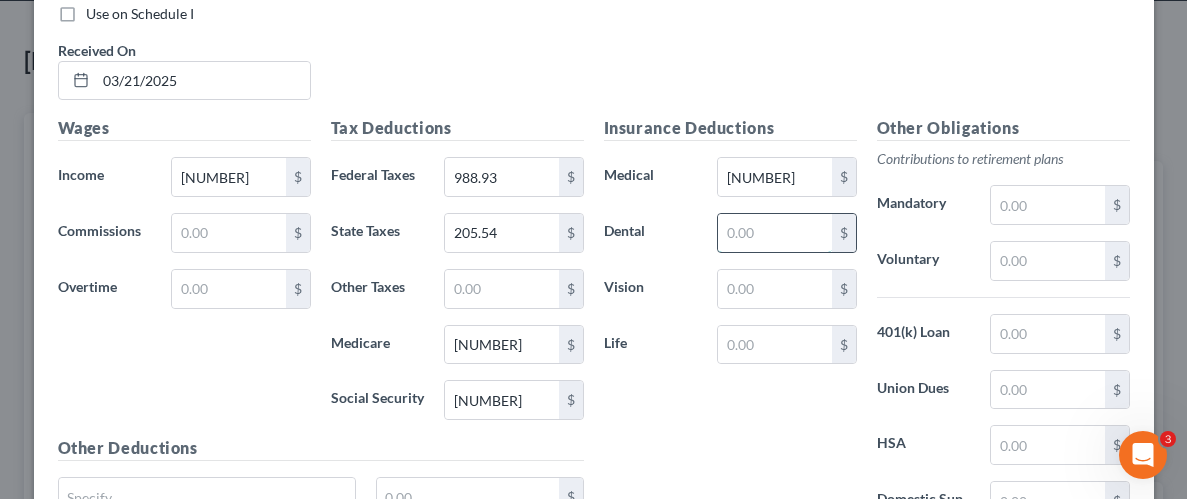 click at bounding box center [774, 233] 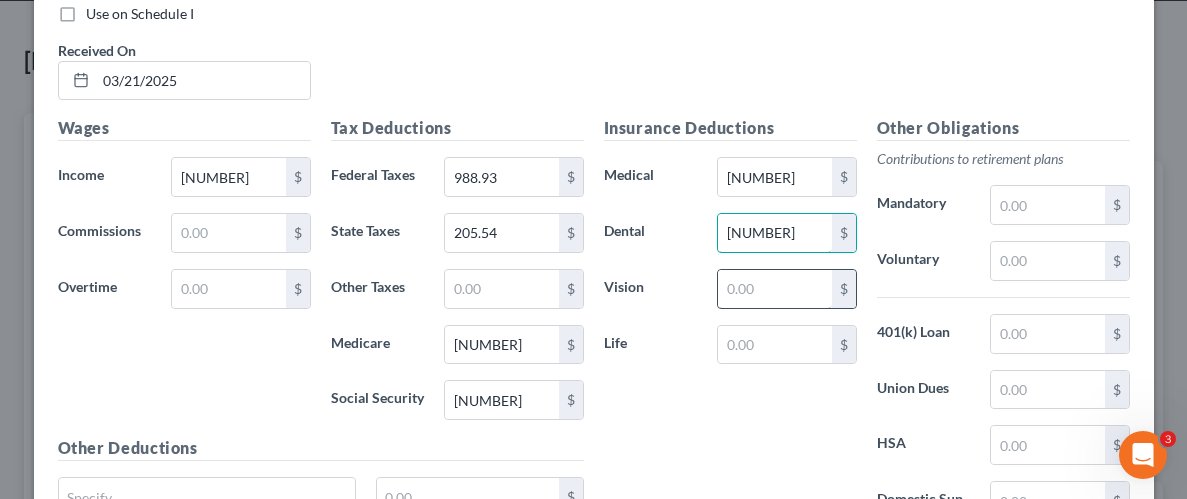 type on "[NUMBER]" 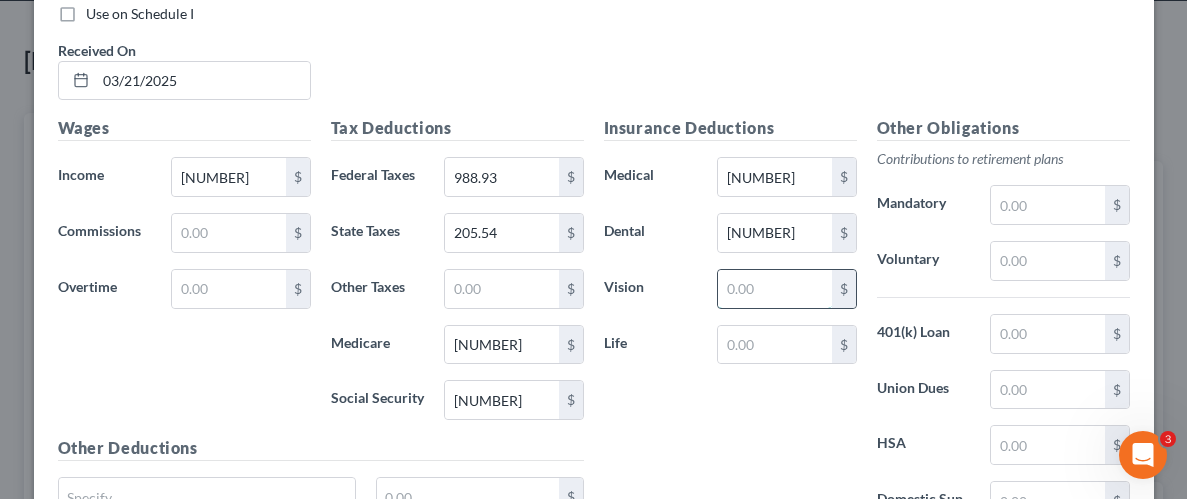 click at bounding box center (774, 289) 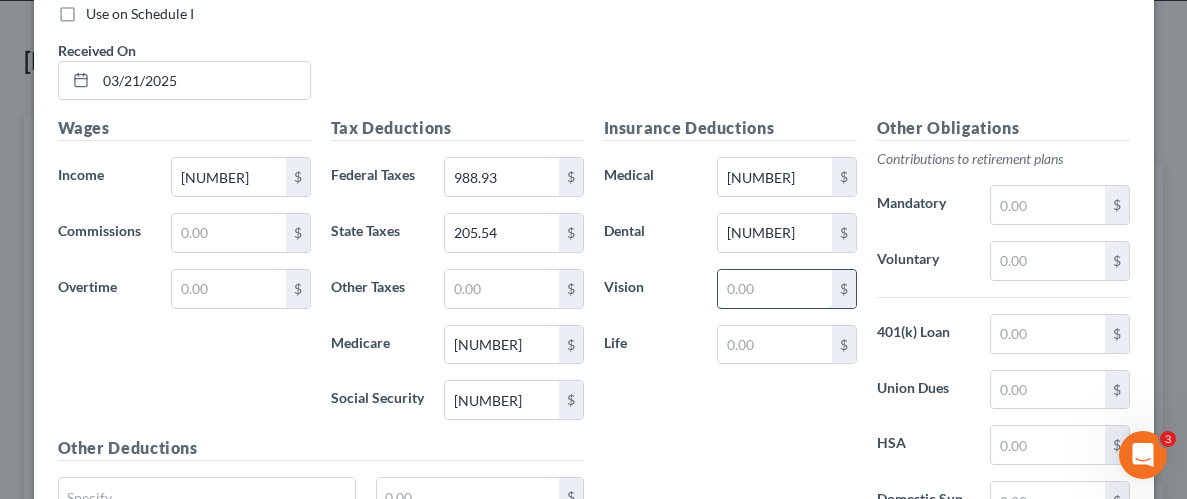 type on "3" 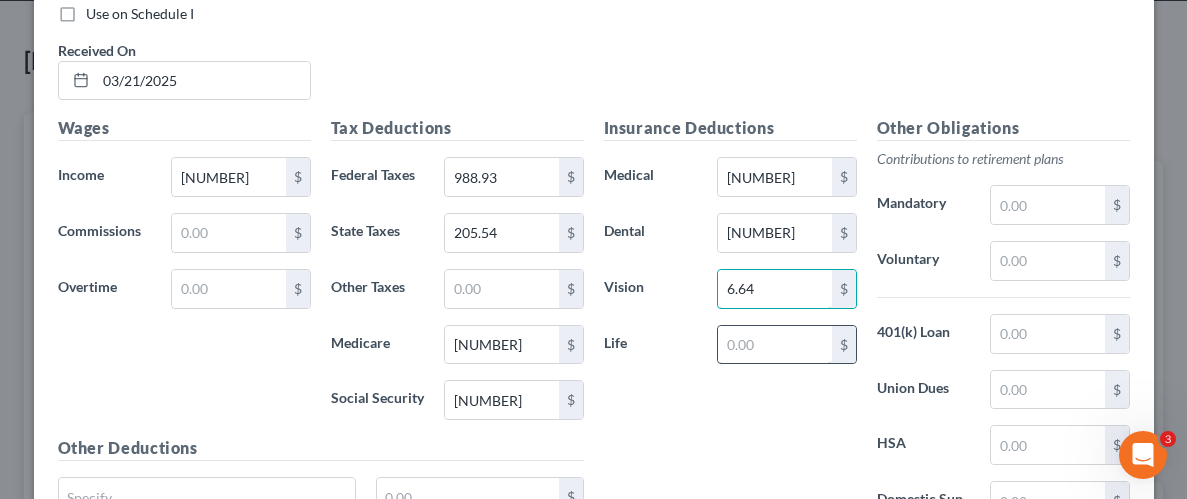 type on "6.64" 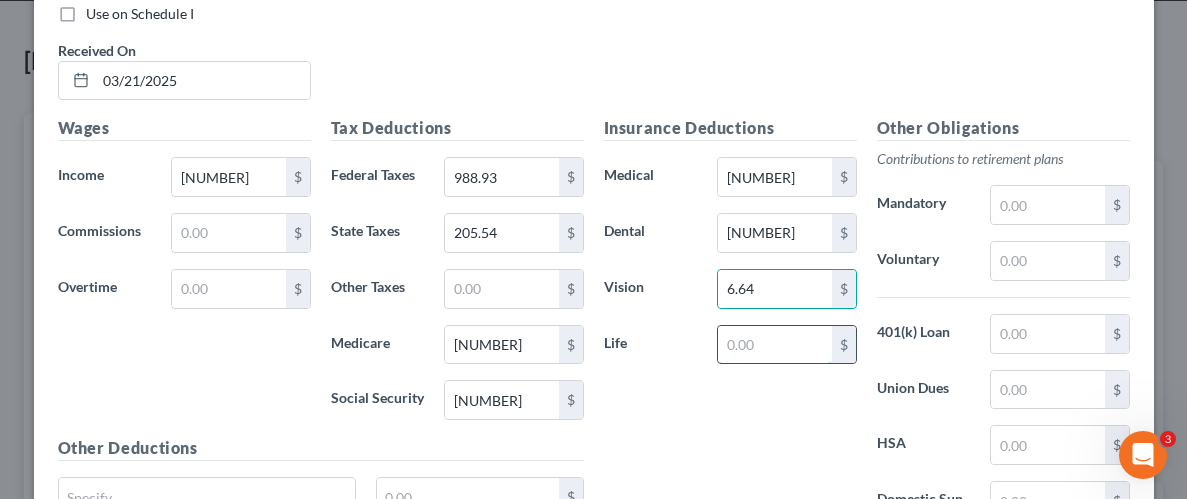 click at bounding box center [774, 345] 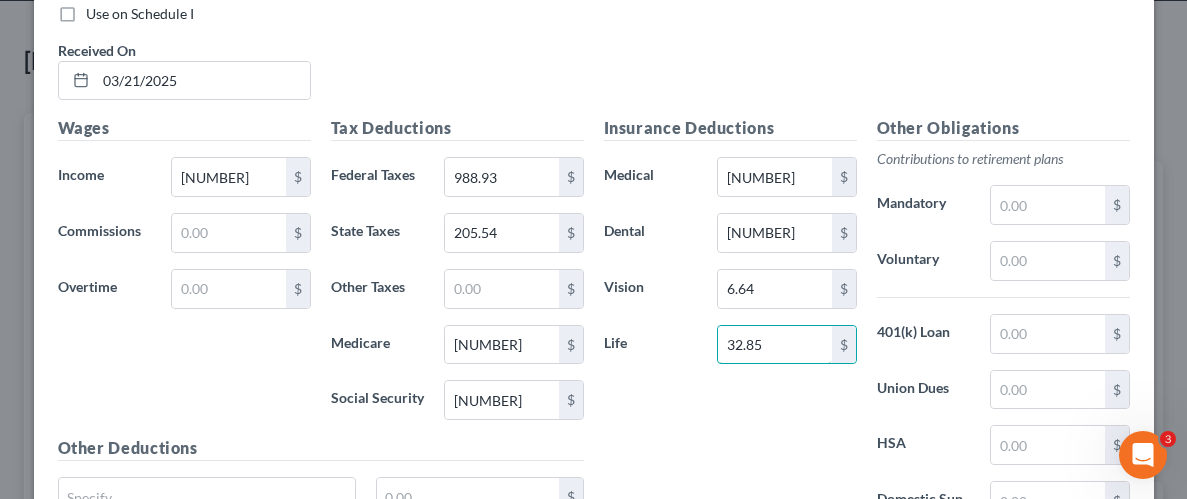type on "32.85" 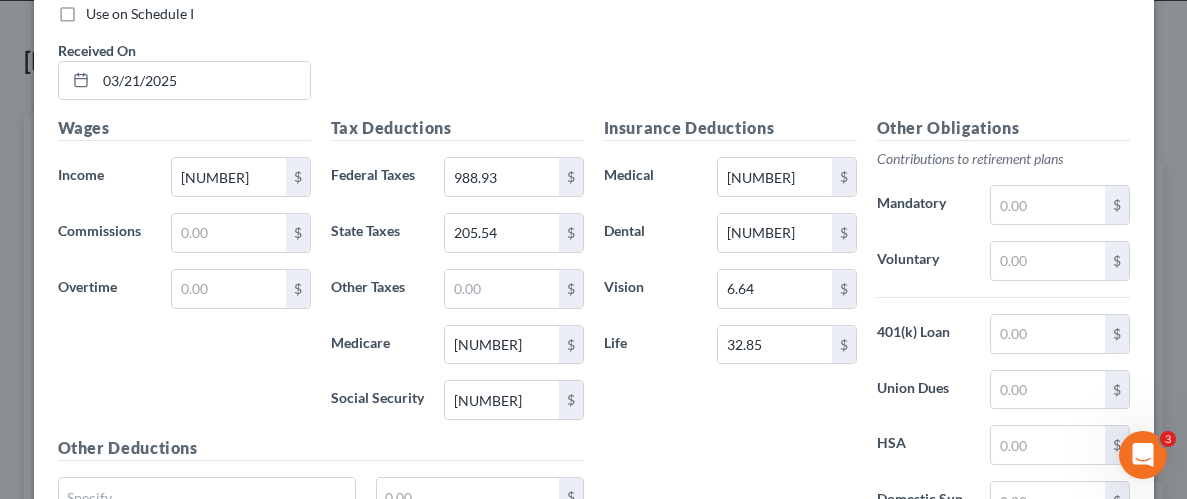 click on "Insurance Deductions Medical [AMOUNT] $ Dental [AMOUNT] $ Vision [AMOUNT] $ Life [AMOUNT] $" at bounding box center [730, 326] 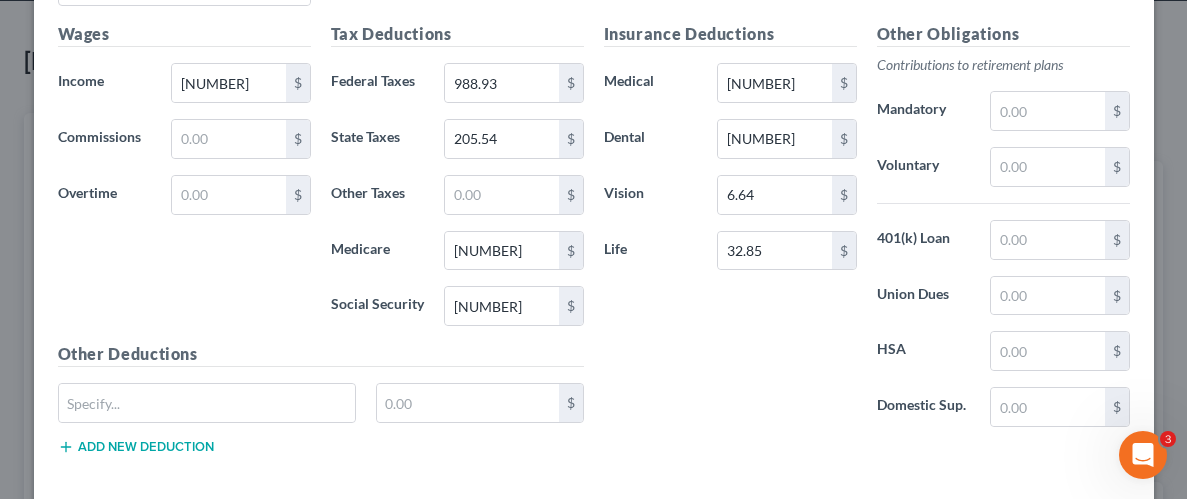 scroll, scrollTop: 1141, scrollLeft: 0, axis: vertical 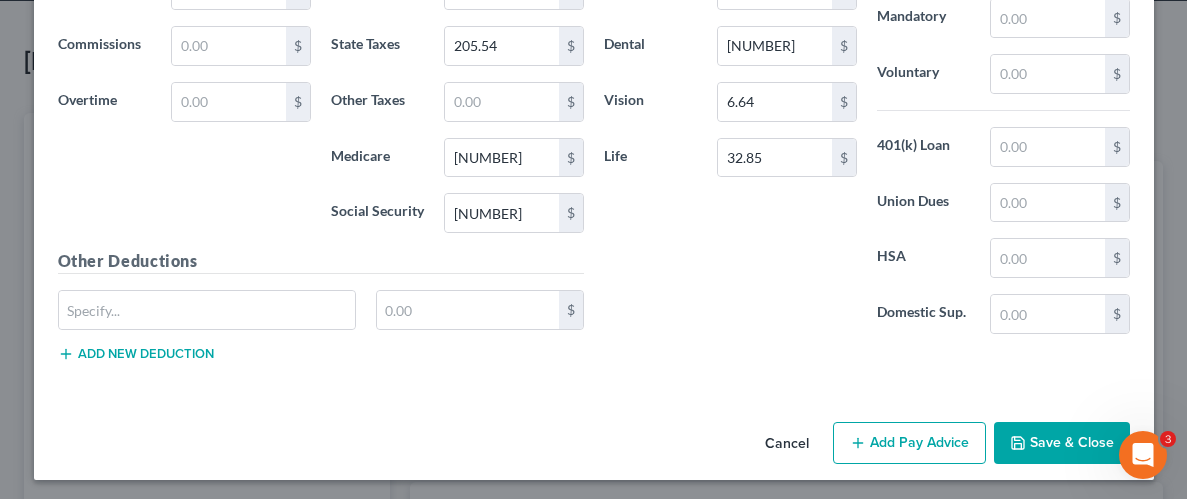 click on "Save & Close" at bounding box center [1062, 443] 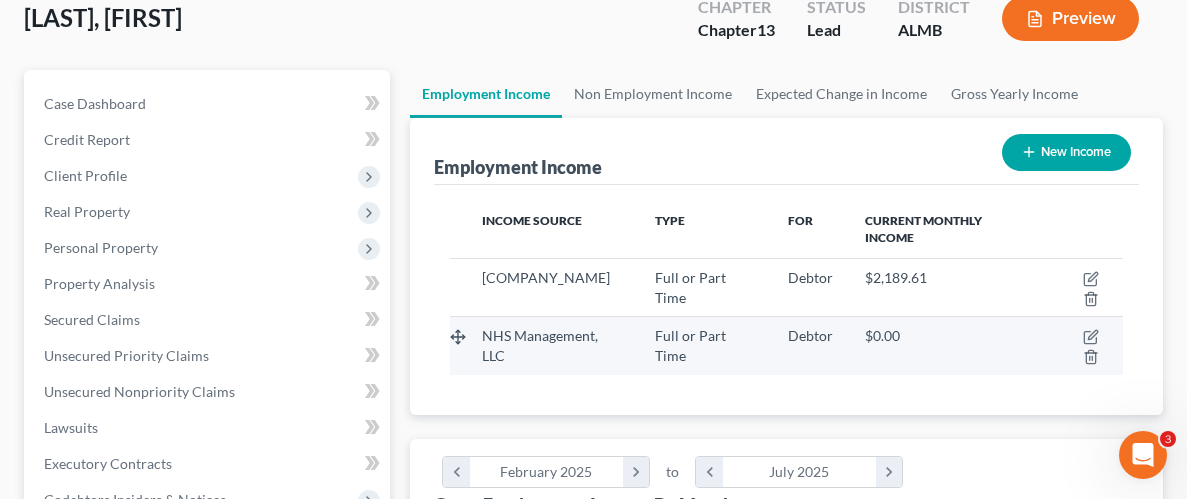 scroll, scrollTop: 139, scrollLeft: 0, axis: vertical 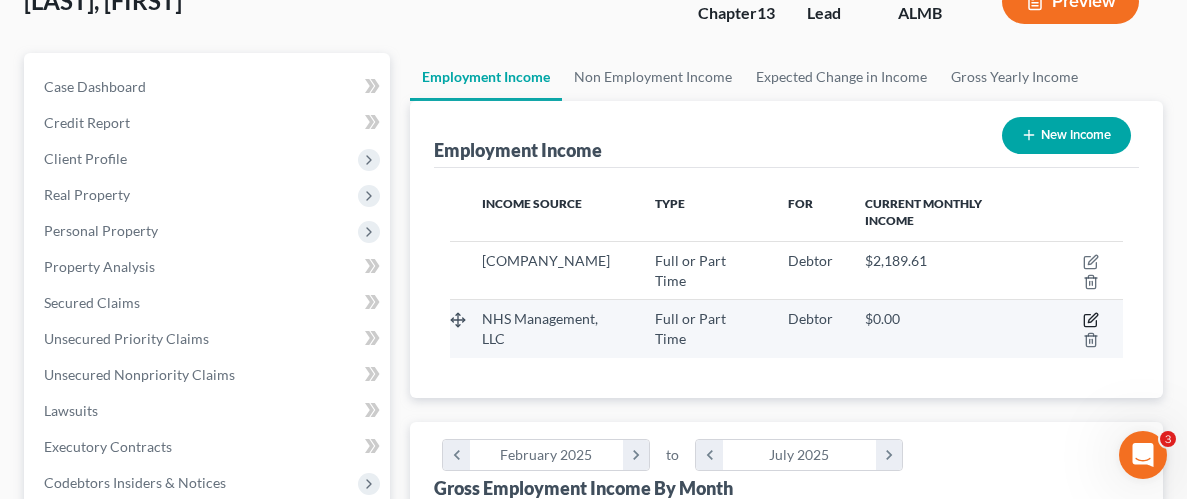 click 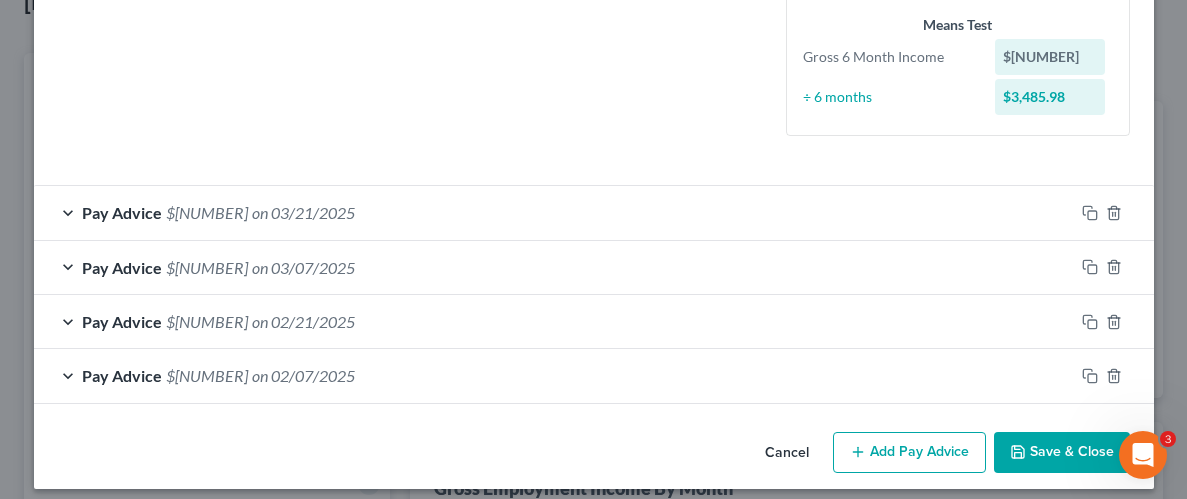 scroll, scrollTop: 543, scrollLeft: 0, axis: vertical 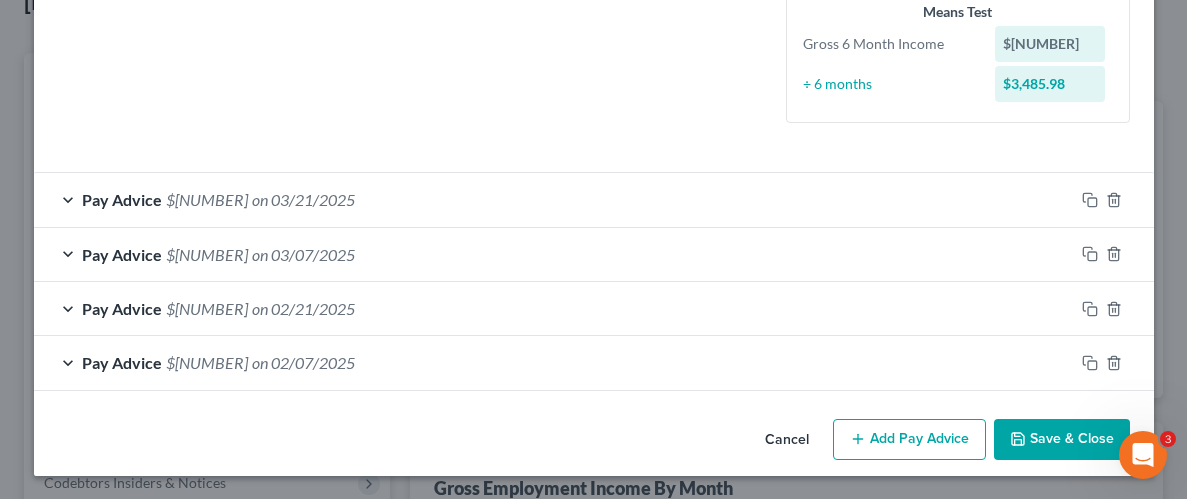 click on "Add Pay Advice" at bounding box center (909, 440) 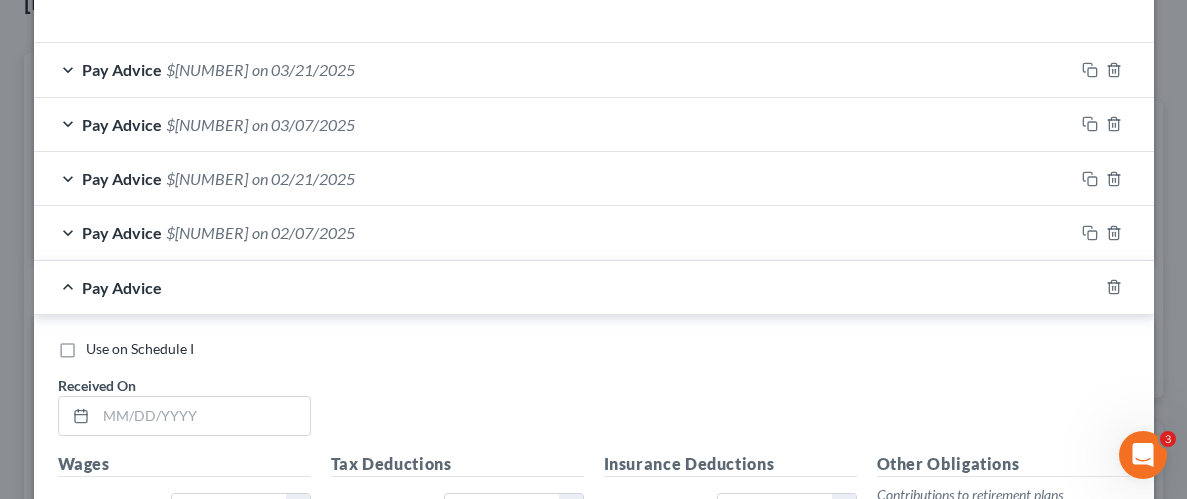 scroll, scrollTop: 676, scrollLeft: 0, axis: vertical 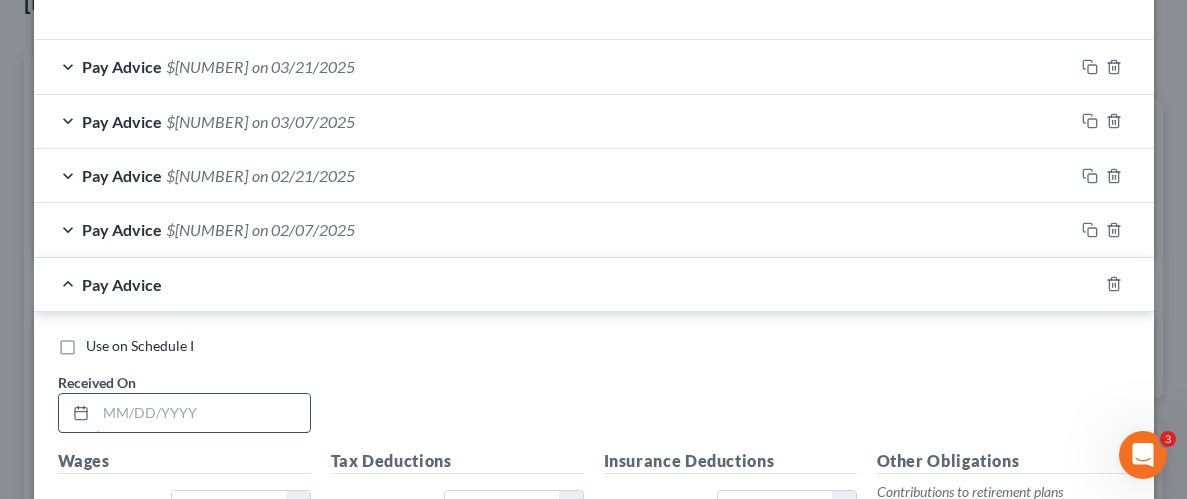 click at bounding box center (203, 413) 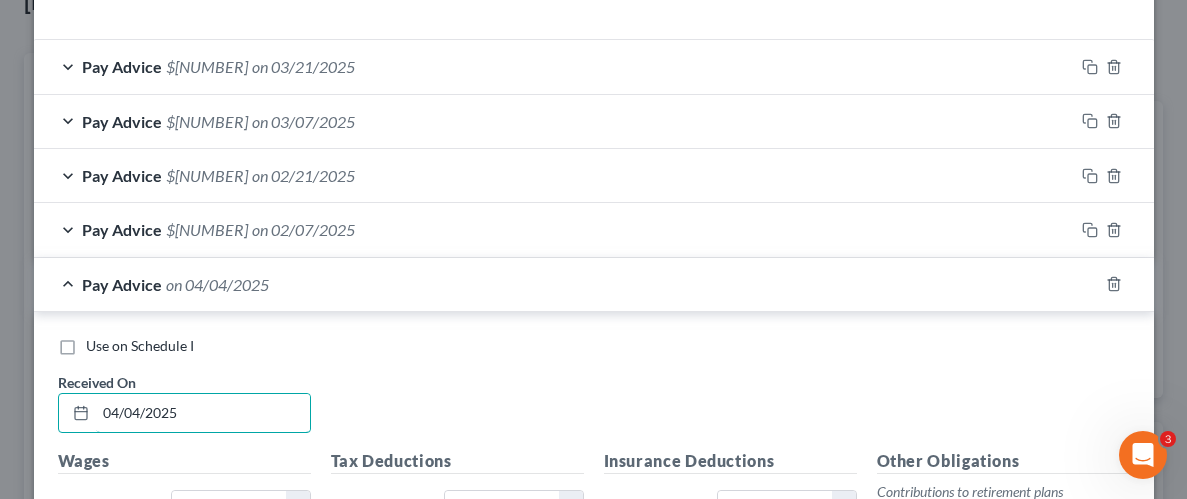 type on "04/04/2025" 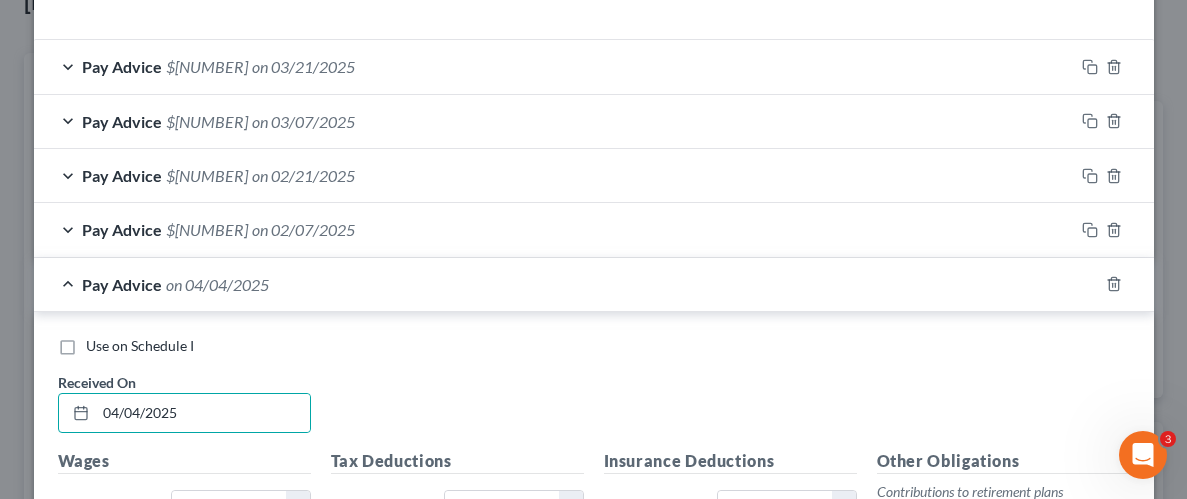 click on "Use on Schedule I" at bounding box center (594, 346) 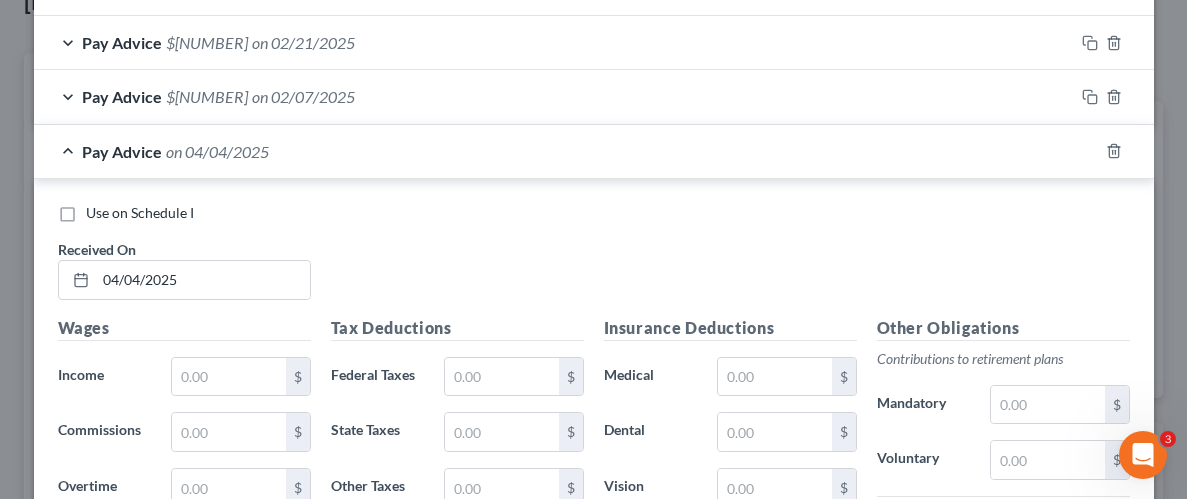 scroll, scrollTop: 900, scrollLeft: 0, axis: vertical 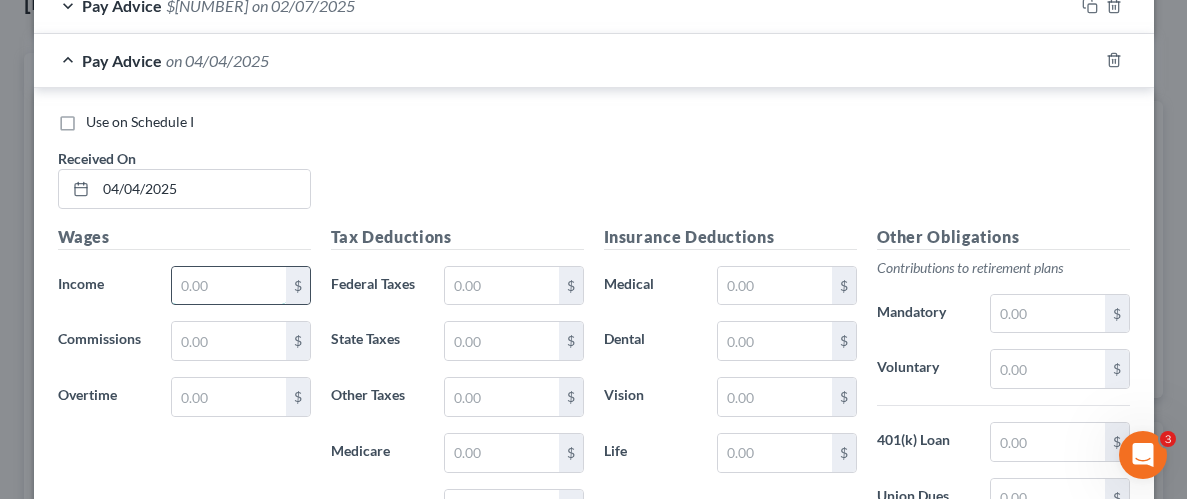 click at bounding box center [228, 286] 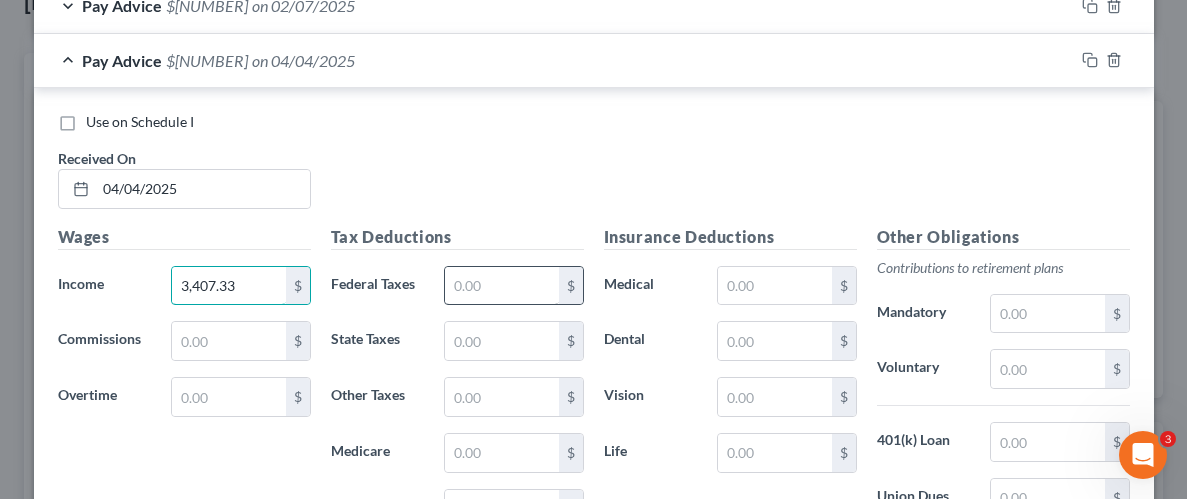 type on "3,407.33" 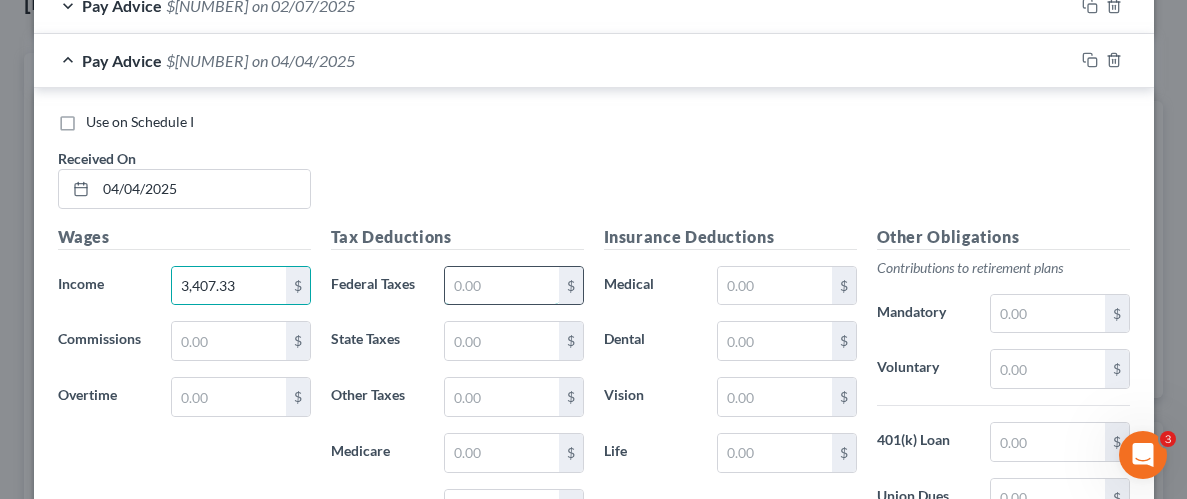 click at bounding box center [501, 286] 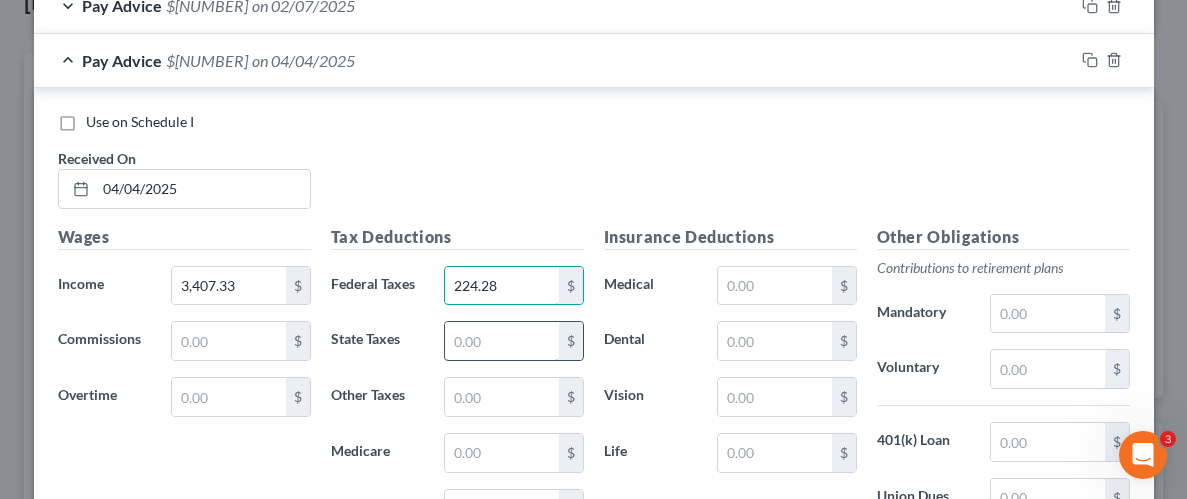 type on "224.28" 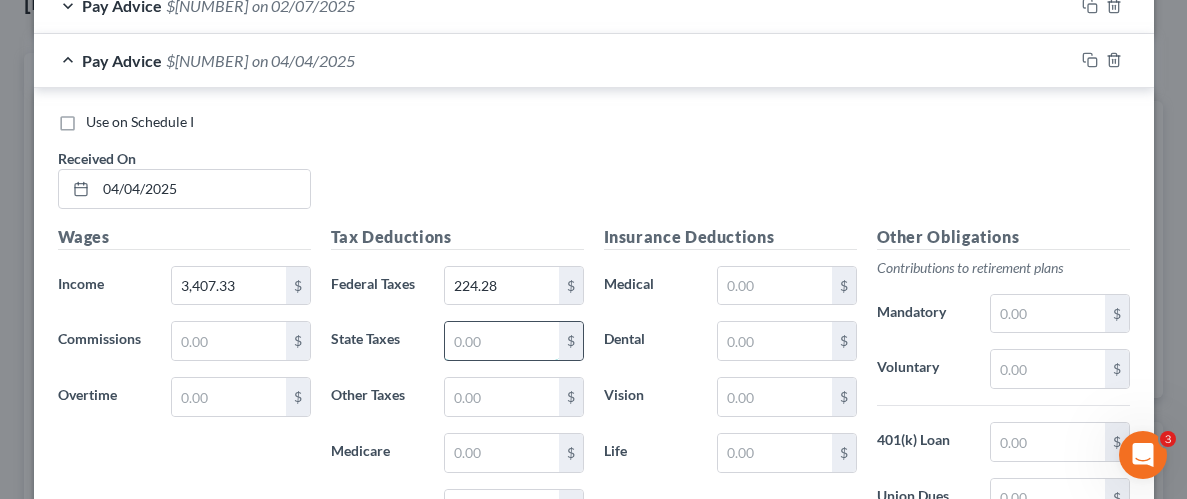 click at bounding box center [501, 341] 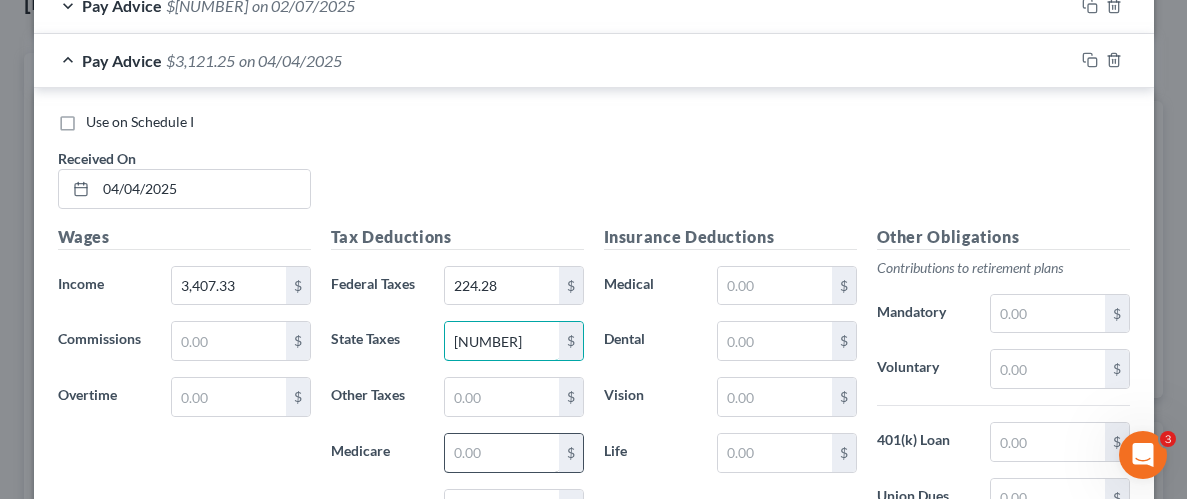 type on "[NUMBER]" 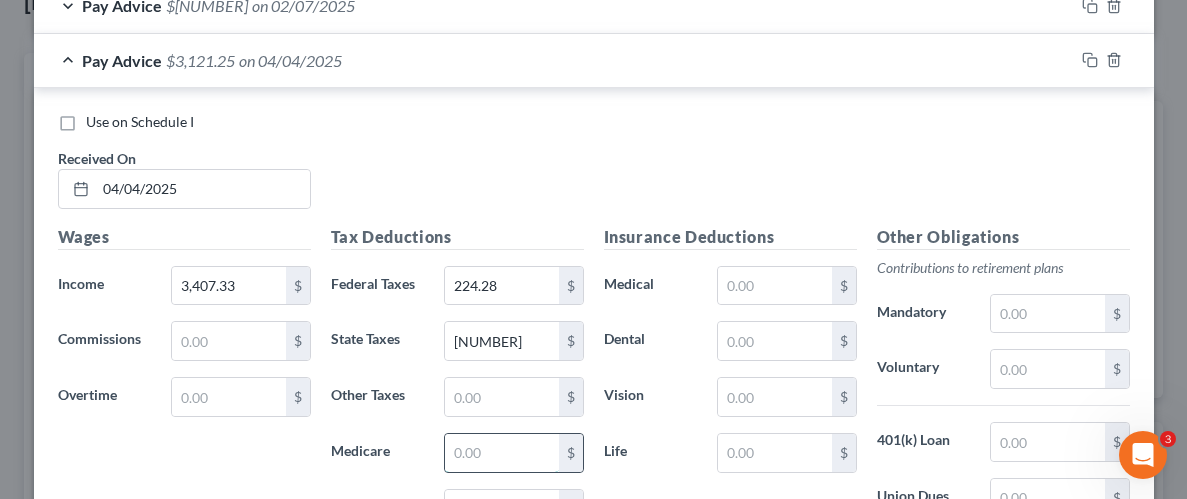 click at bounding box center [501, 453] 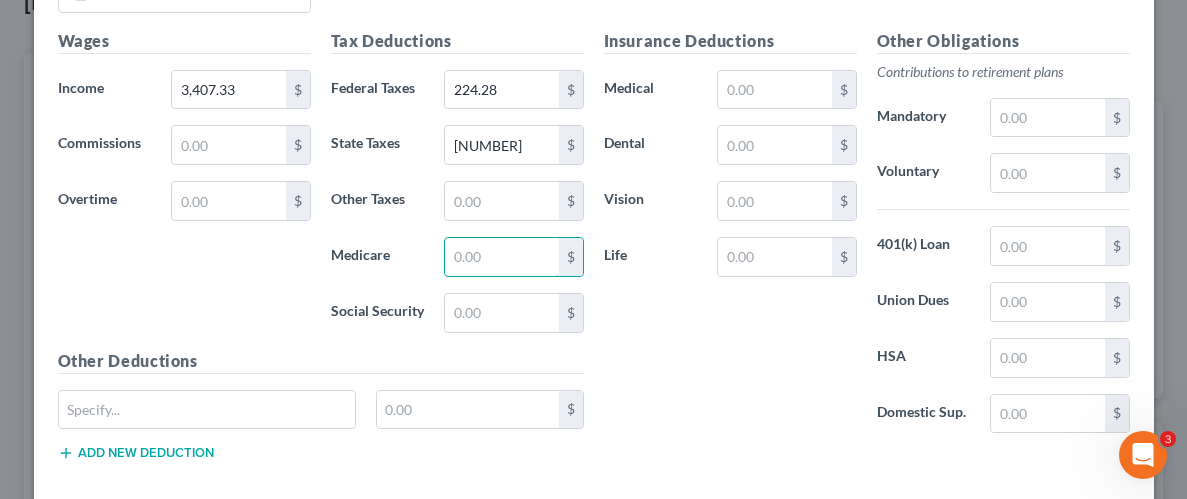 scroll, scrollTop: 1106, scrollLeft: 0, axis: vertical 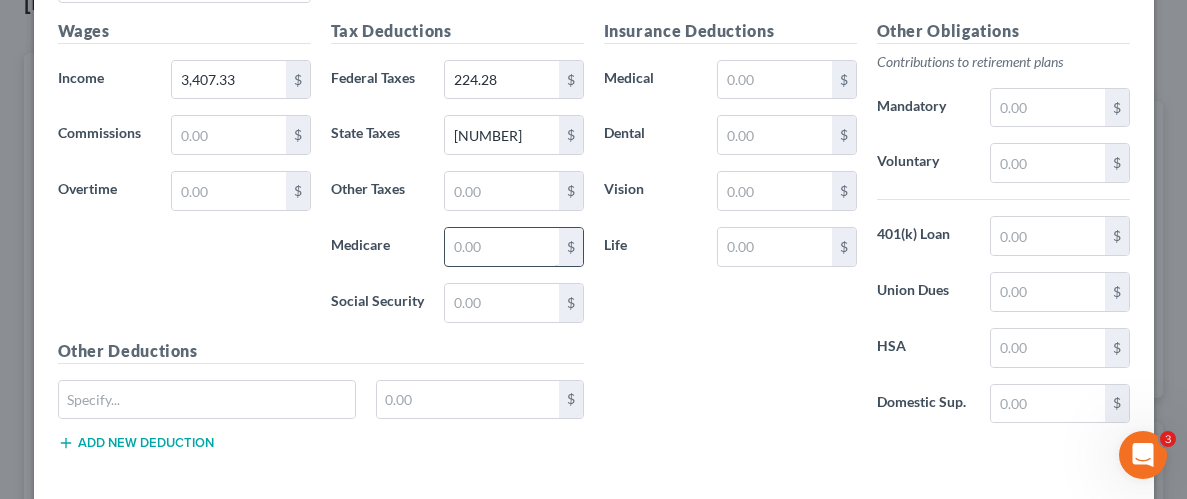 click at bounding box center (501, 247) 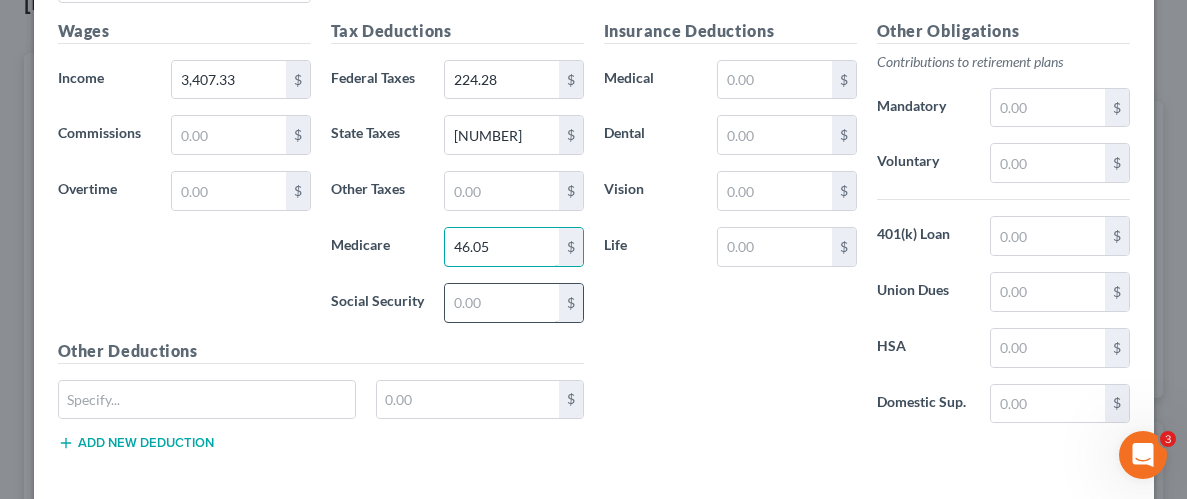 type on "46.05" 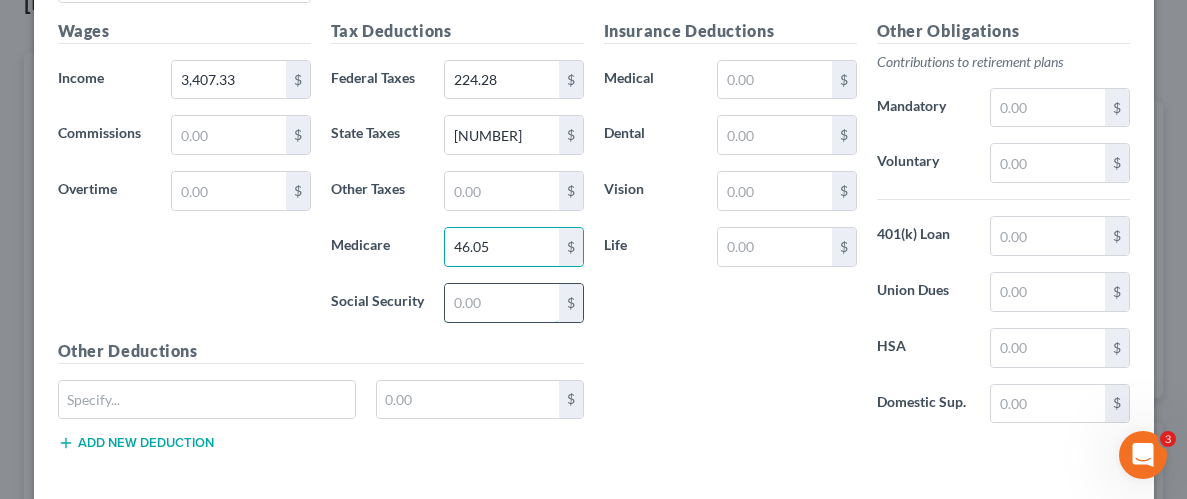 click at bounding box center (501, 303) 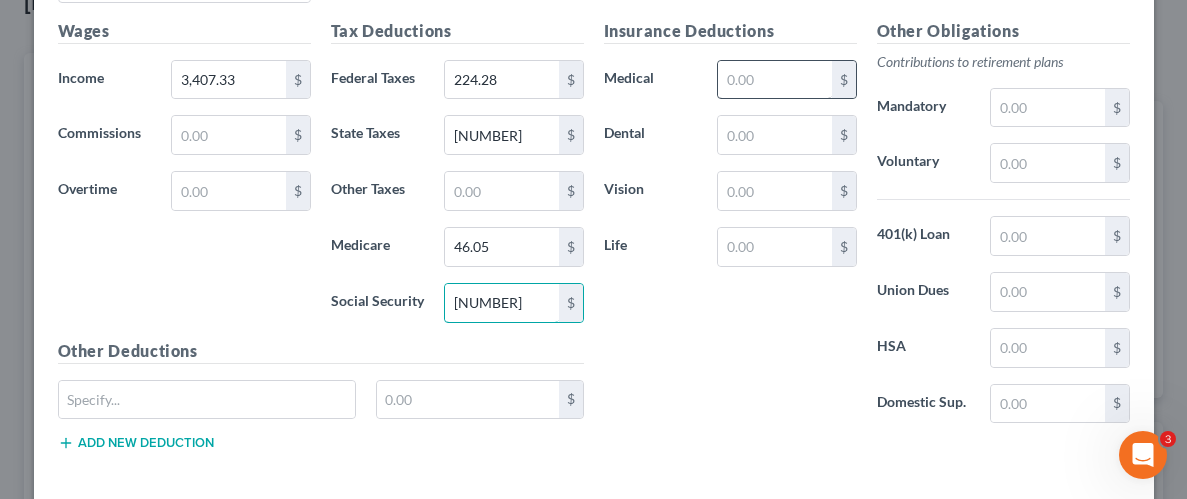 type on "[NUMBER]" 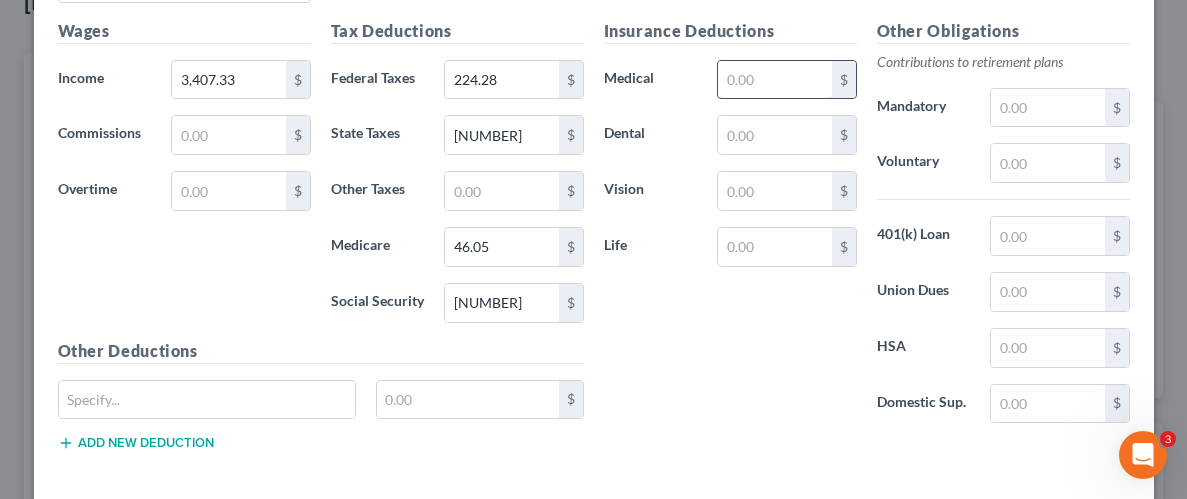 click at bounding box center [774, 80] 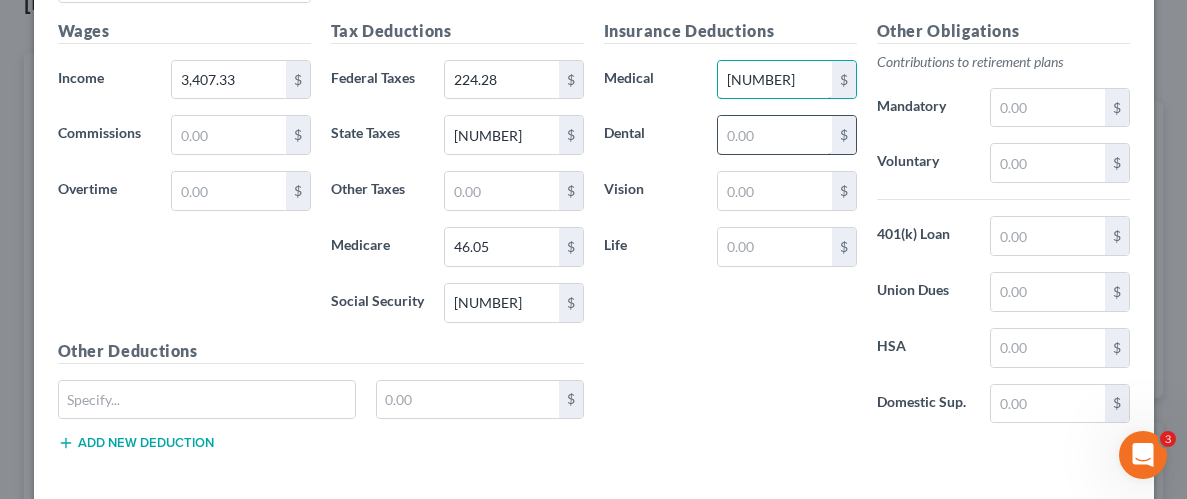 type on "[NUMBER]" 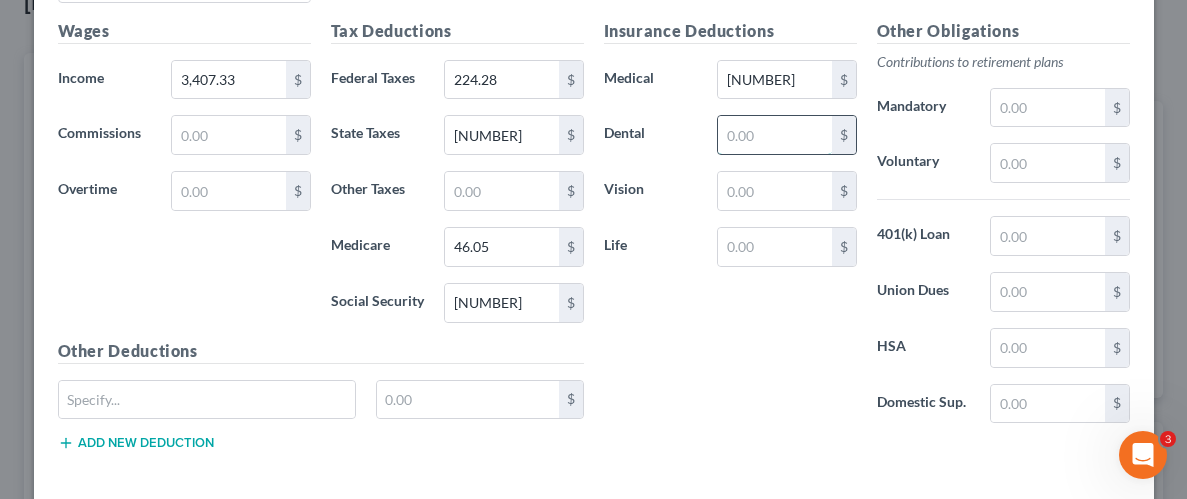 click at bounding box center [774, 135] 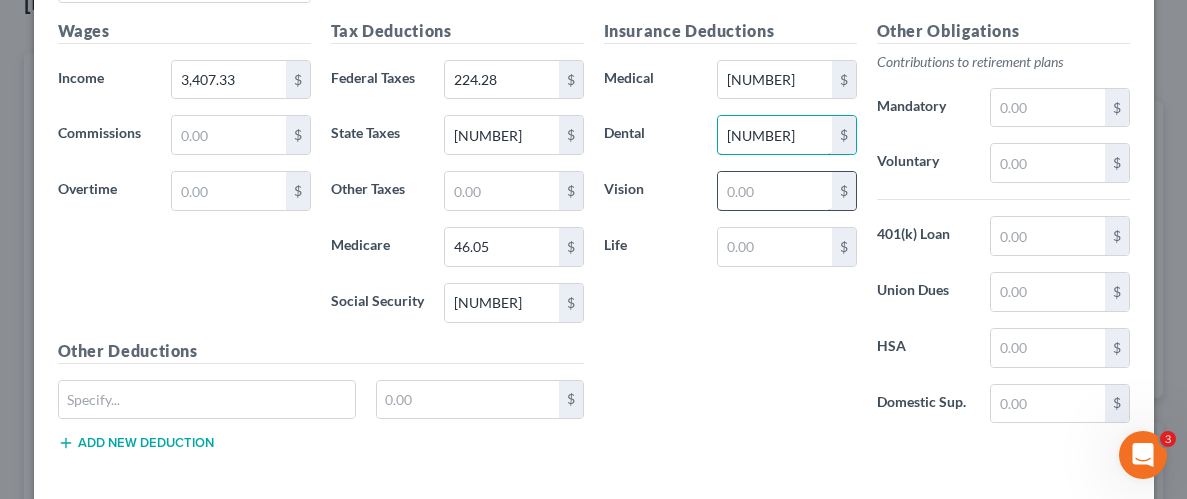 type on "[NUMBER]" 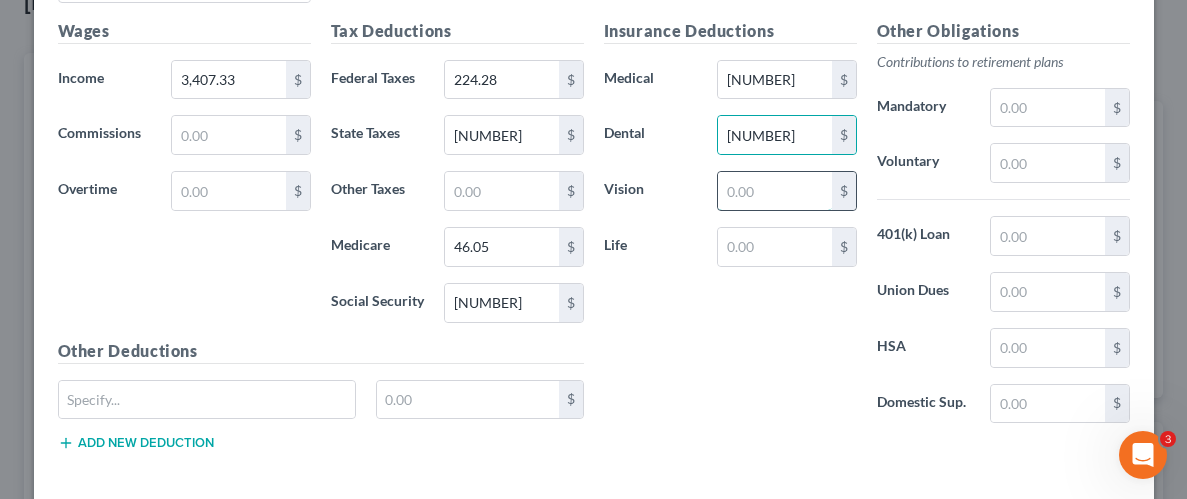click at bounding box center [774, 191] 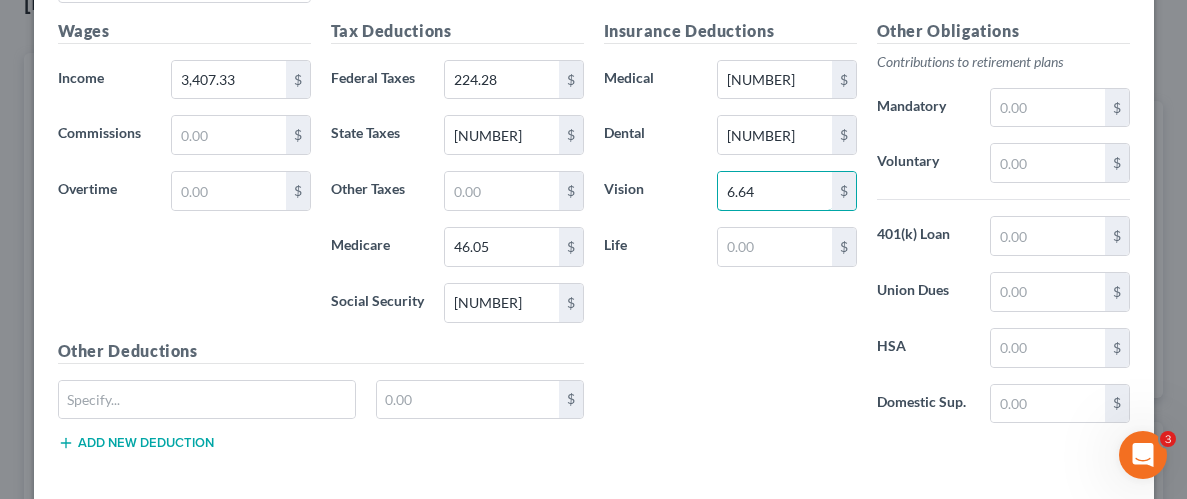 type on "6.64" 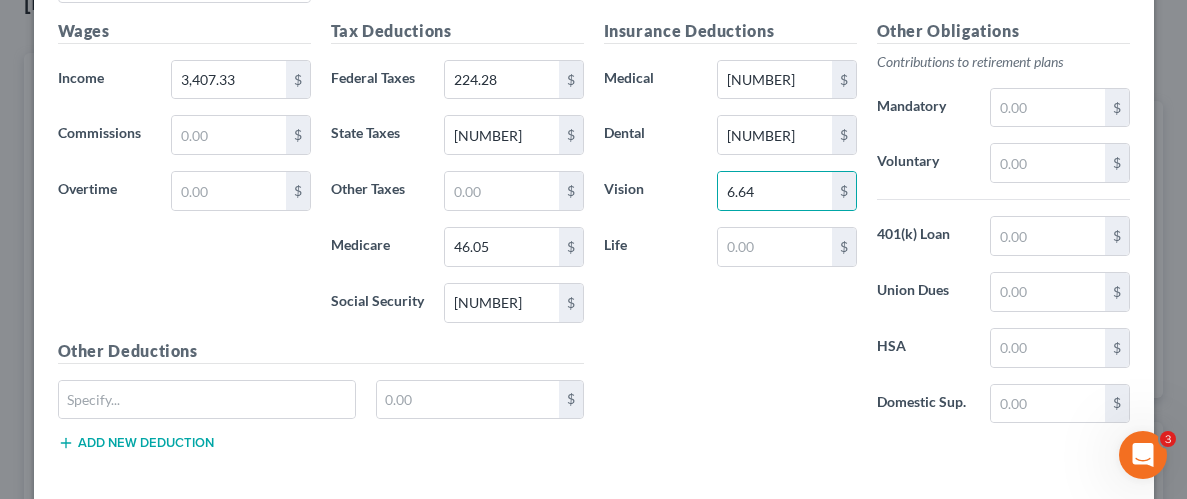 click on "Insurance Deductions Medical [NUMBER] $ Dental [NUMBER] $ Vision [NUMBER] $ Life $" at bounding box center [730, 229] 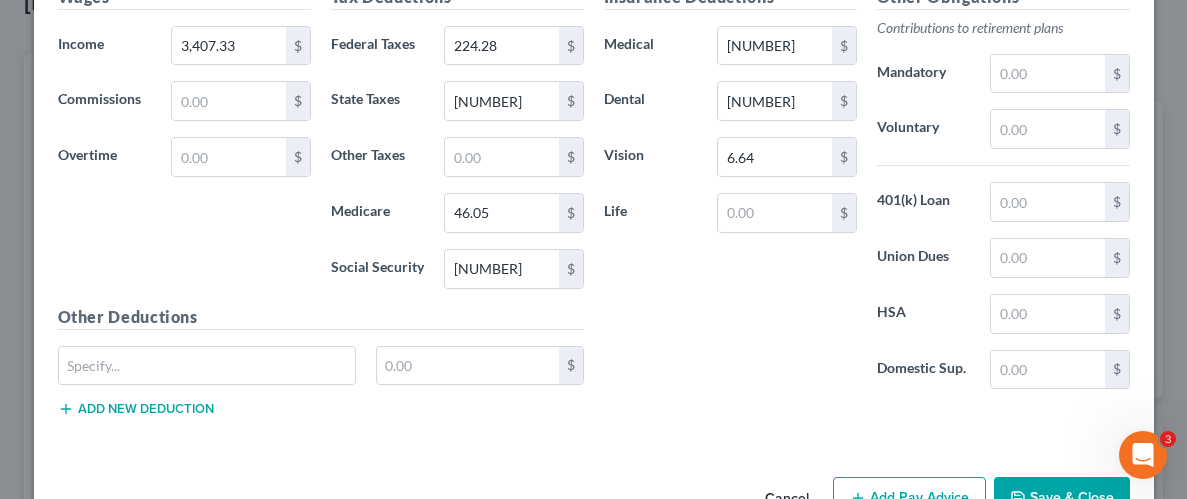 scroll, scrollTop: 1196, scrollLeft: 0, axis: vertical 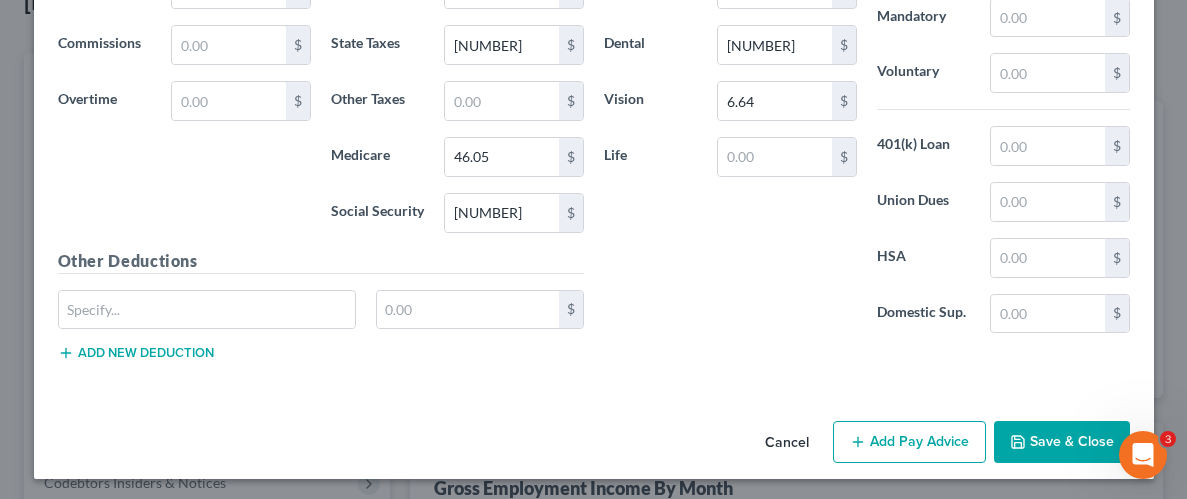 click on "Save & Close" at bounding box center (1062, 442) 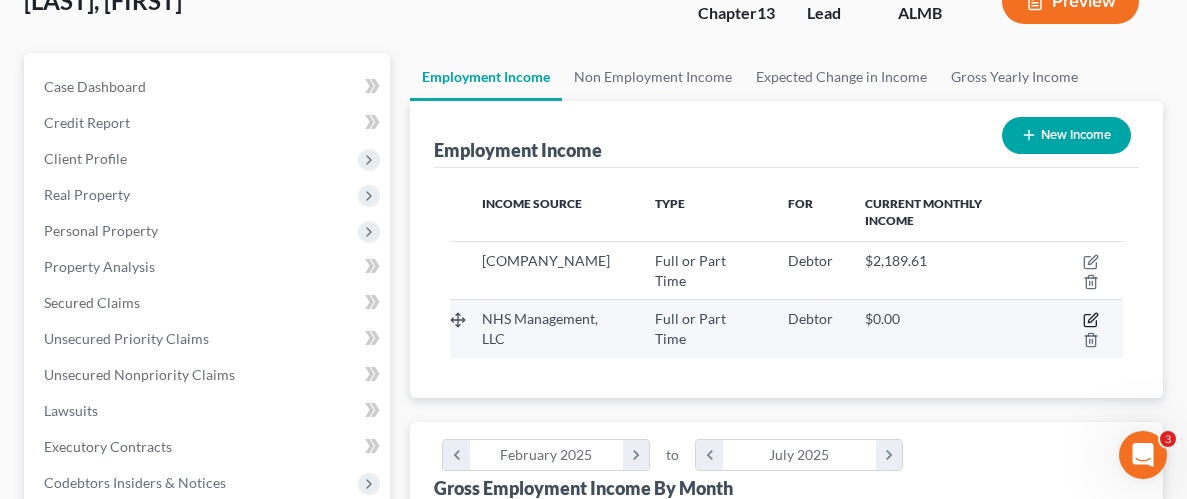 click 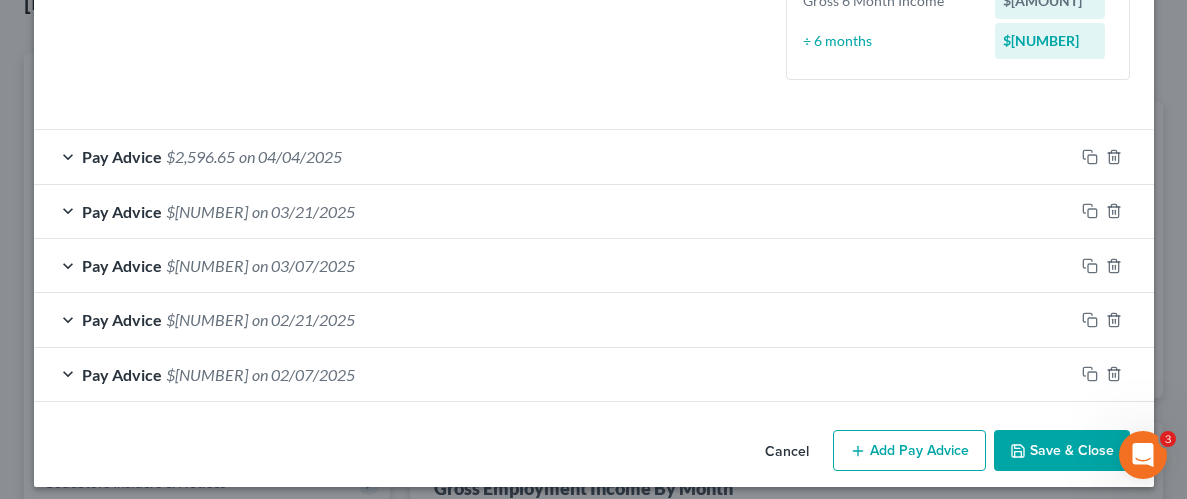 scroll, scrollTop: 596, scrollLeft: 0, axis: vertical 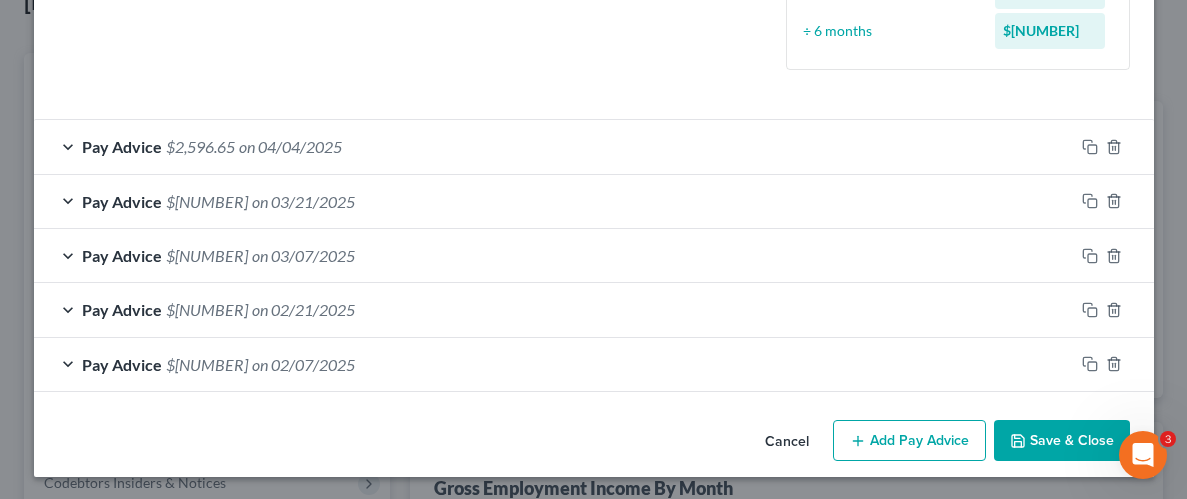 click on "Add Pay Advice" at bounding box center [909, 441] 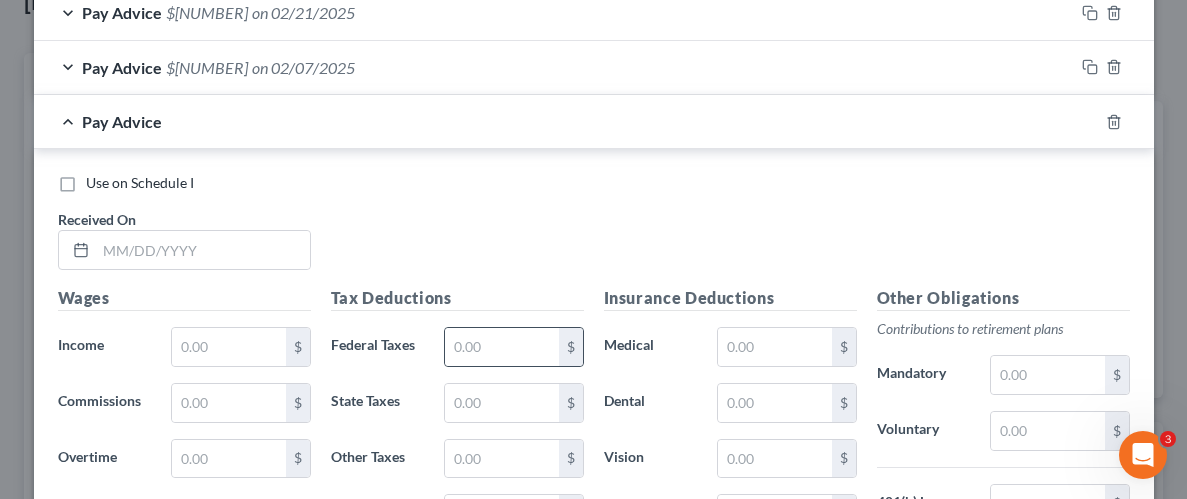 scroll, scrollTop: 904, scrollLeft: 0, axis: vertical 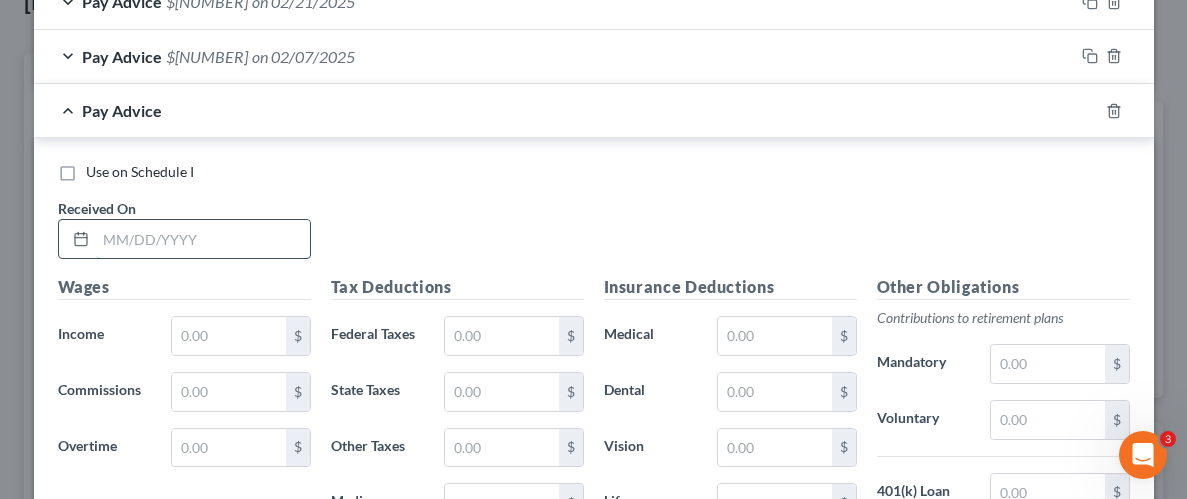 click at bounding box center (203, 239) 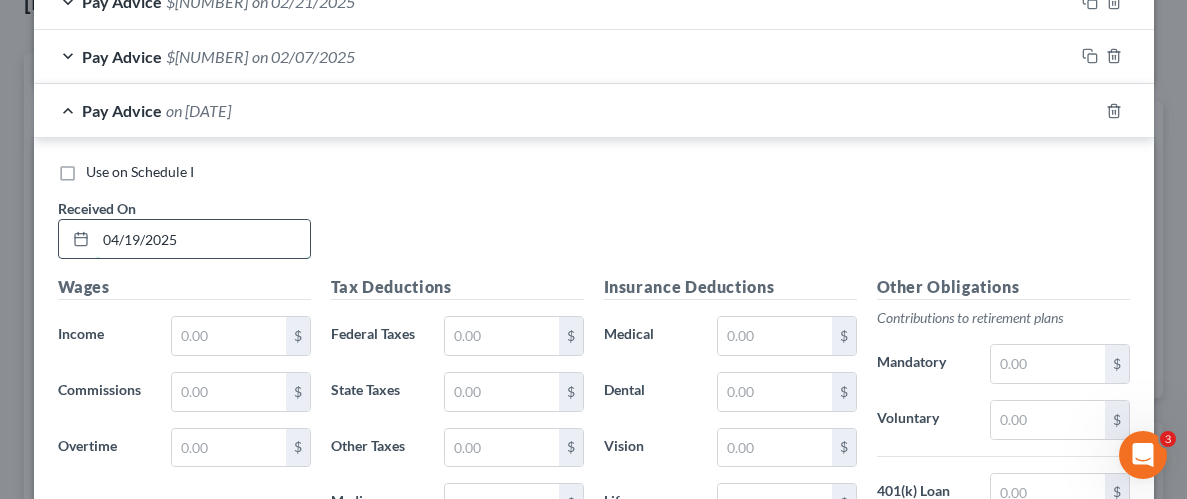 click on "04/19/2025" at bounding box center [203, 239] 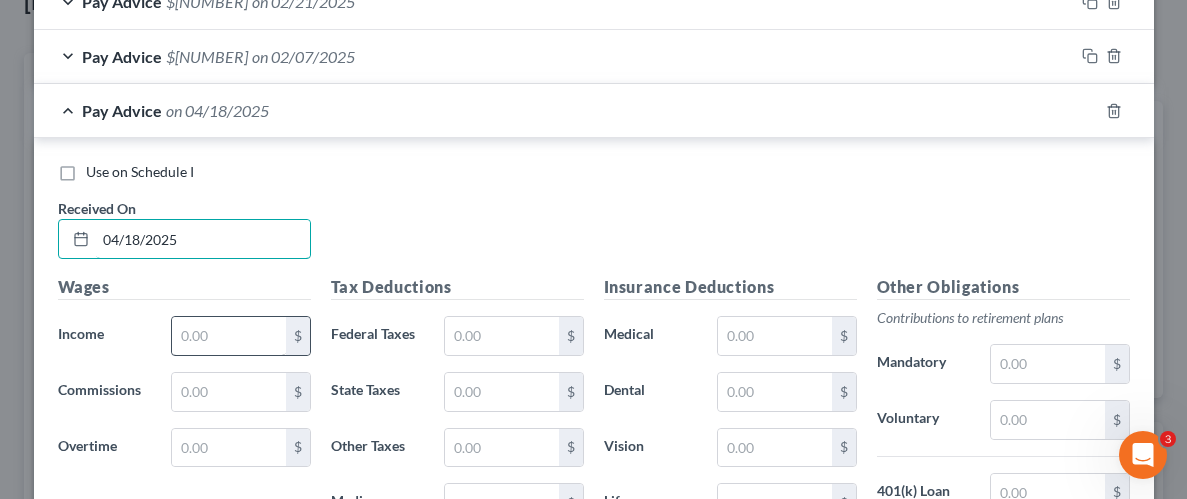 type on "04/18/2025" 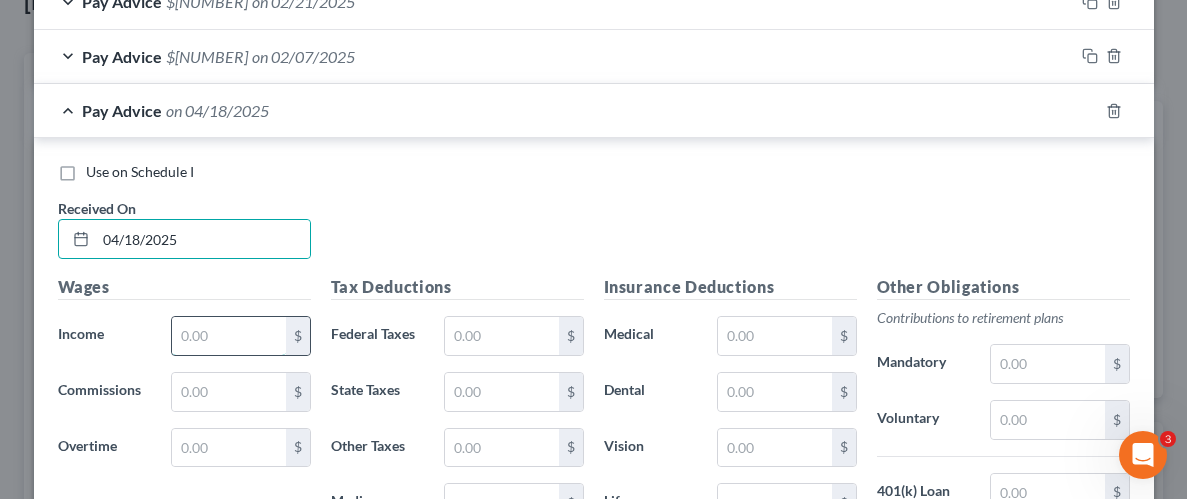 click at bounding box center [228, 336] 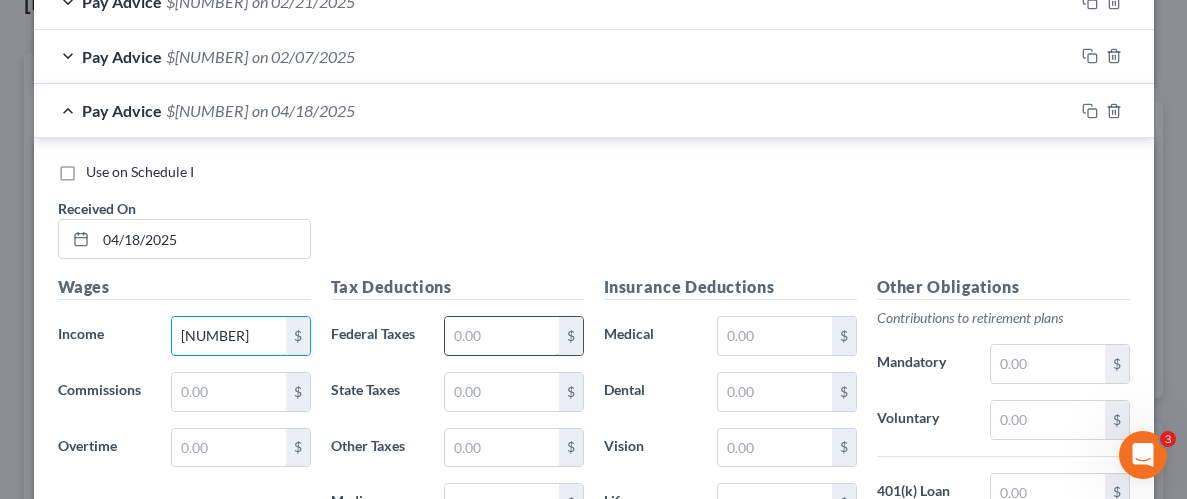 type on "[NUMBER]" 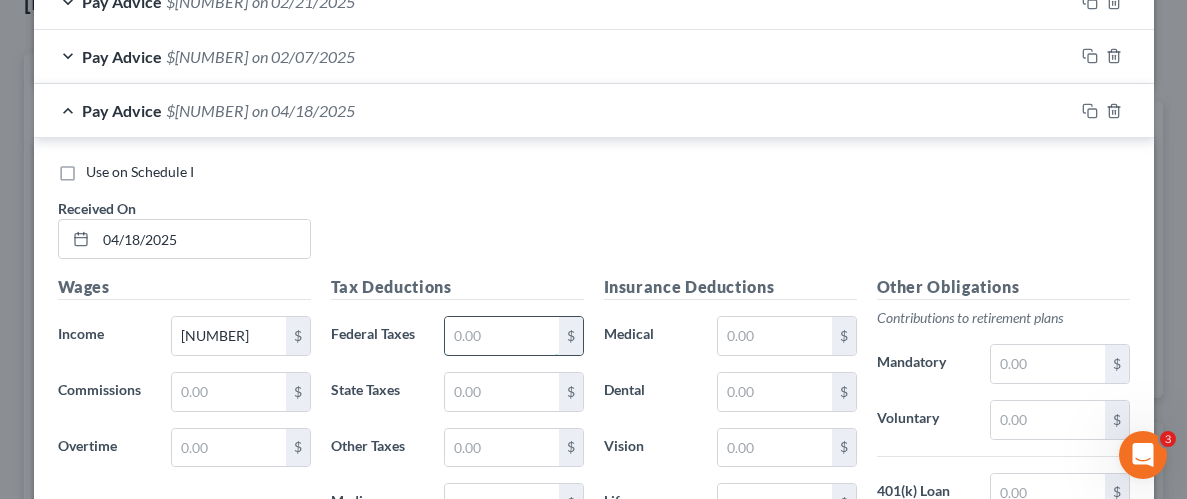 click at bounding box center [501, 336] 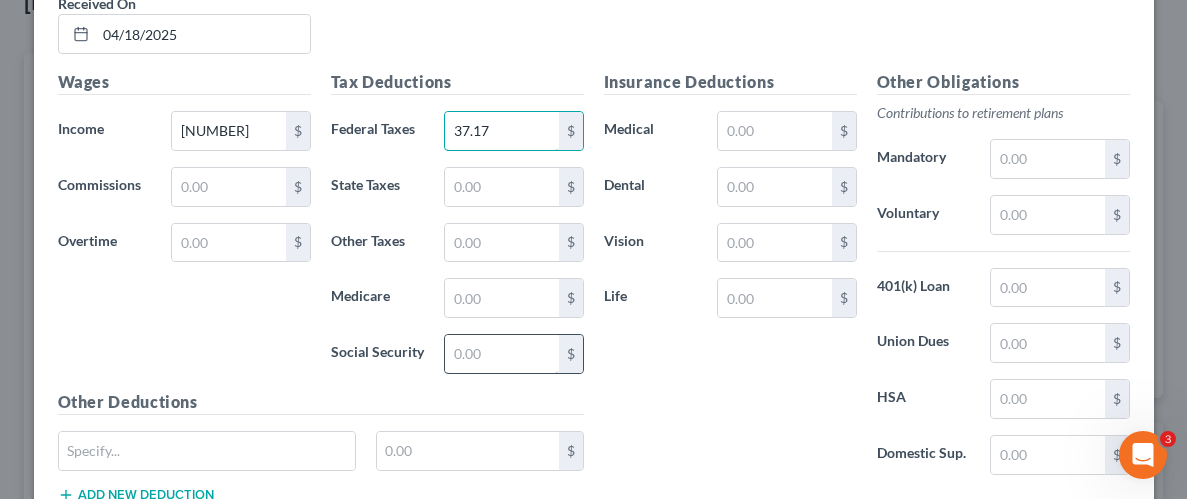 scroll, scrollTop: 1119, scrollLeft: 0, axis: vertical 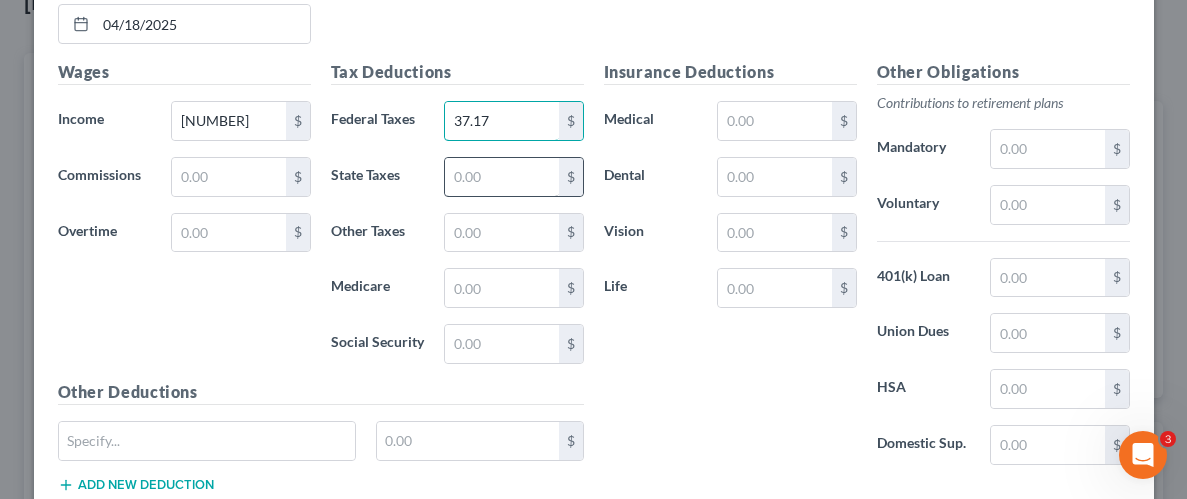 type on "37.17" 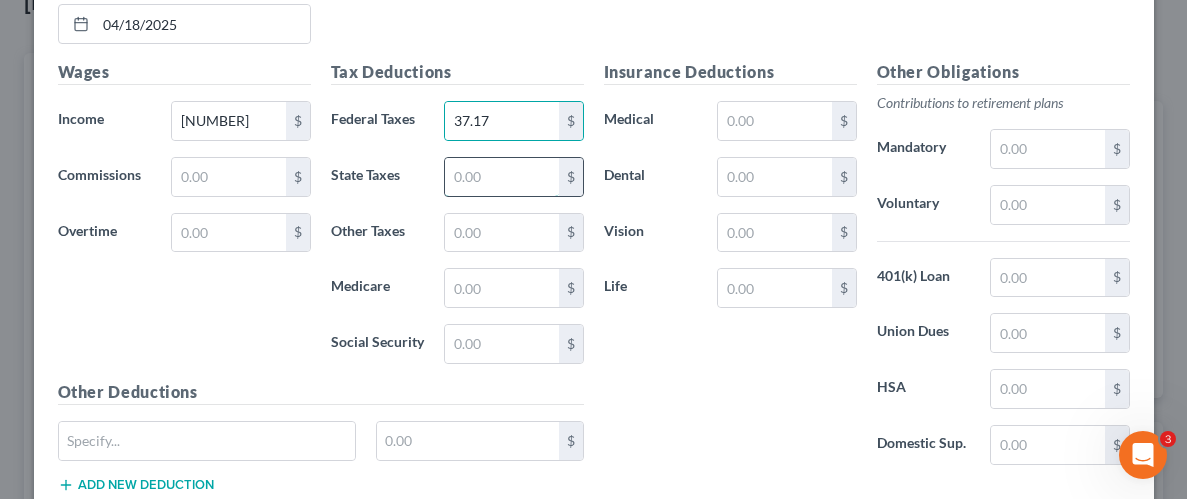 click at bounding box center [501, 177] 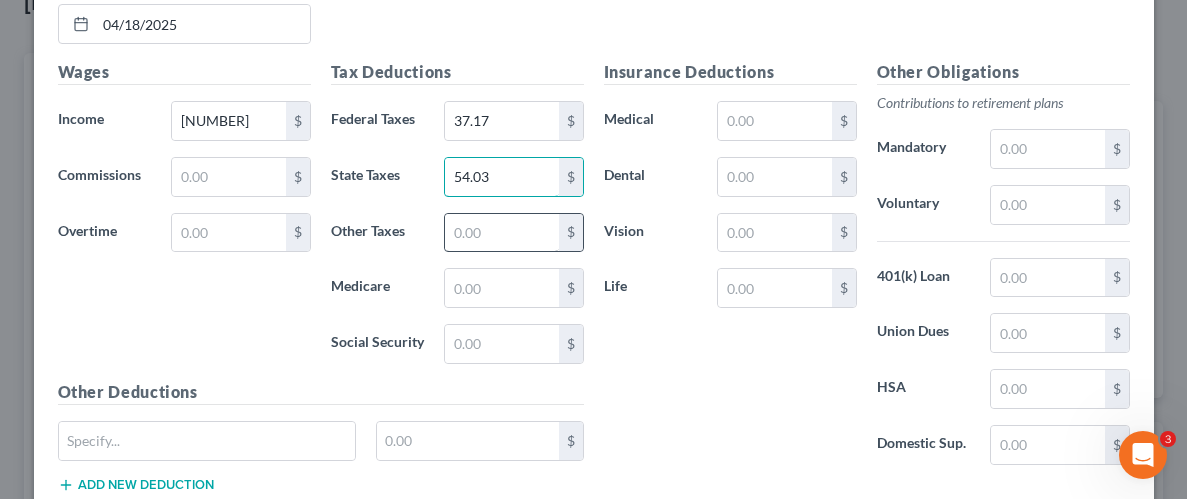 type on "54.03" 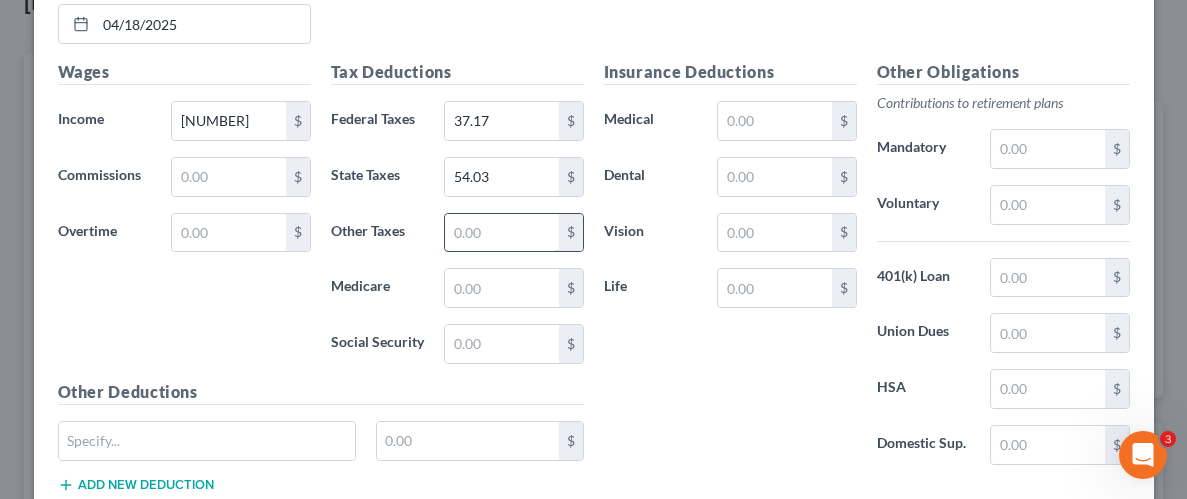 click at bounding box center (501, 233) 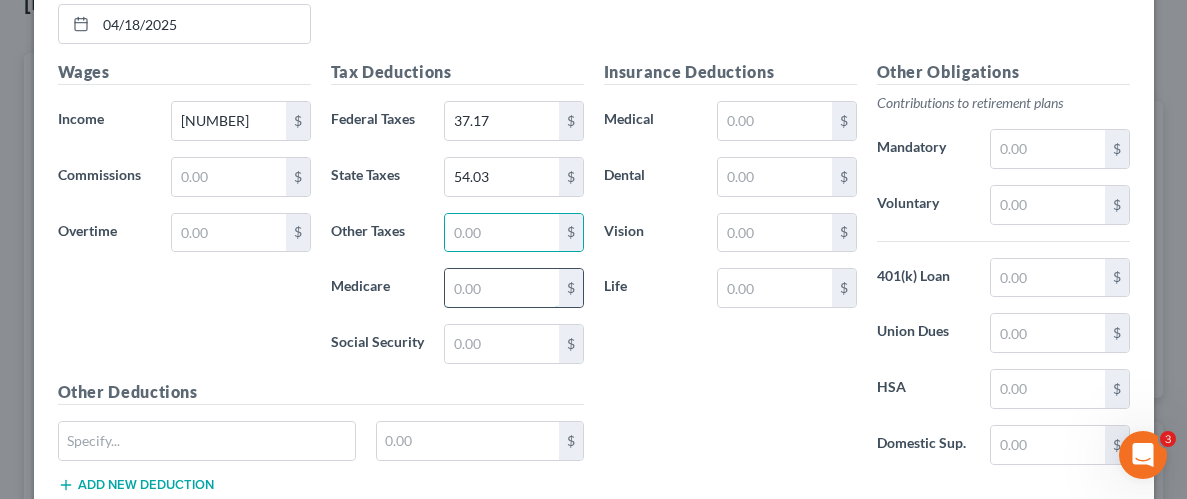 click at bounding box center [501, 288] 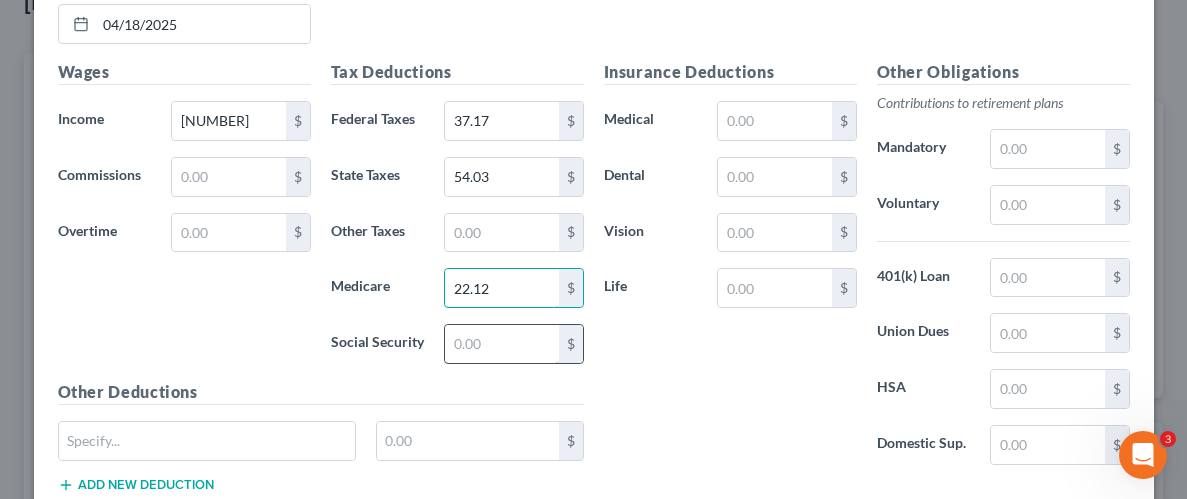 type on "22.12" 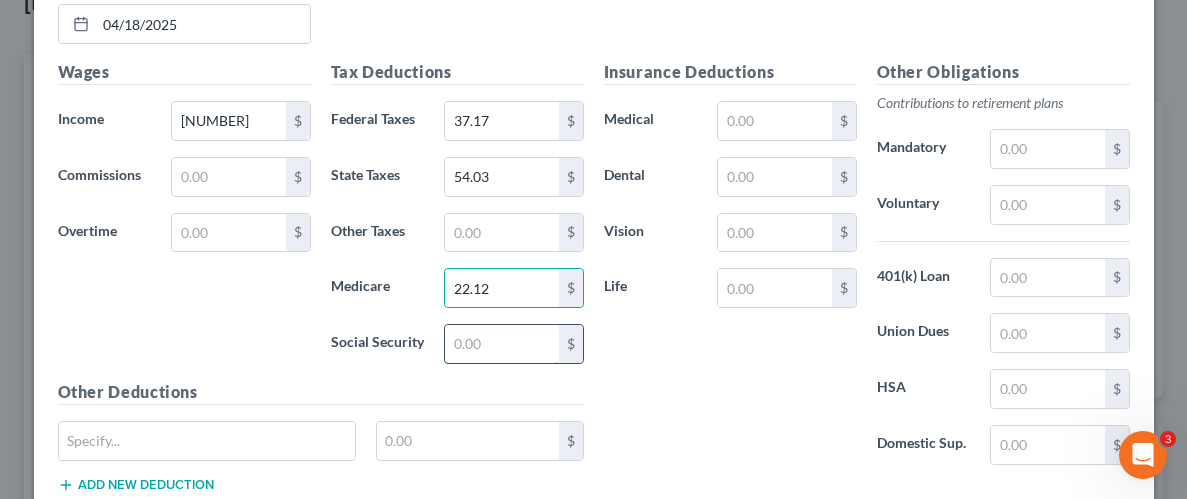 click at bounding box center [501, 344] 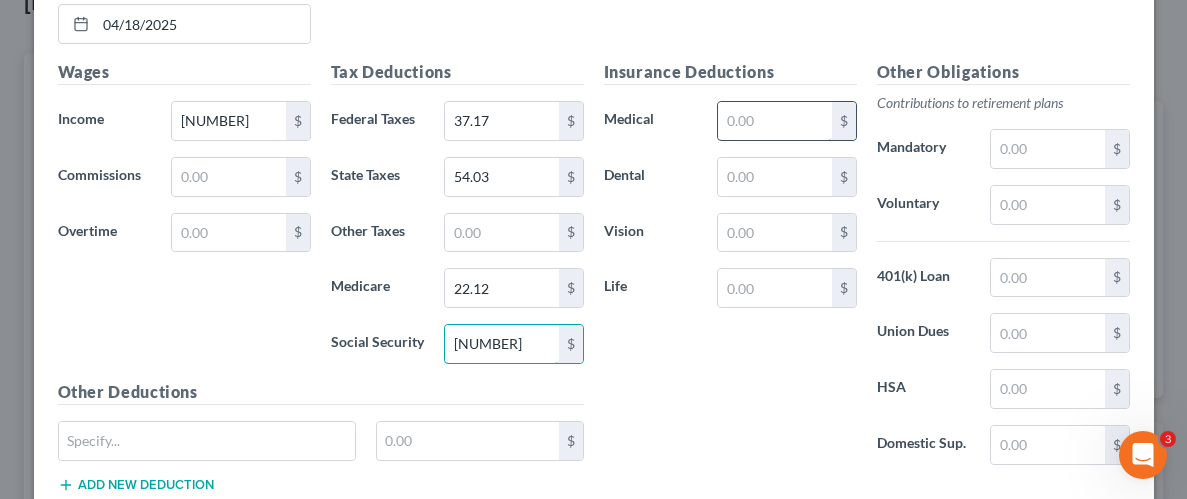 type on "[NUMBER]" 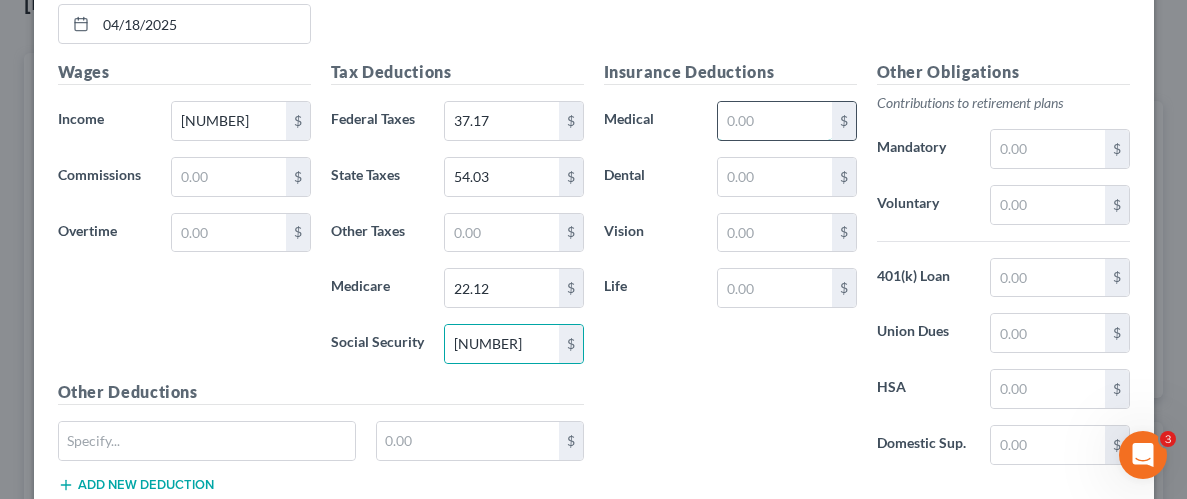 click at bounding box center (774, 121) 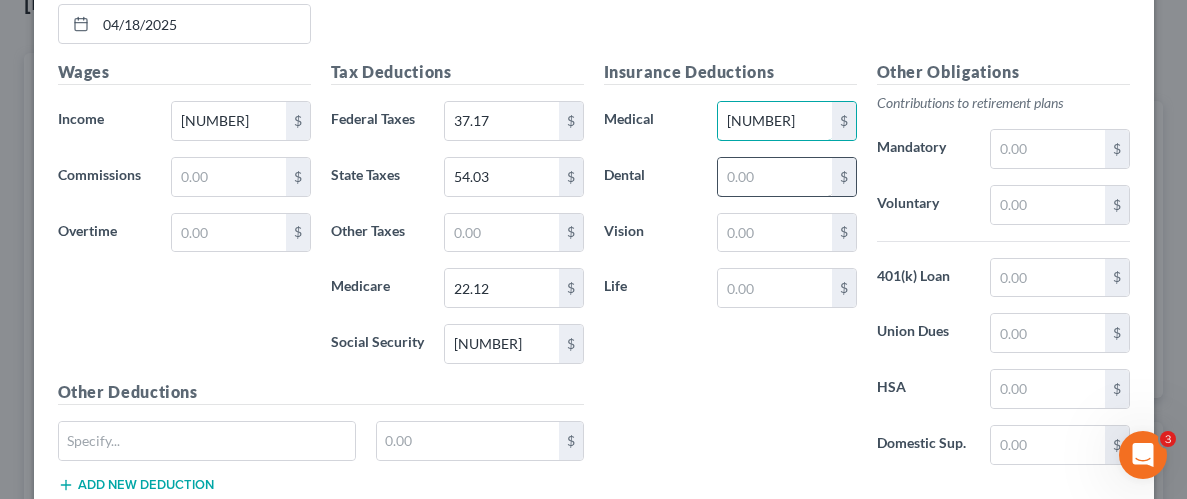 type on "[NUMBER]" 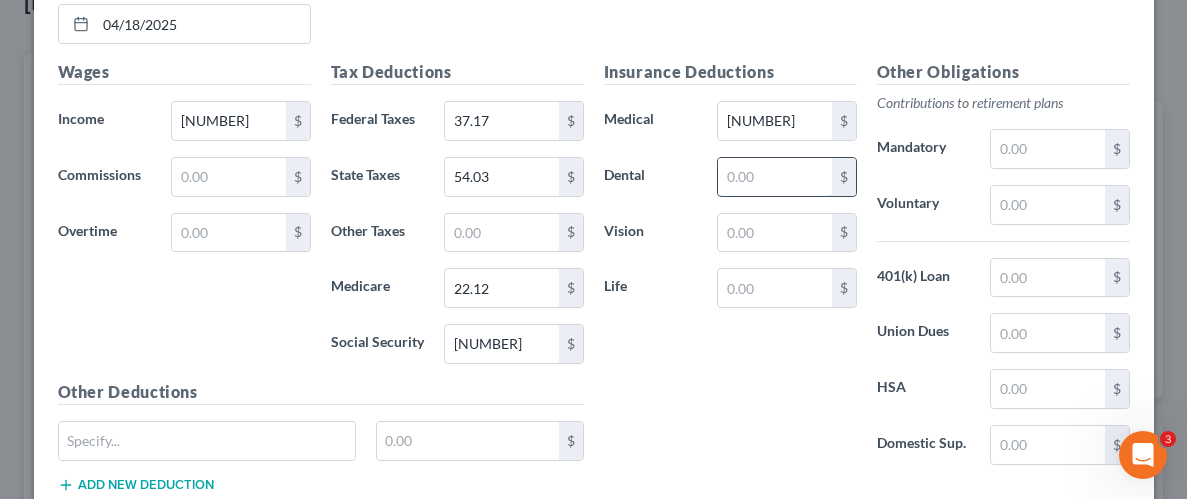 click at bounding box center (774, 177) 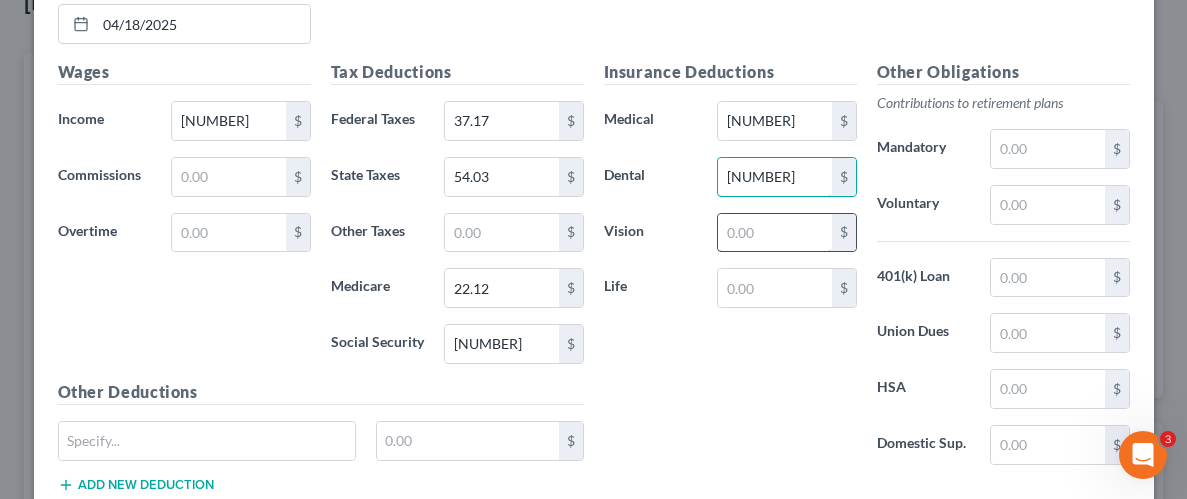 type on "[NUMBER]" 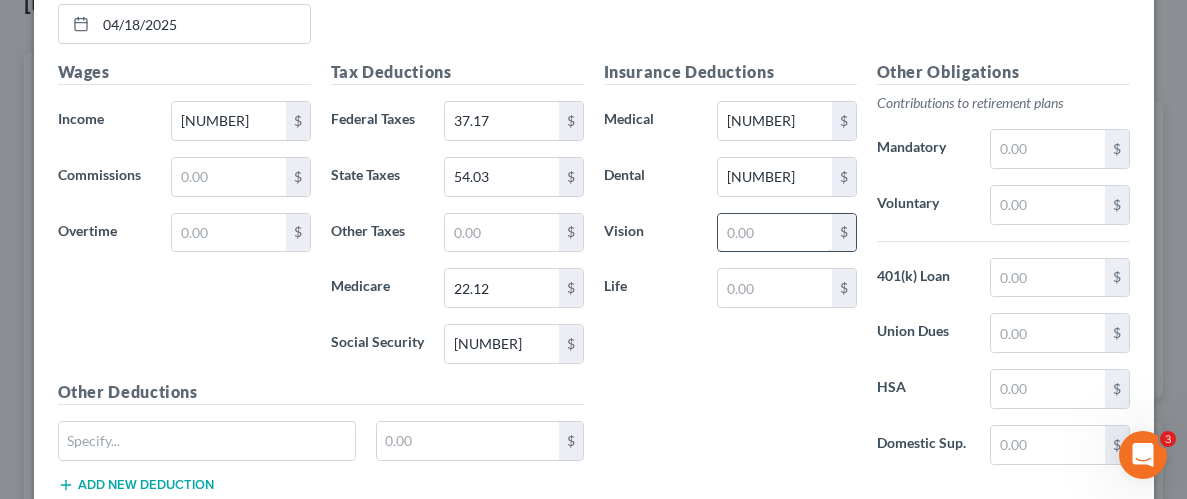 click at bounding box center [774, 233] 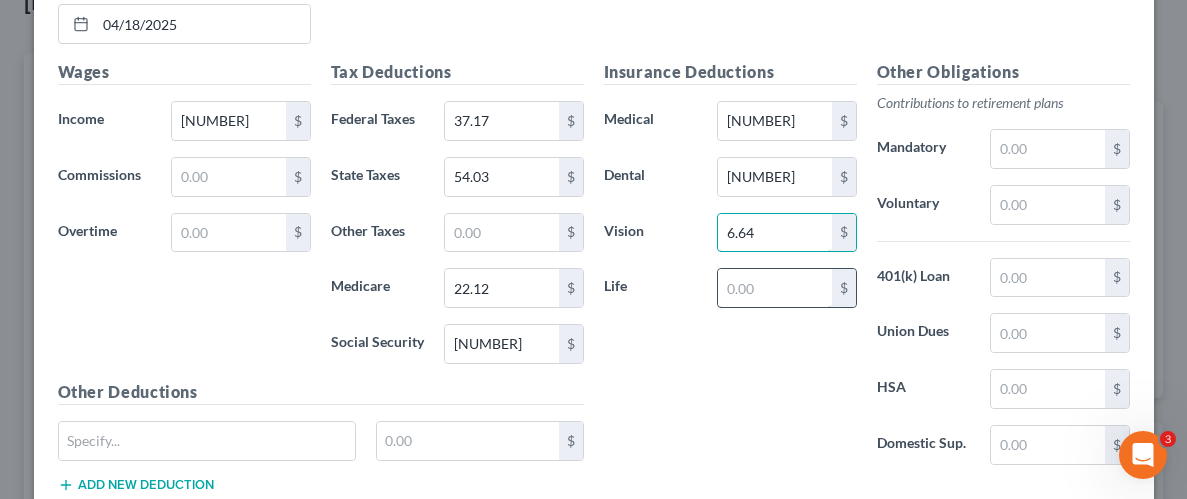 type on "6.64" 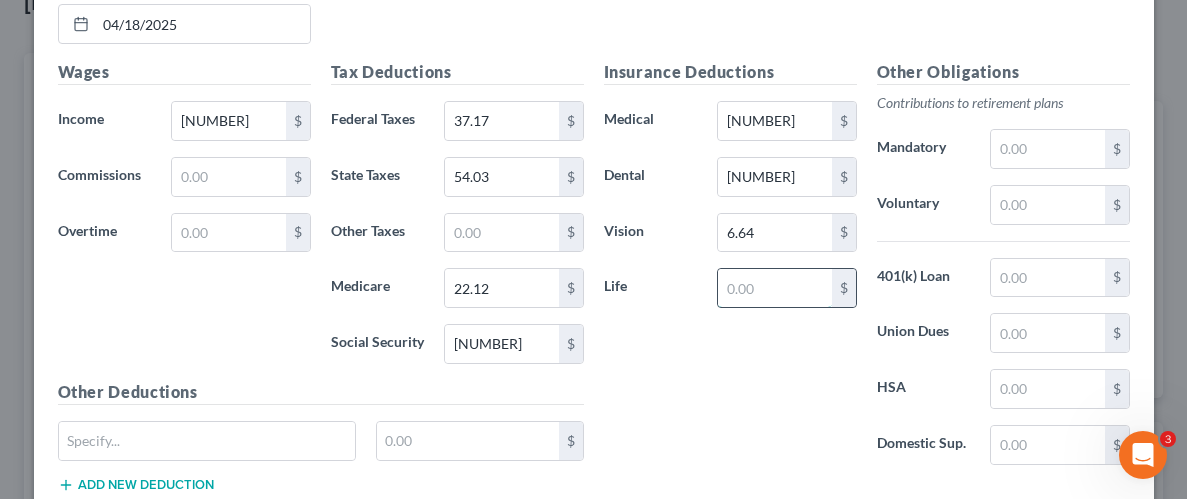 click at bounding box center (774, 288) 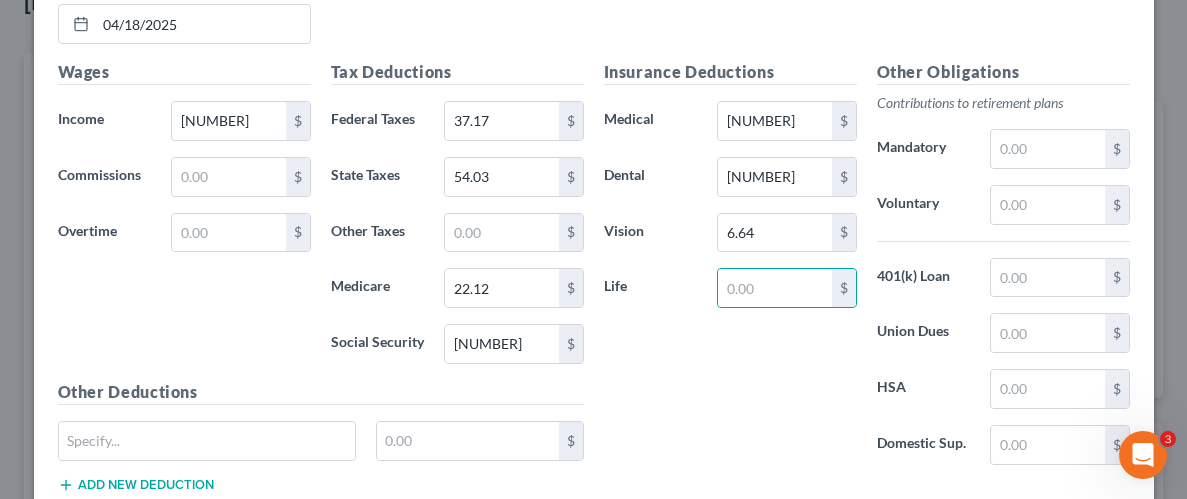 click on "Insurance Deductions Medical [NUMBER] $ Dental [NUMBER] $ Vision [NUMBER] $ Life $" at bounding box center [730, 270] 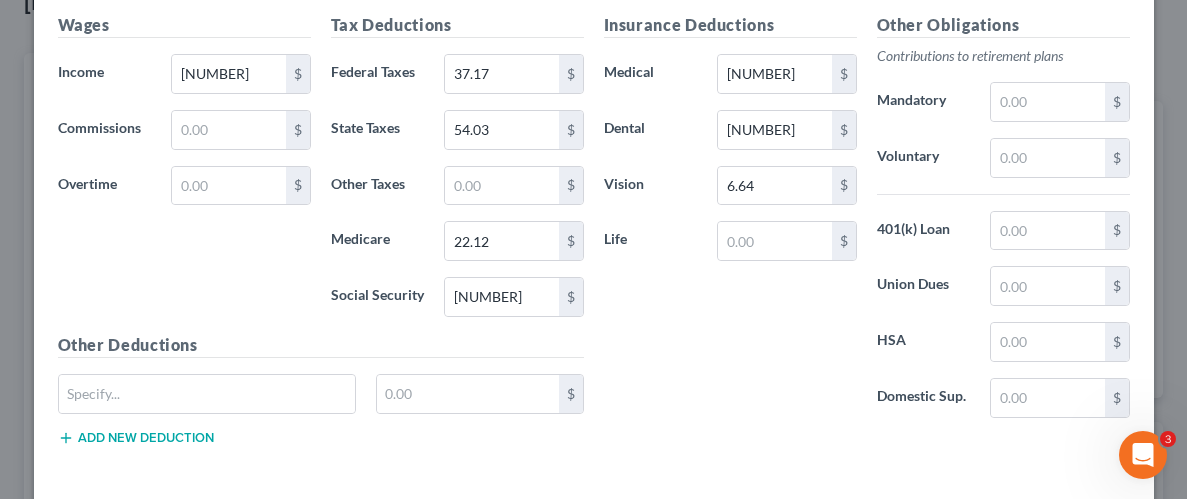 scroll, scrollTop: 1250, scrollLeft: 0, axis: vertical 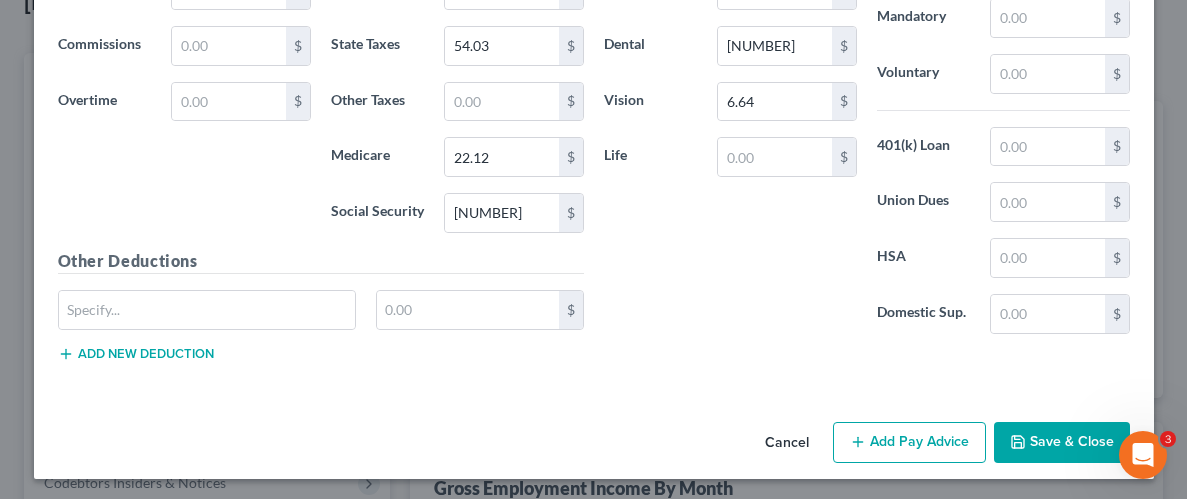 click on "Save & Close" at bounding box center [1062, 443] 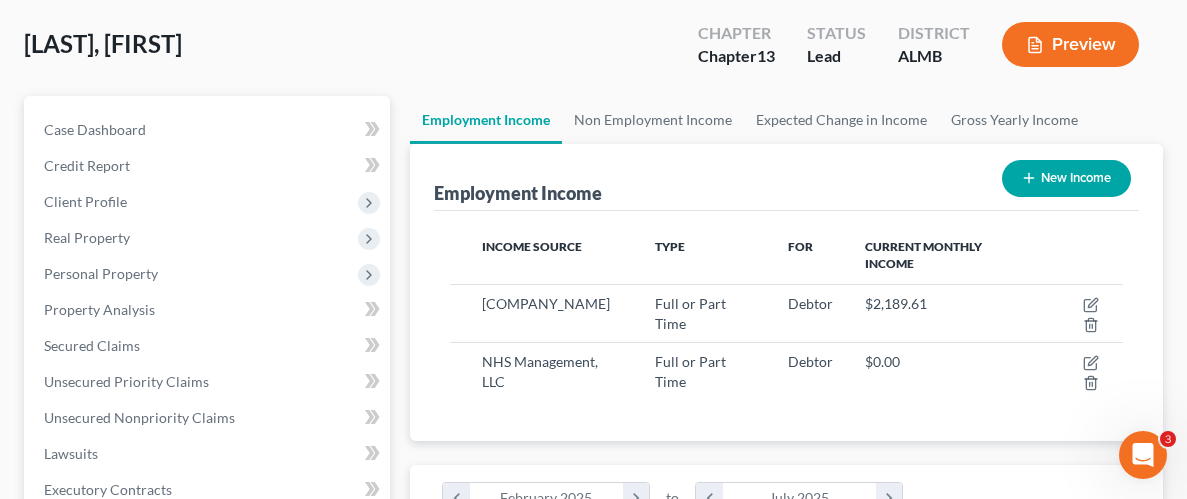 scroll, scrollTop: 119, scrollLeft: 0, axis: vertical 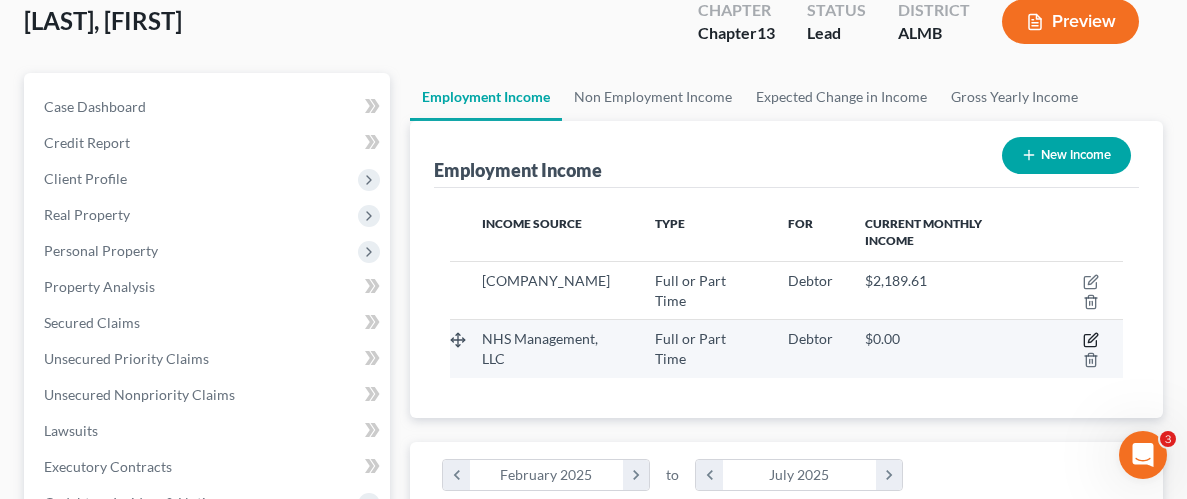 click 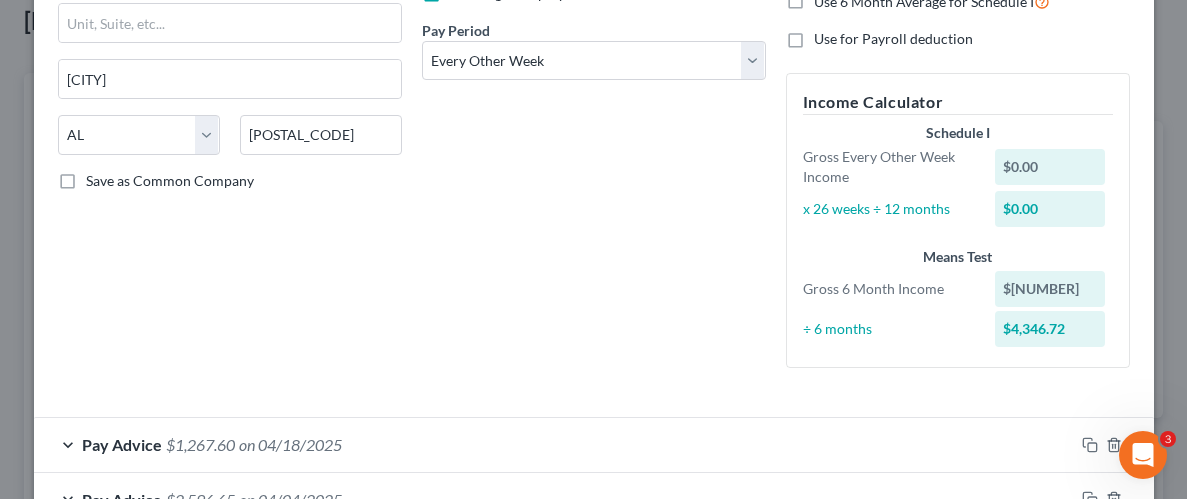 scroll, scrollTop: 0, scrollLeft: 0, axis: both 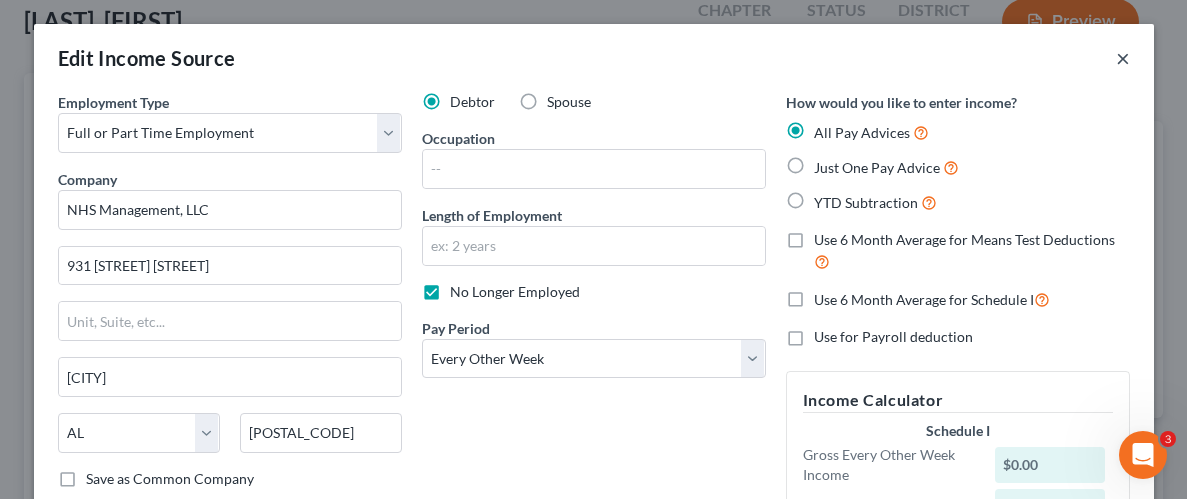click on "×" at bounding box center [1123, 58] 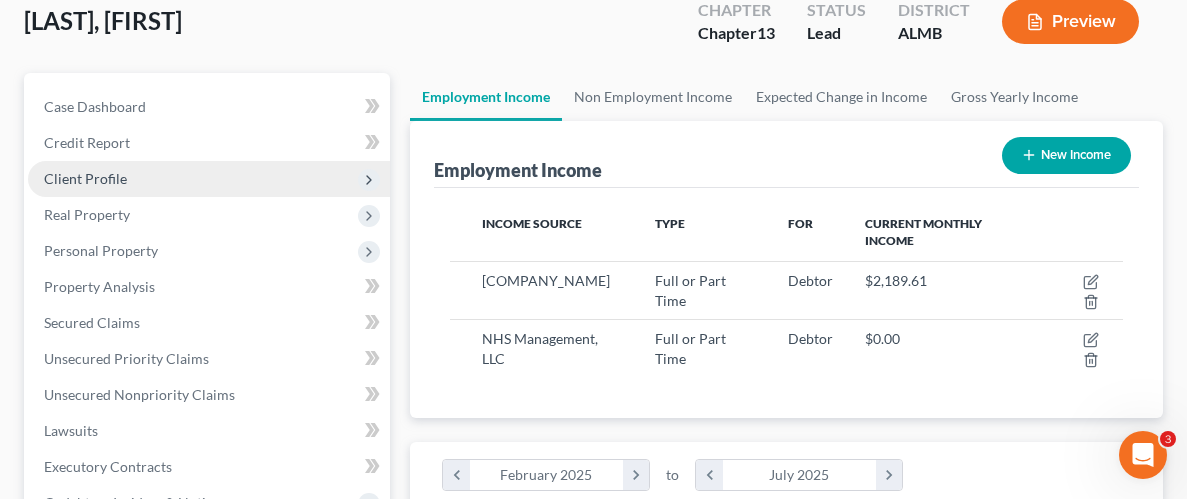 click on "Client Profile" at bounding box center [85, 178] 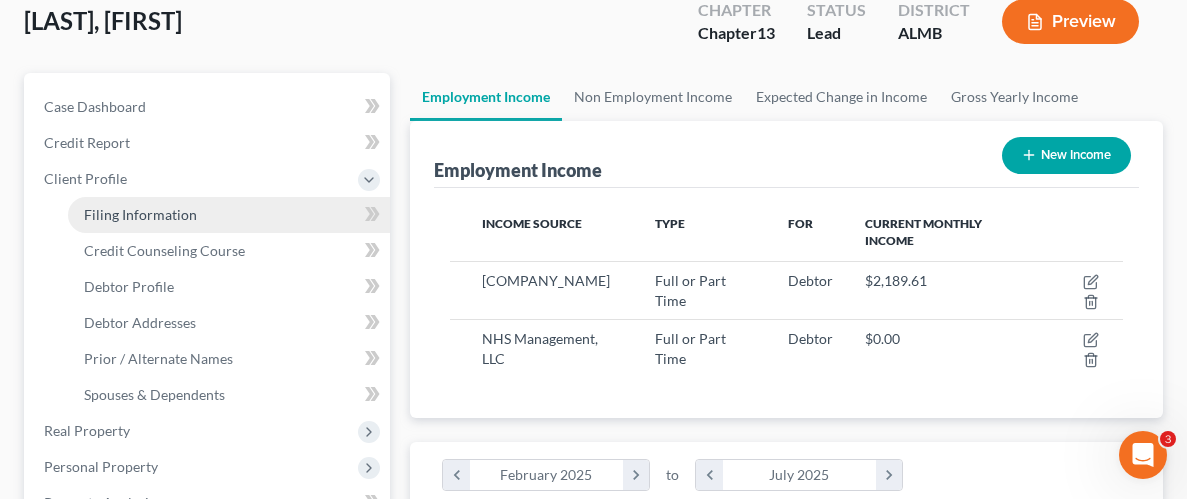 click on "Filing Information" at bounding box center (140, 214) 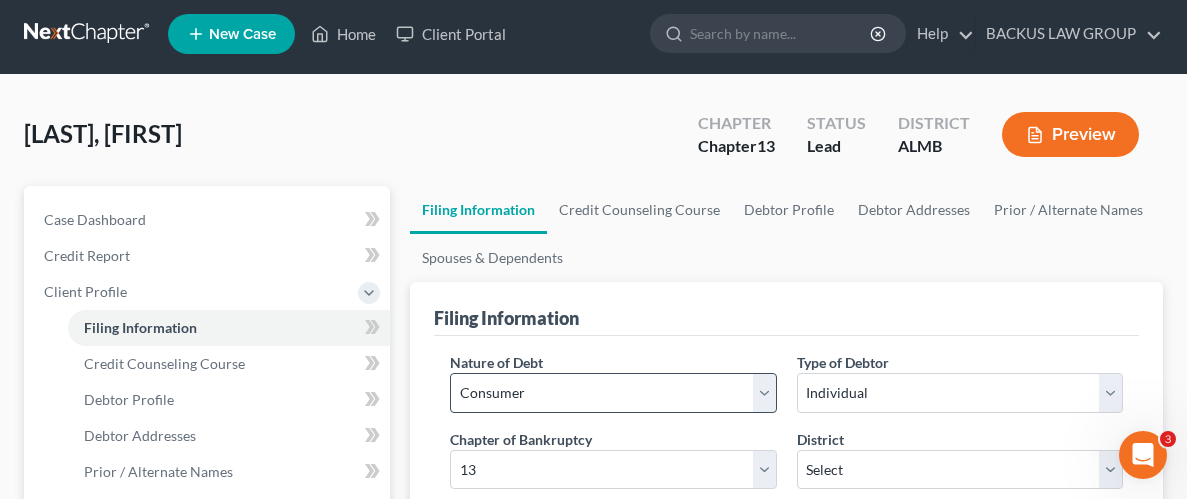 scroll, scrollTop: 10, scrollLeft: 0, axis: vertical 